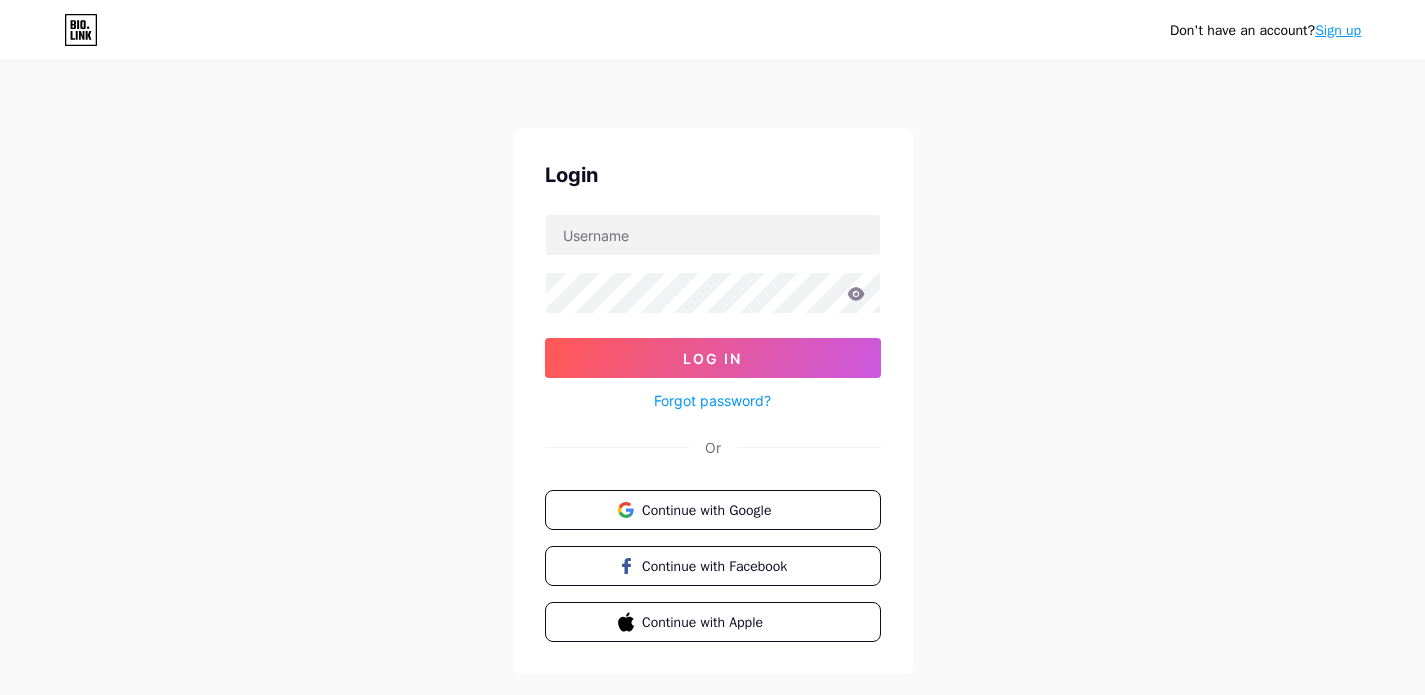 scroll, scrollTop: 0, scrollLeft: 0, axis: both 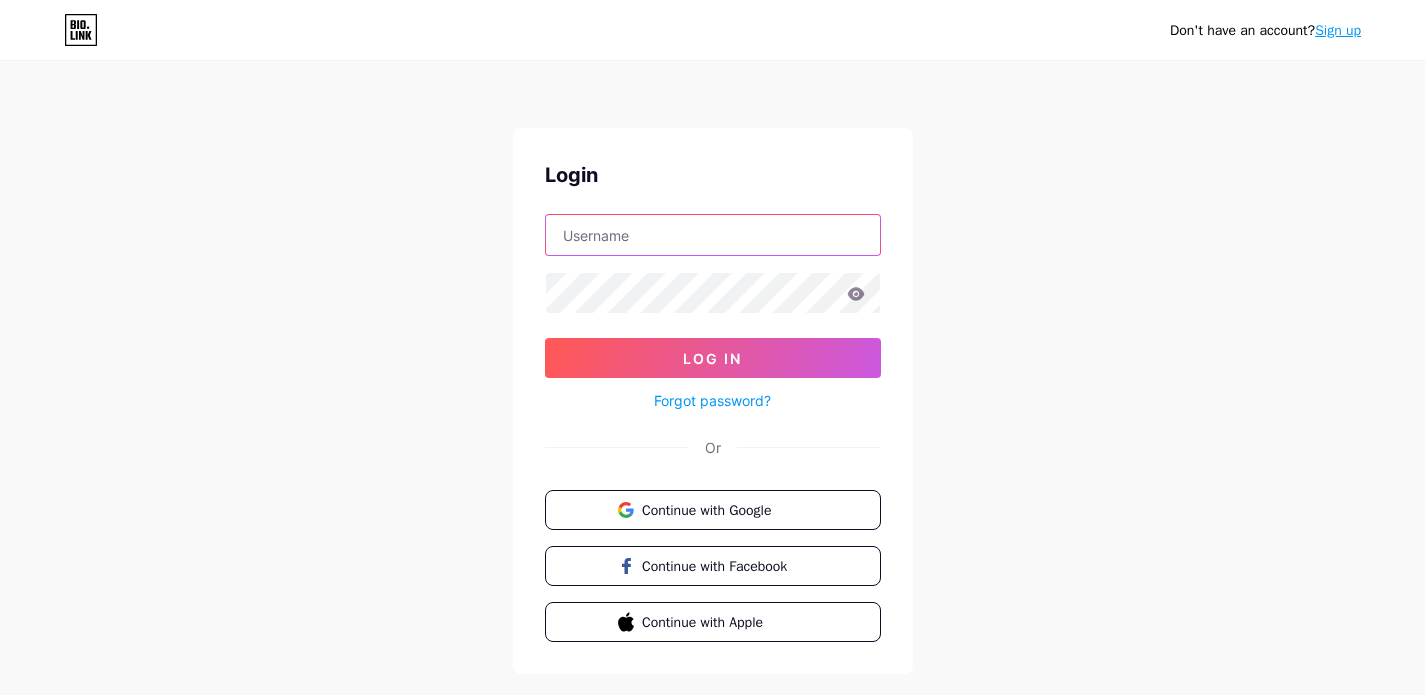 type on "[PERSON_NAME][EMAIL_ADDRESS][PERSON_NAME][DOMAIN_NAME]" 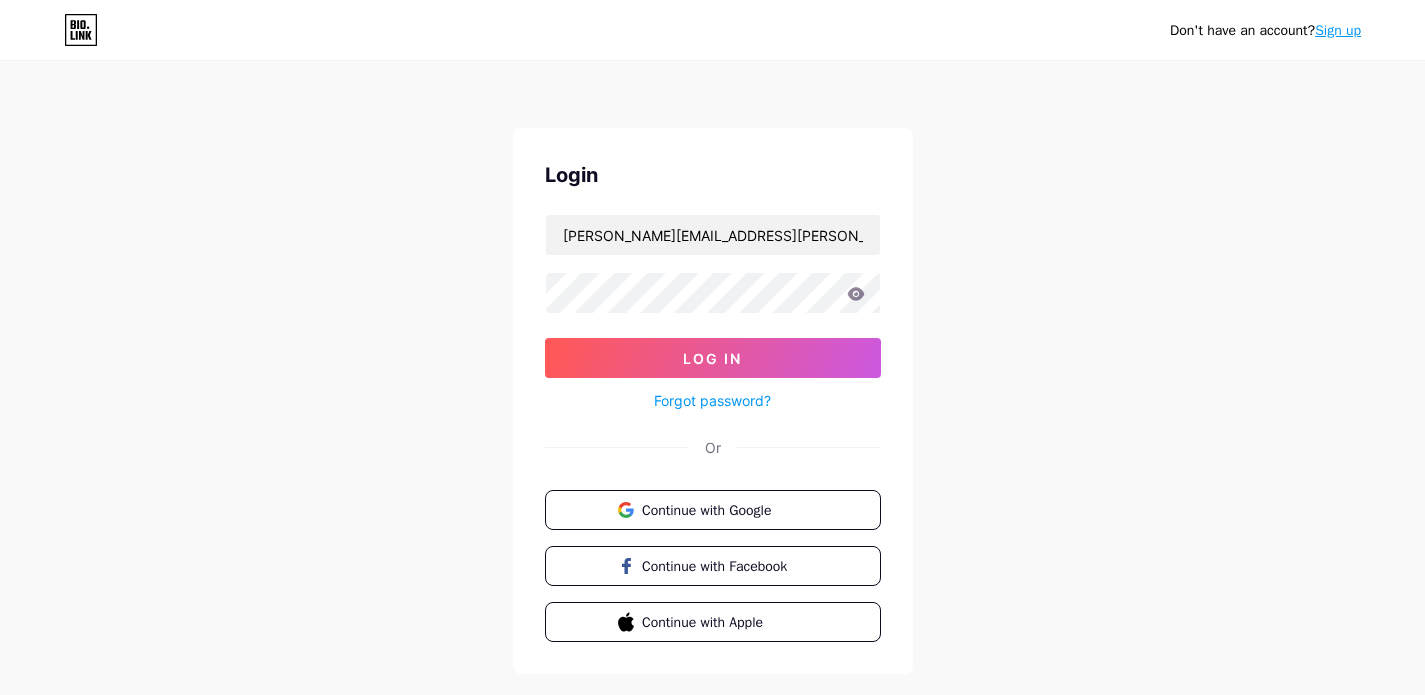 click 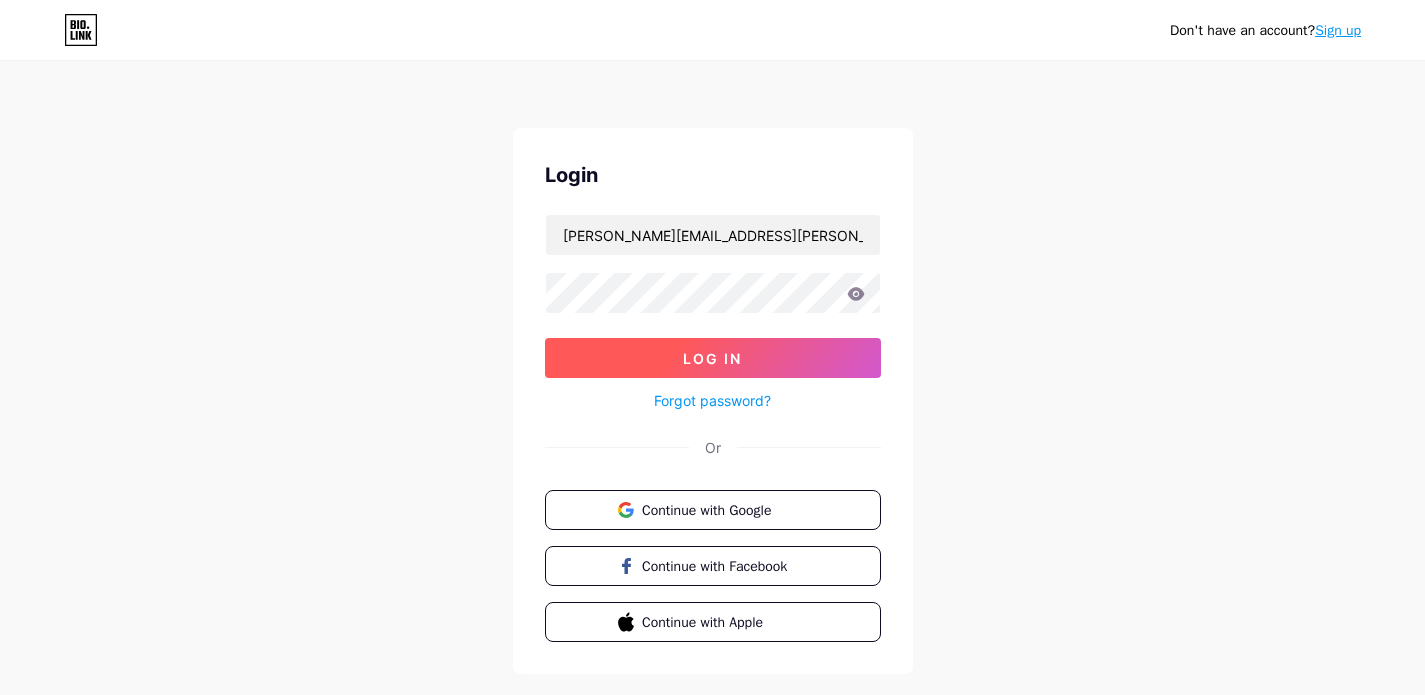 click on "Log In" at bounding box center [713, 358] 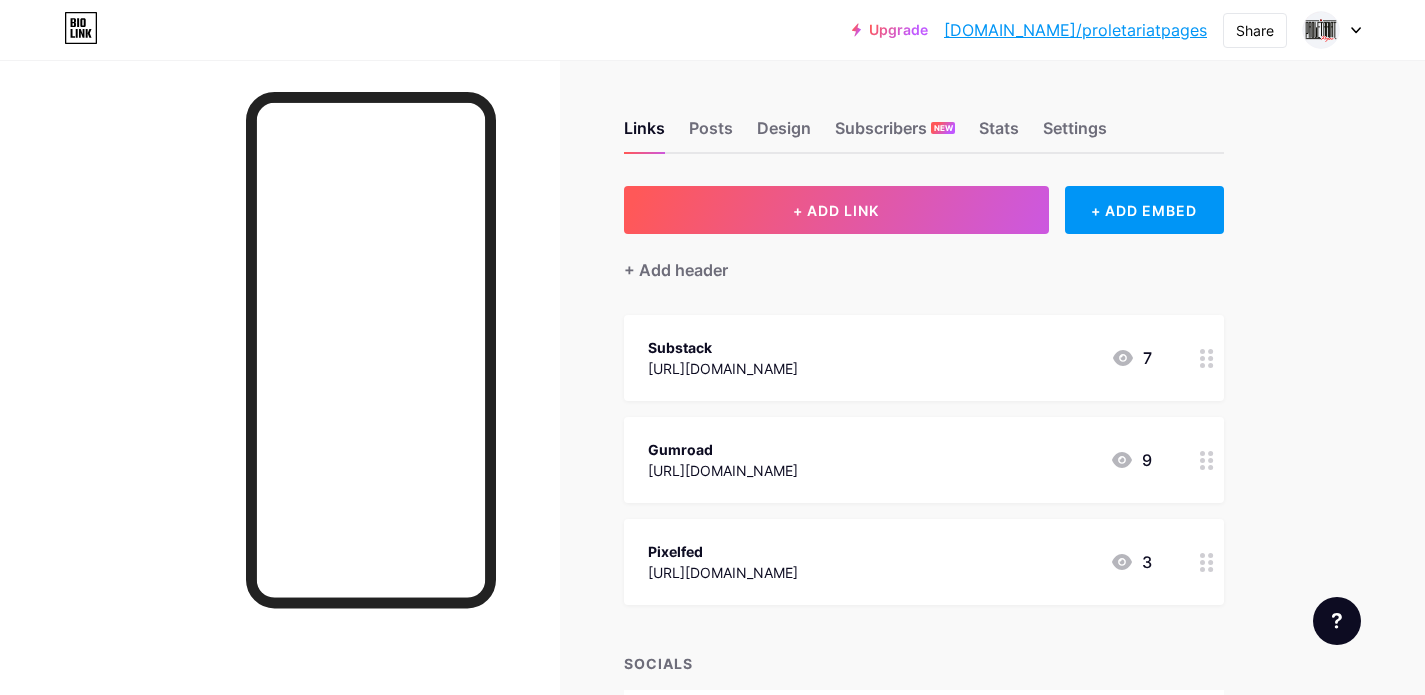 click at bounding box center (1332, 30) 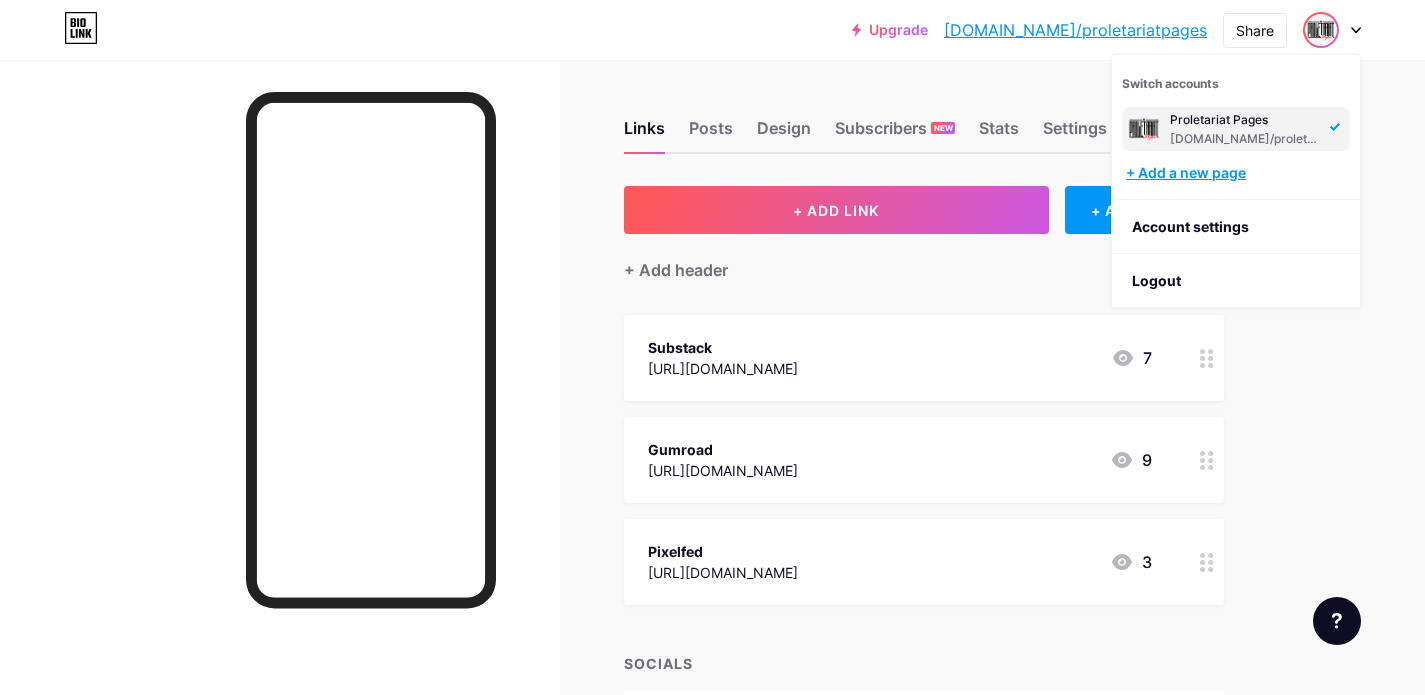 click on "+ Add a new page" at bounding box center (1238, 173) 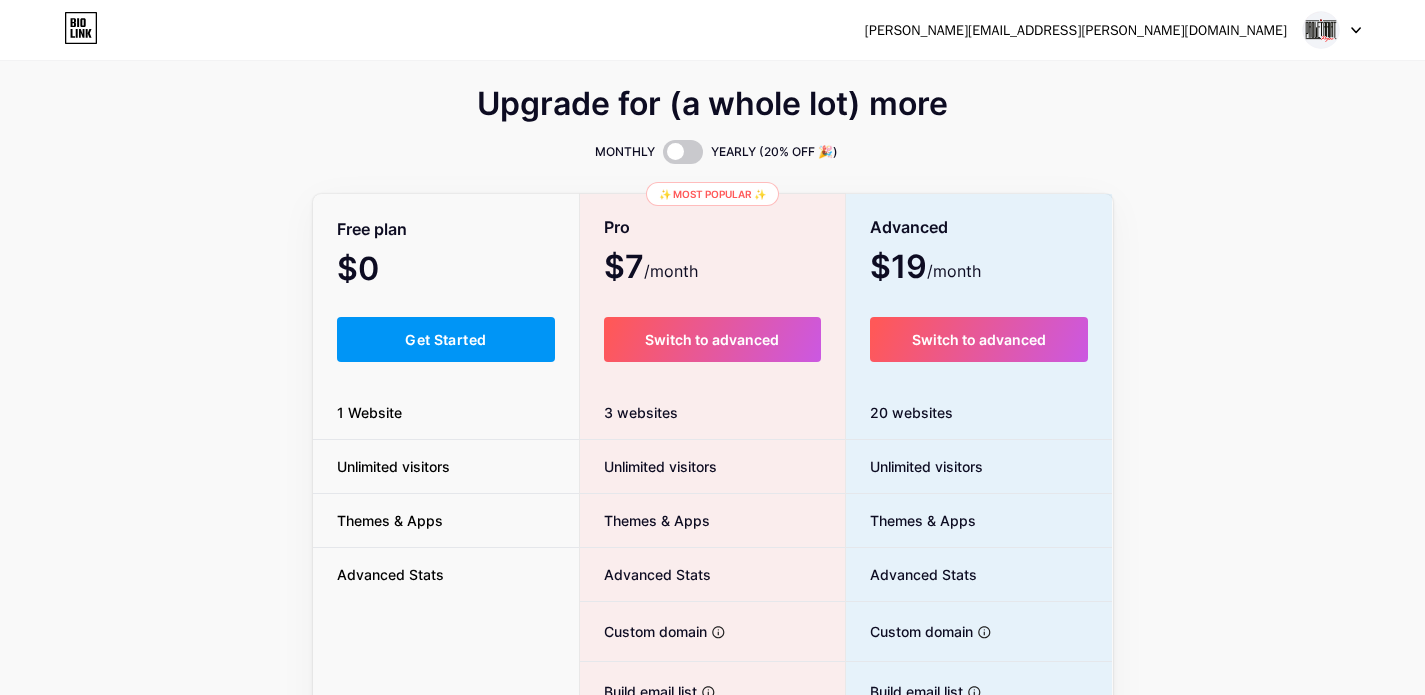 click on "[PERSON_NAME][EMAIL_ADDRESS][PERSON_NAME][DOMAIN_NAME]" at bounding box center [1076, 30] 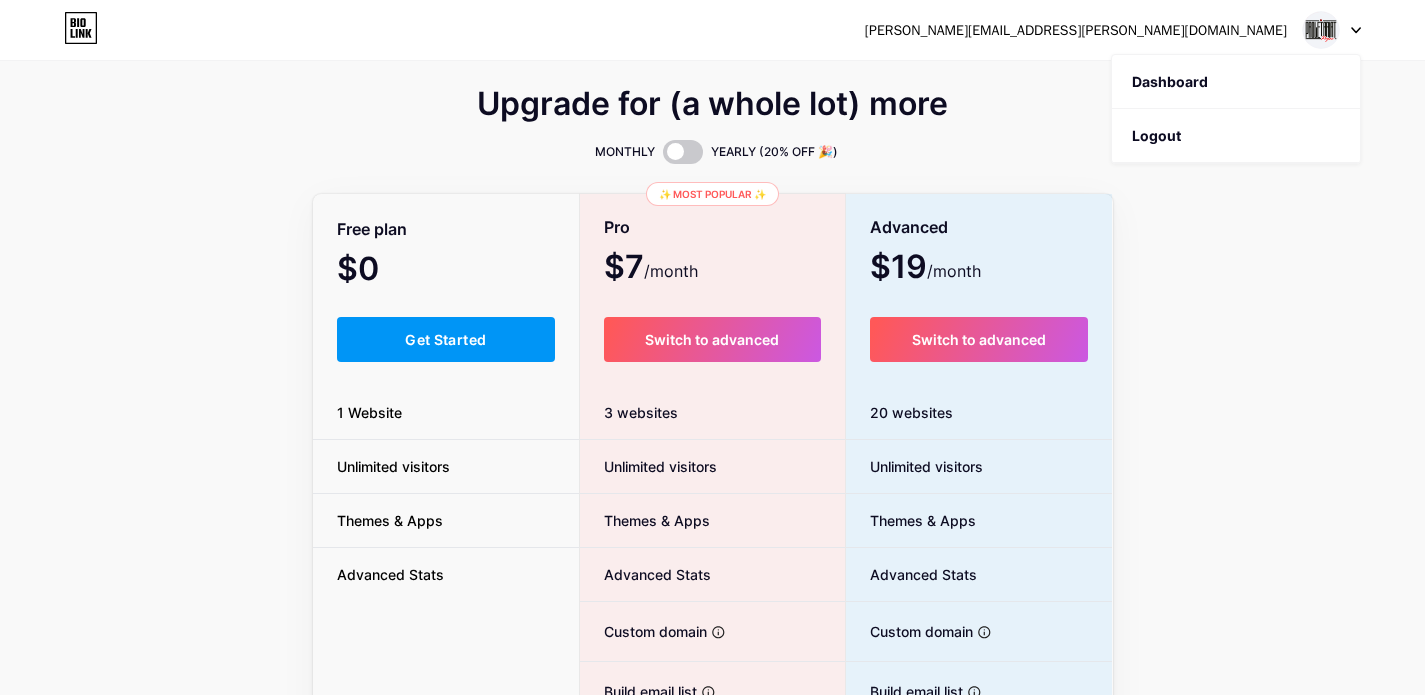 click on "Upgrade for (a whole lot) more
MONTHLY
YEARLY (20% OFF 🎉)
Free plan   $0   /month   Get Started     1 Website Unlimited visitors Themes & Apps Advanced Stats   ✨ Most popular ✨   Pro   $7   /month     Switch to advanced      3 websites
Unlimited visitors     Themes & Apps     Advanced Stats     Custom domain        Host it on your own personal domain    Build email list        Collect emails of your visitors and send them email updates    Publish blog posts        Start a blog in seconds, powered by a powerful editor    Verified badge        Add authenticity by showing a blue checkmark    Remove Bio Link branding        Remove all credits and make it fully white-label      Advanced   $19   /month     Switch to advanced      20 websites
Unlimited visitors     Themes & Apps     Advanced Stats     Custom domain        Host it on your own personal domain    Build email list         Publish blog posts         Verified badge" at bounding box center [712, 497] 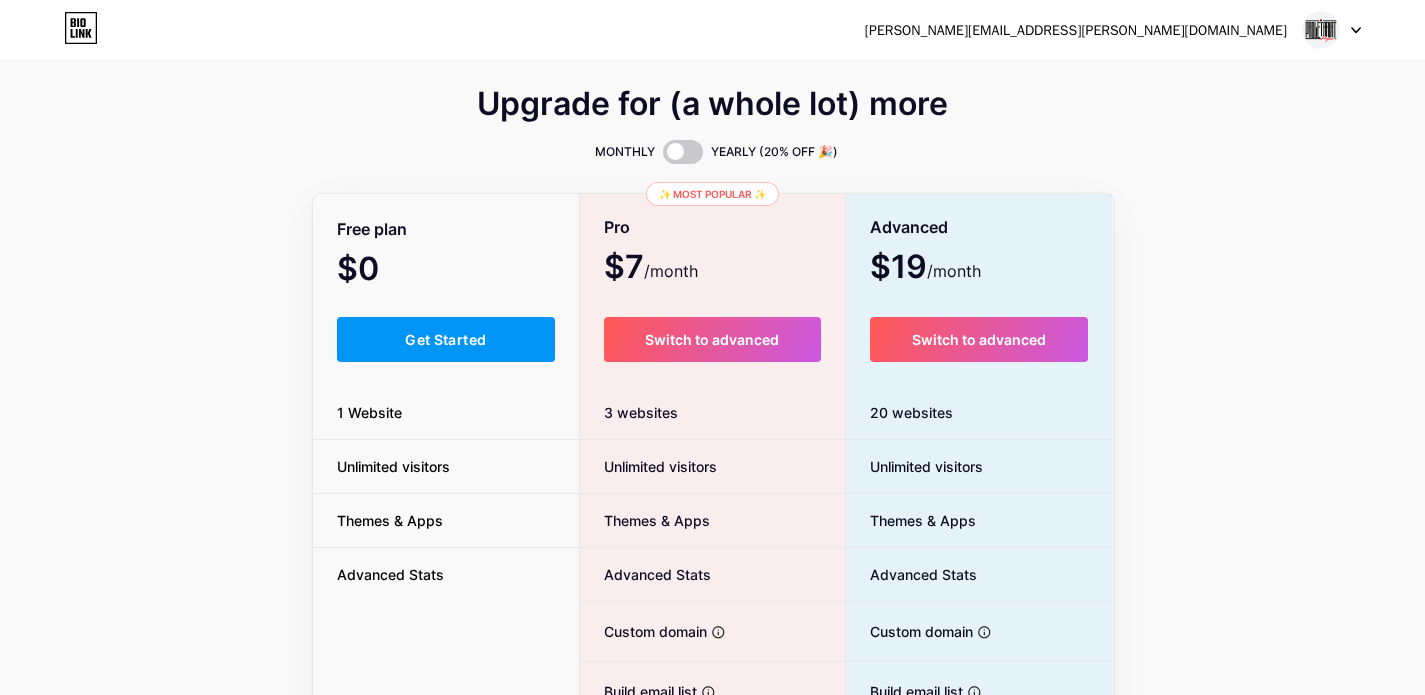 click at bounding box center [1332, 30] 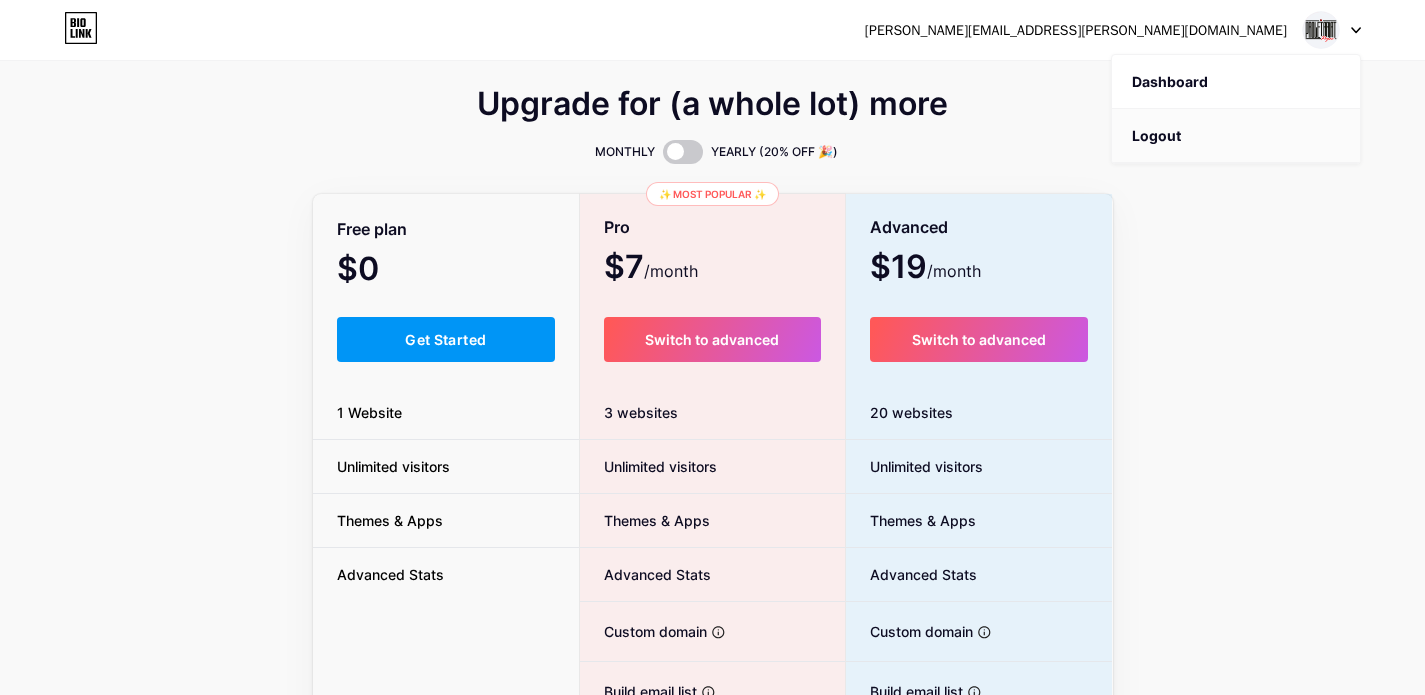 click on "Logout" at bounding box center [1236, 136] 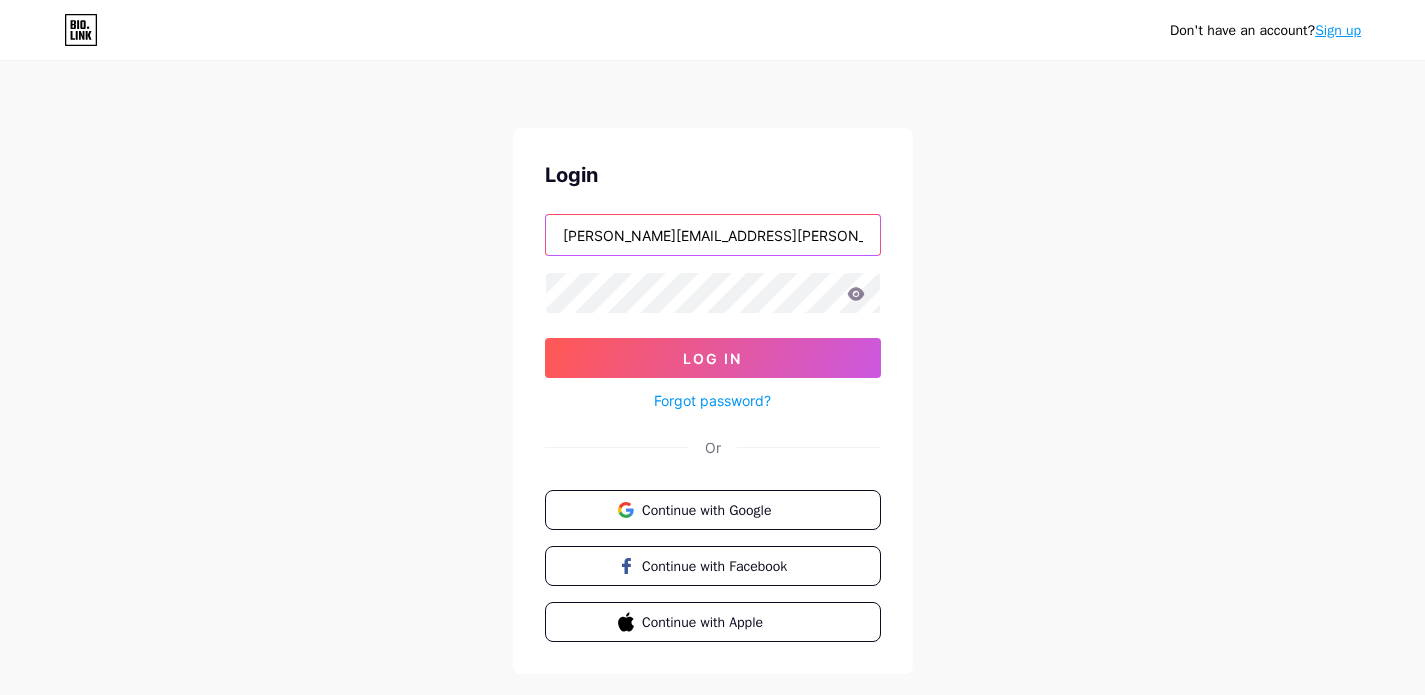 click on "[PERSON_NAME][EMAIL_ADDRESS][PERSON_NAME][DOMAIN_NAME]" at bounding box center [713, 235] 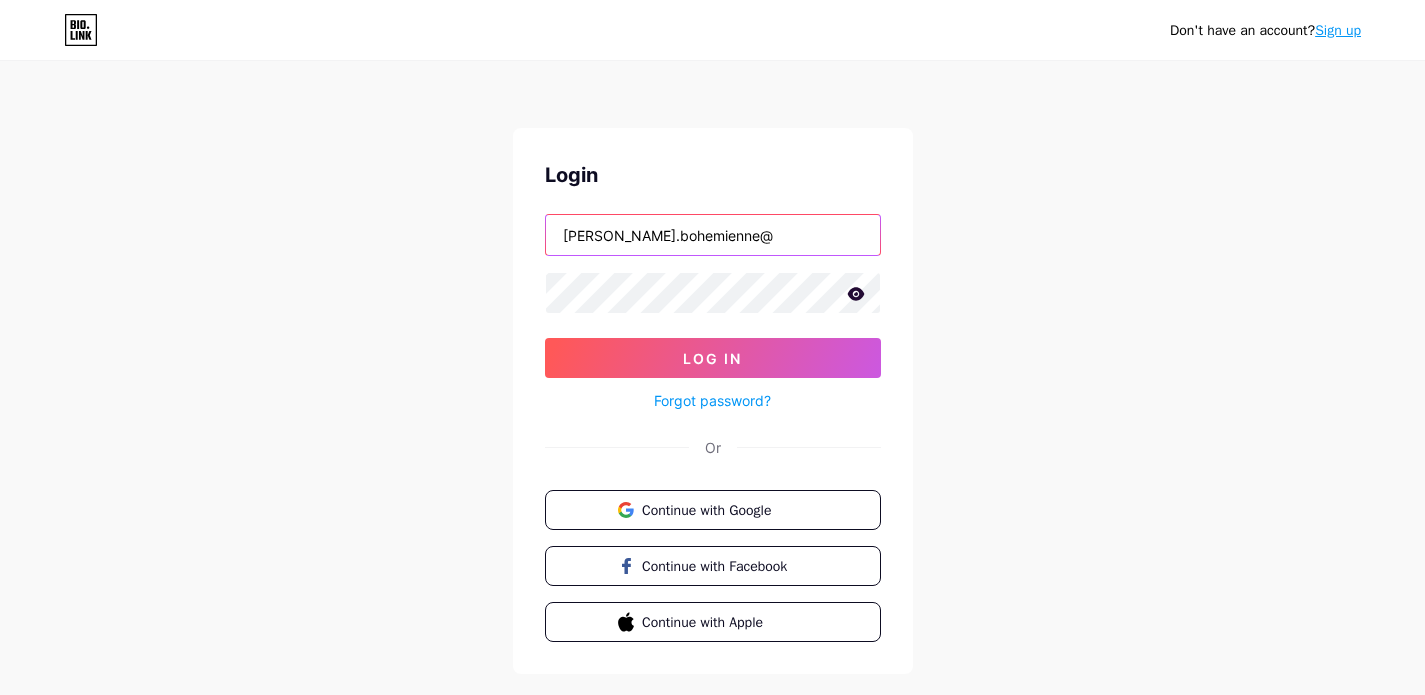type on "[PERSON_NAME].bohemienne@" 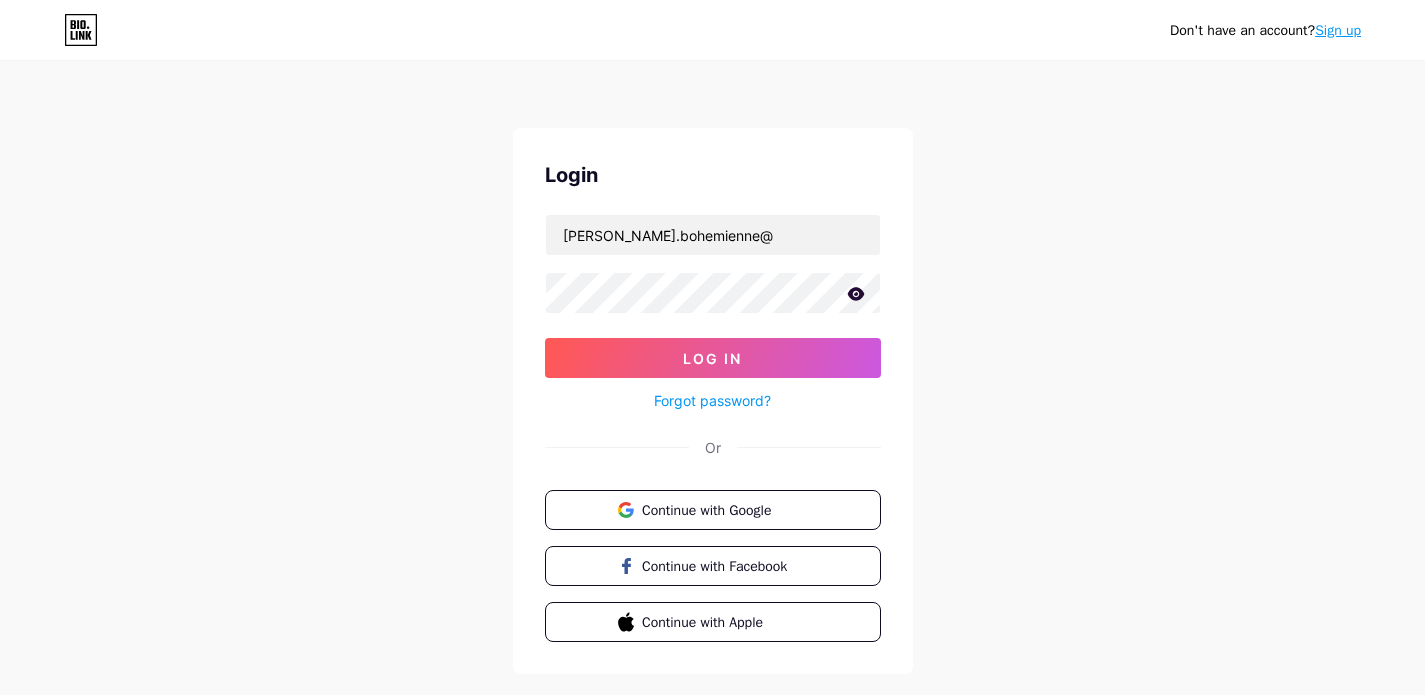 click on "Forgot password?" at bounding box center (713, 395) 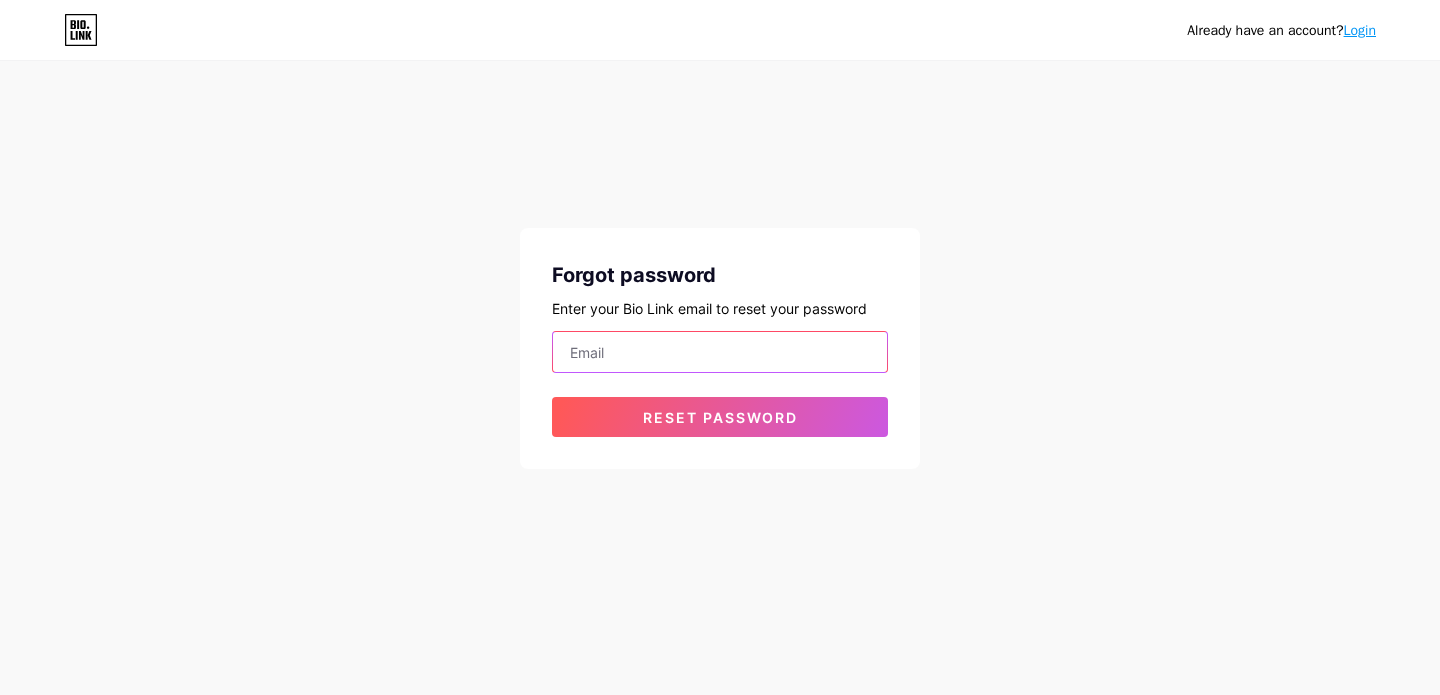click at bounding box center (720, 352) 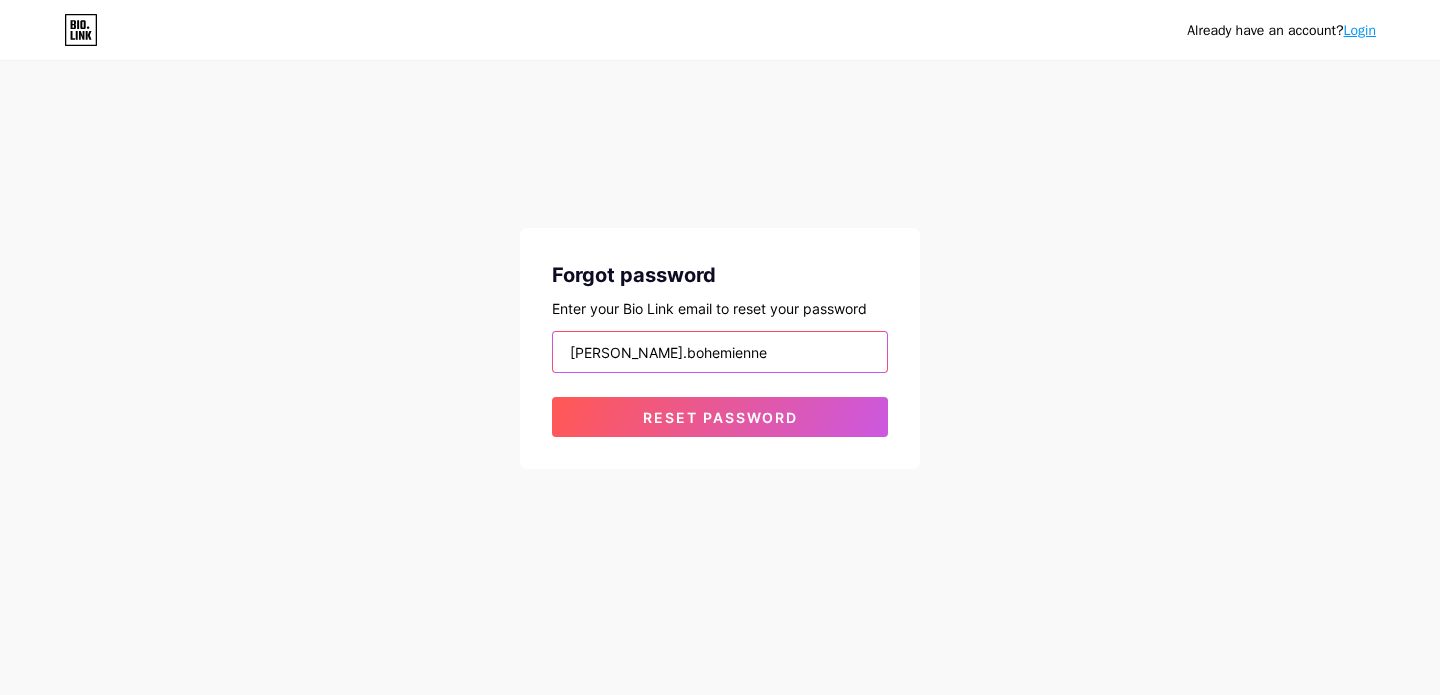 type on "[PERSON_NAME][EMAIL_ADDRESS][DOMAIN_NAME]" 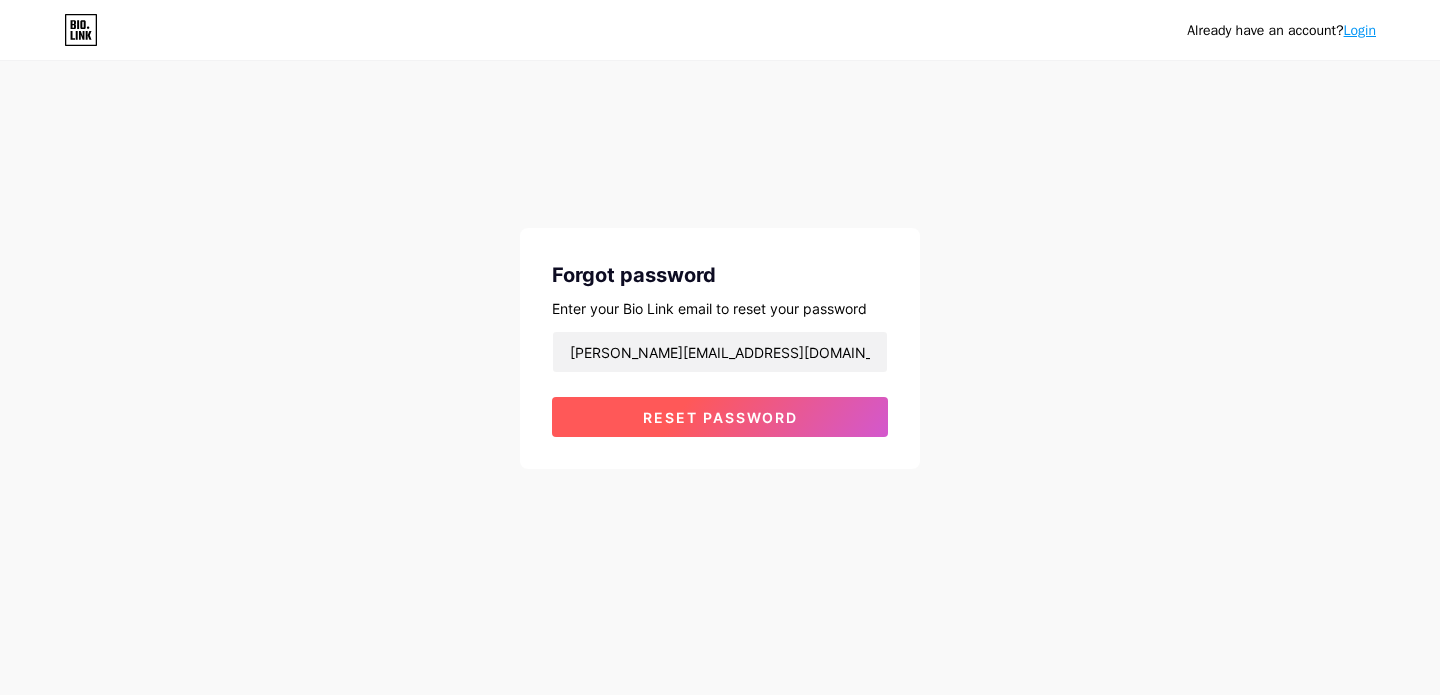 click on "Reset password" at bounding box center [720, 417] 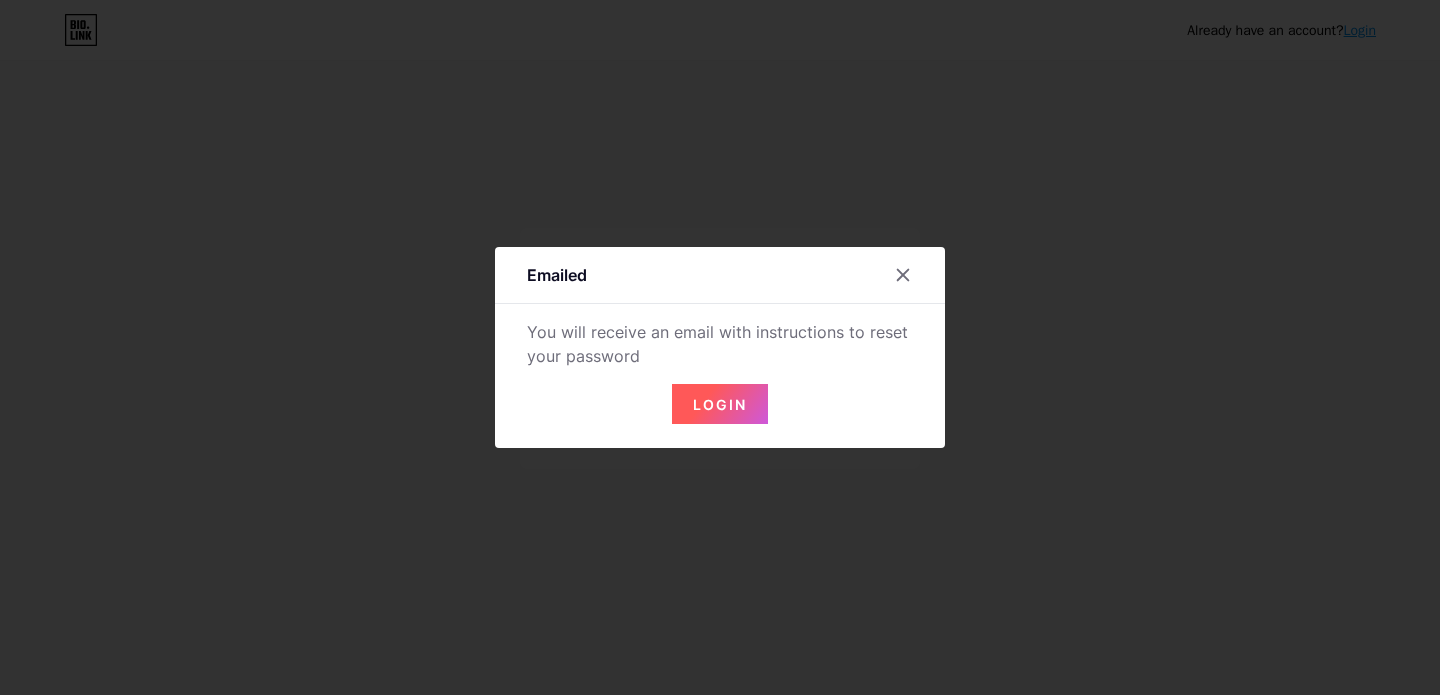 click on "Login" at bounding box center (720, 404) 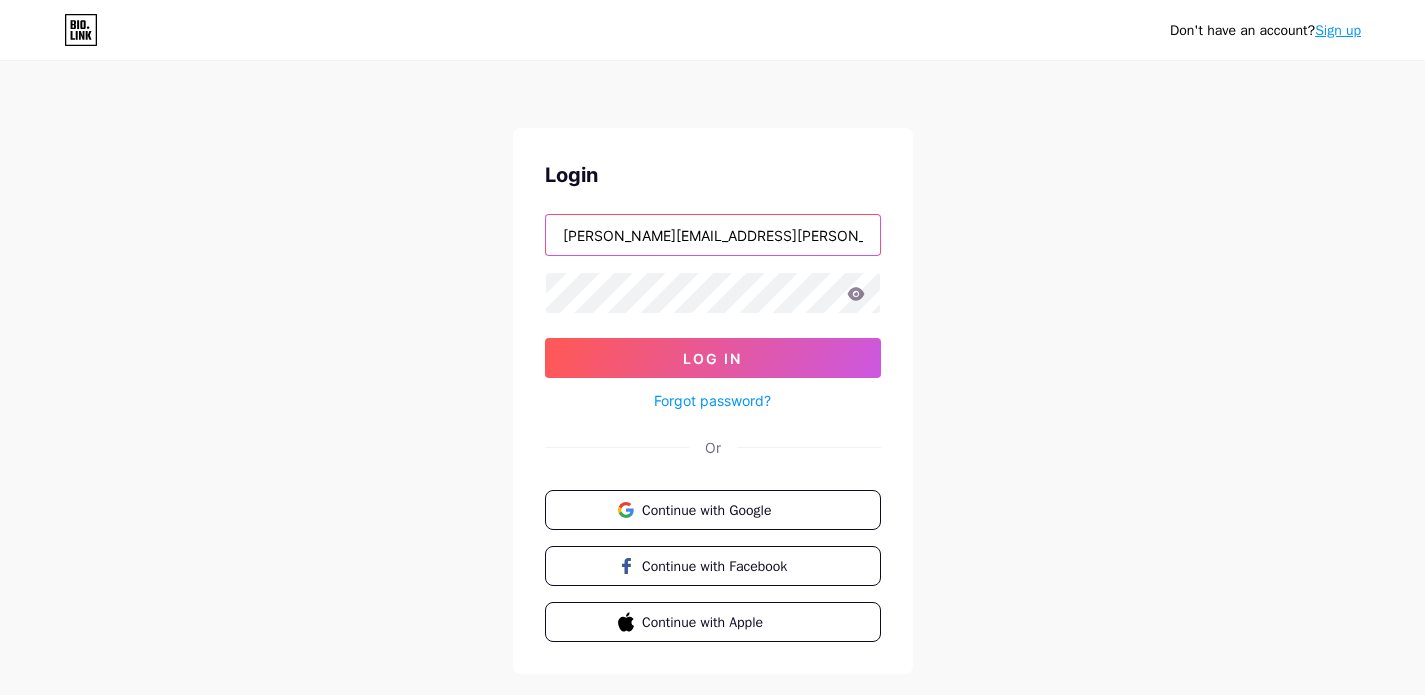 click on "[PERSON_NAME][EMAIL_ADDRESS][PERSON_NAME][DOMAIN_NAME]" at bounding box center [713, 235] 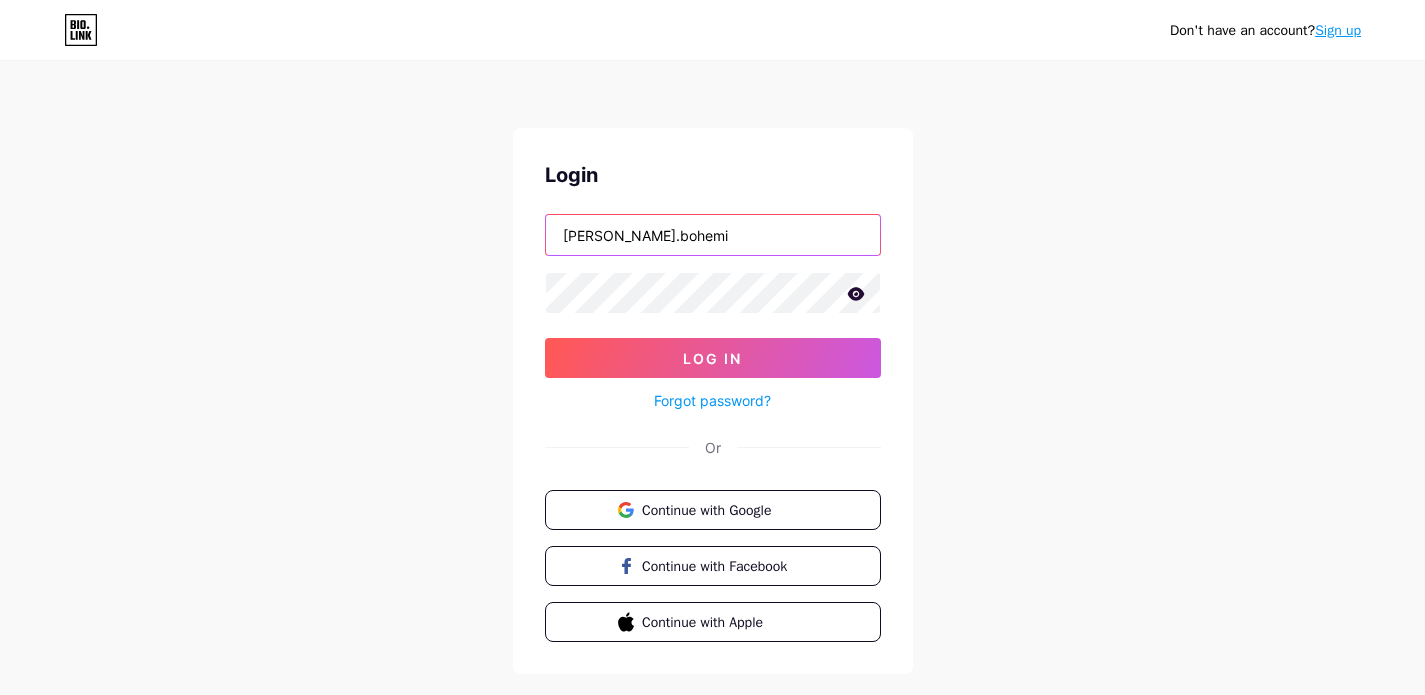 type on "[PERSON_NAME][EMAIL_ADDRESS][DOMAIN_NAME]" 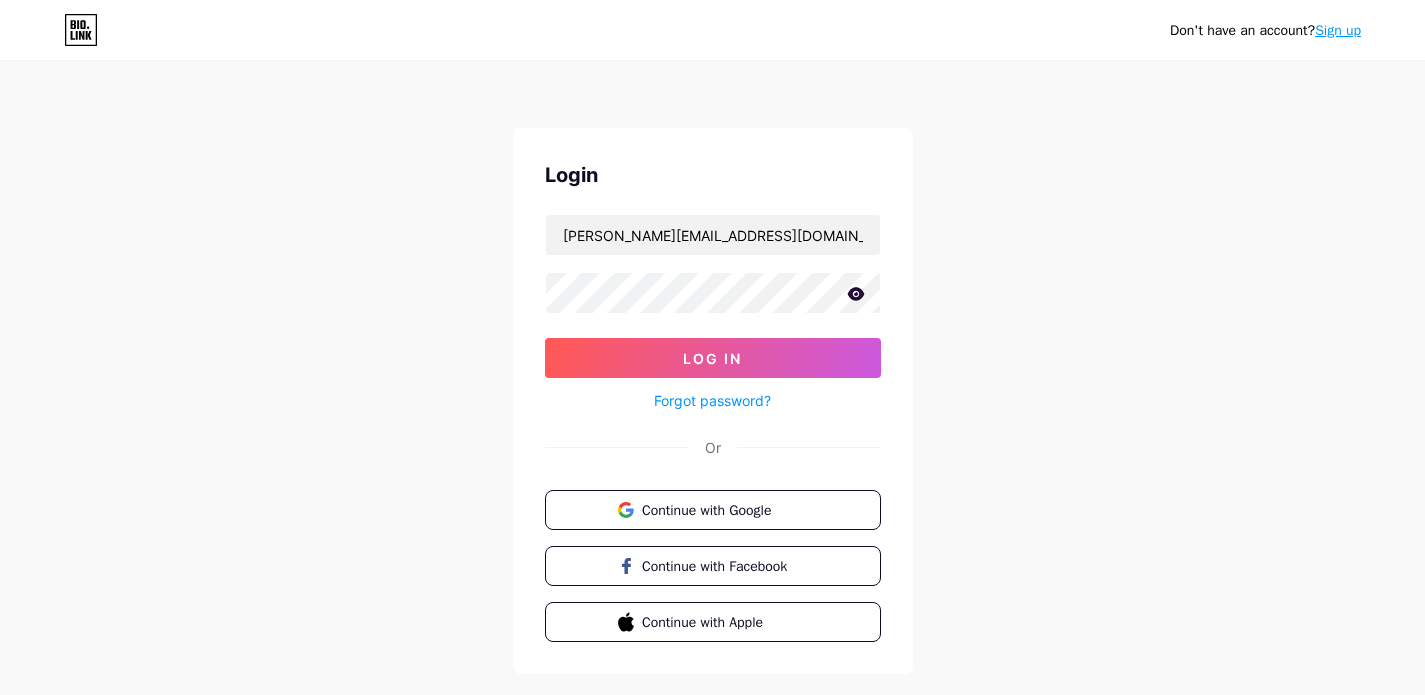 click 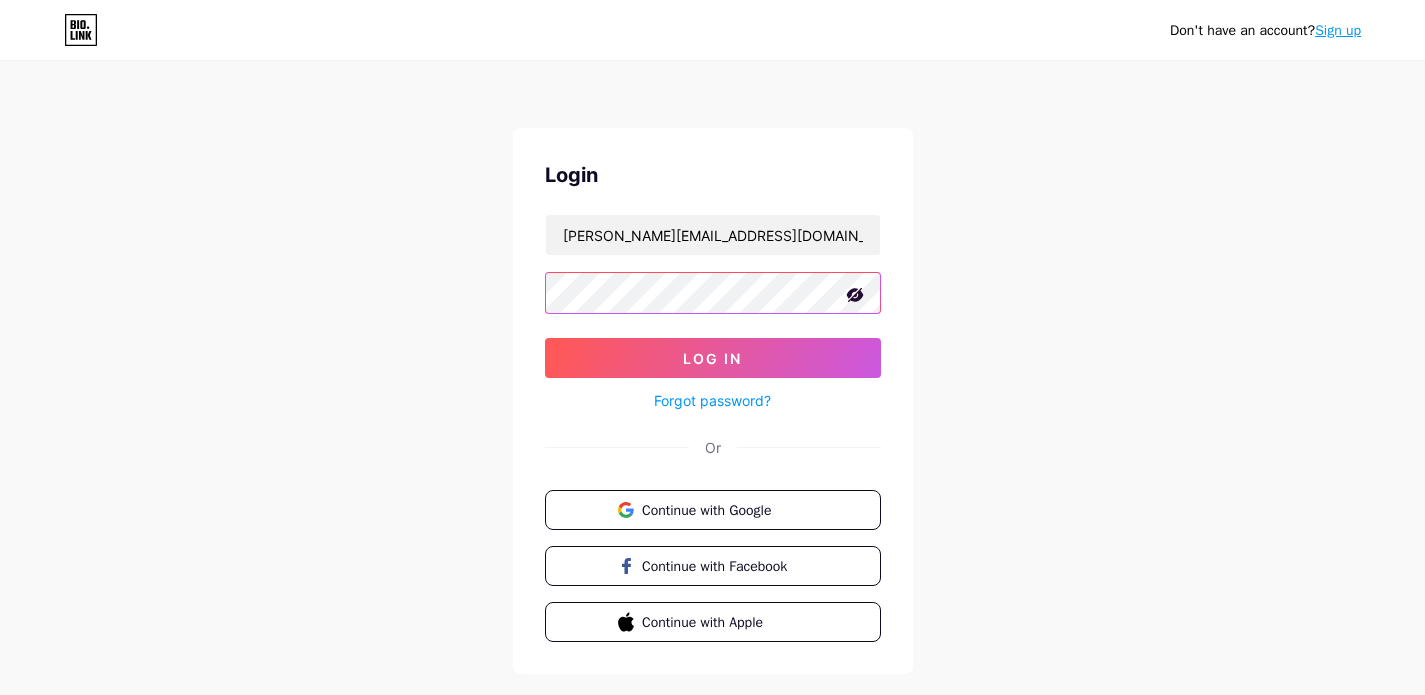 click on "Log In" at bounding box center (713, 358) 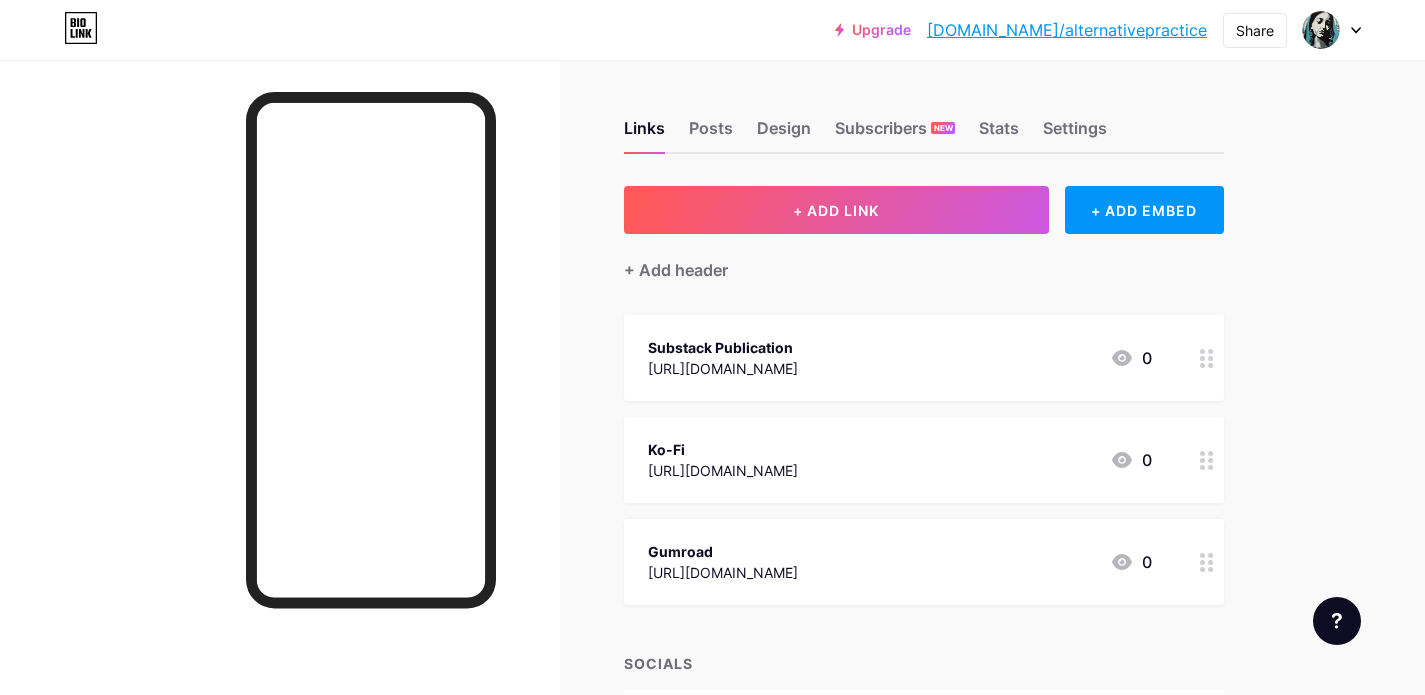 click at bounding box center (280, 407) 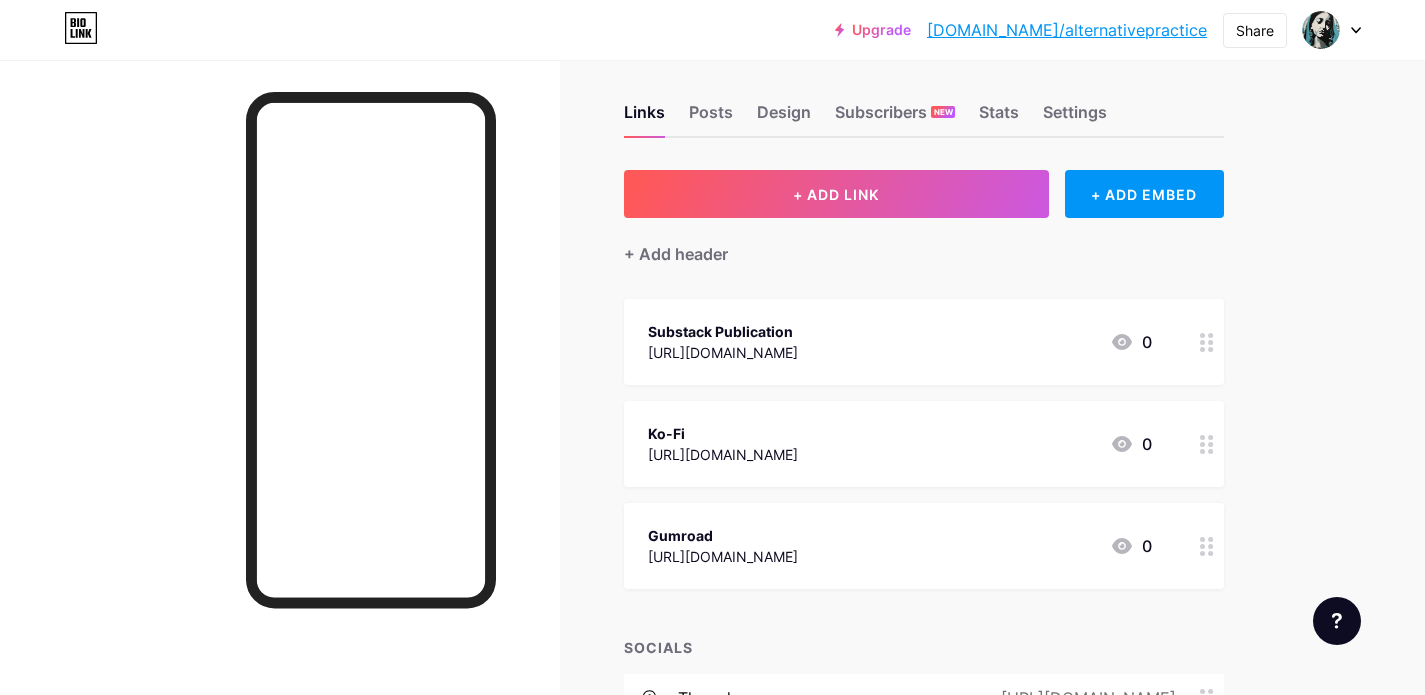 scroll, scrollTop: 16, scrollLeft: 0, axis: vertical 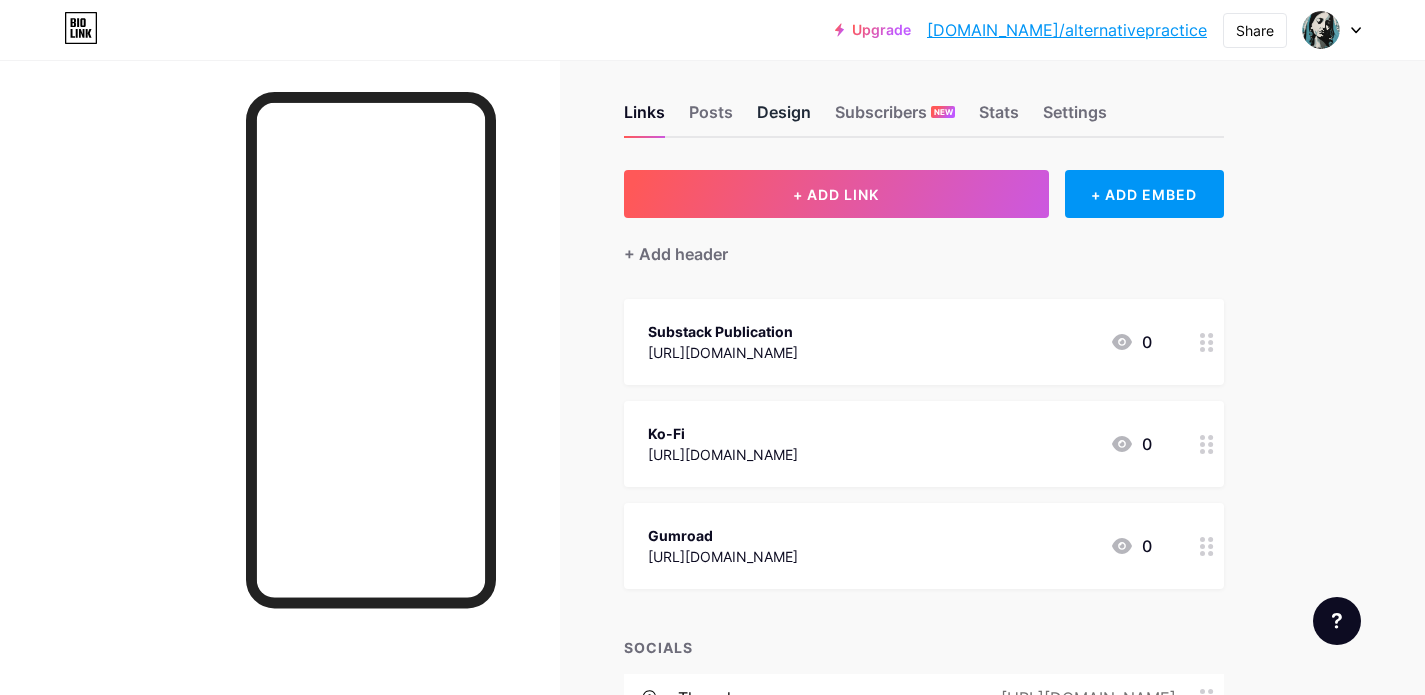 click on "Design" at bounding box center [784, 118] 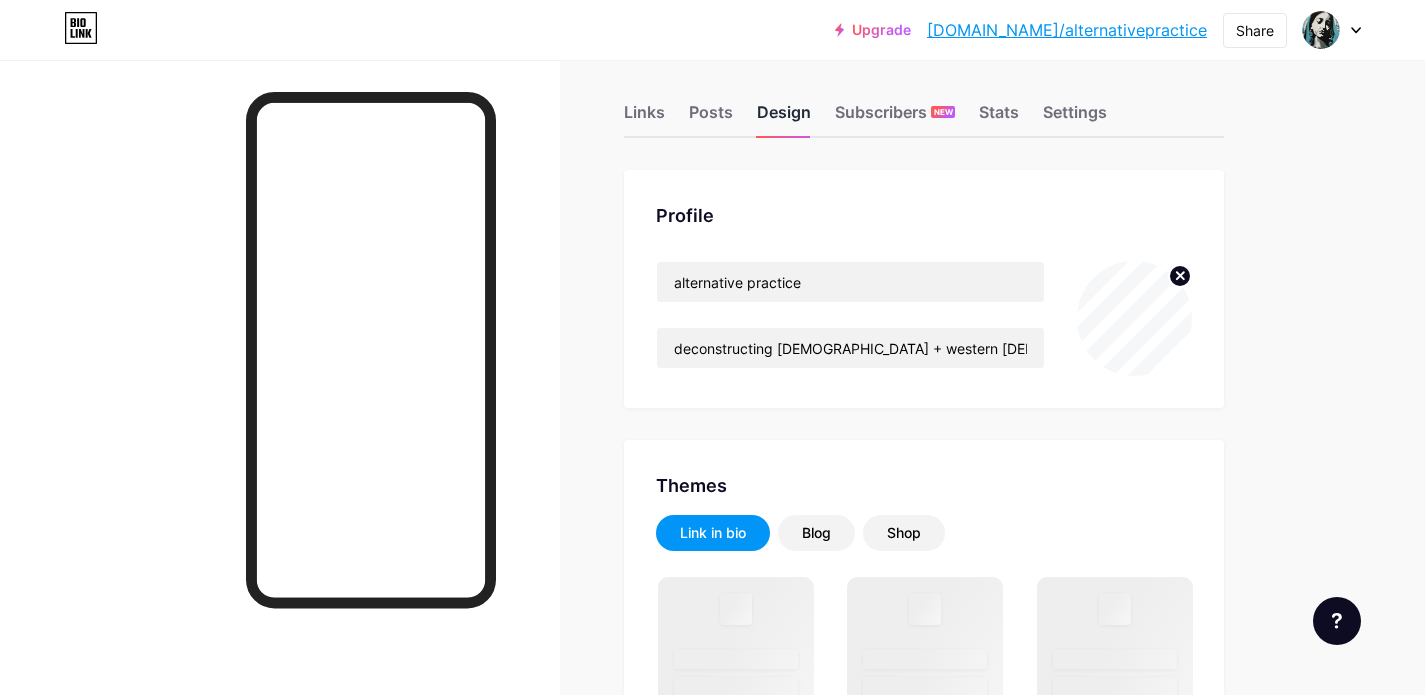 scroll, scrollTop: 0, scrollLeft: 0, axis: both 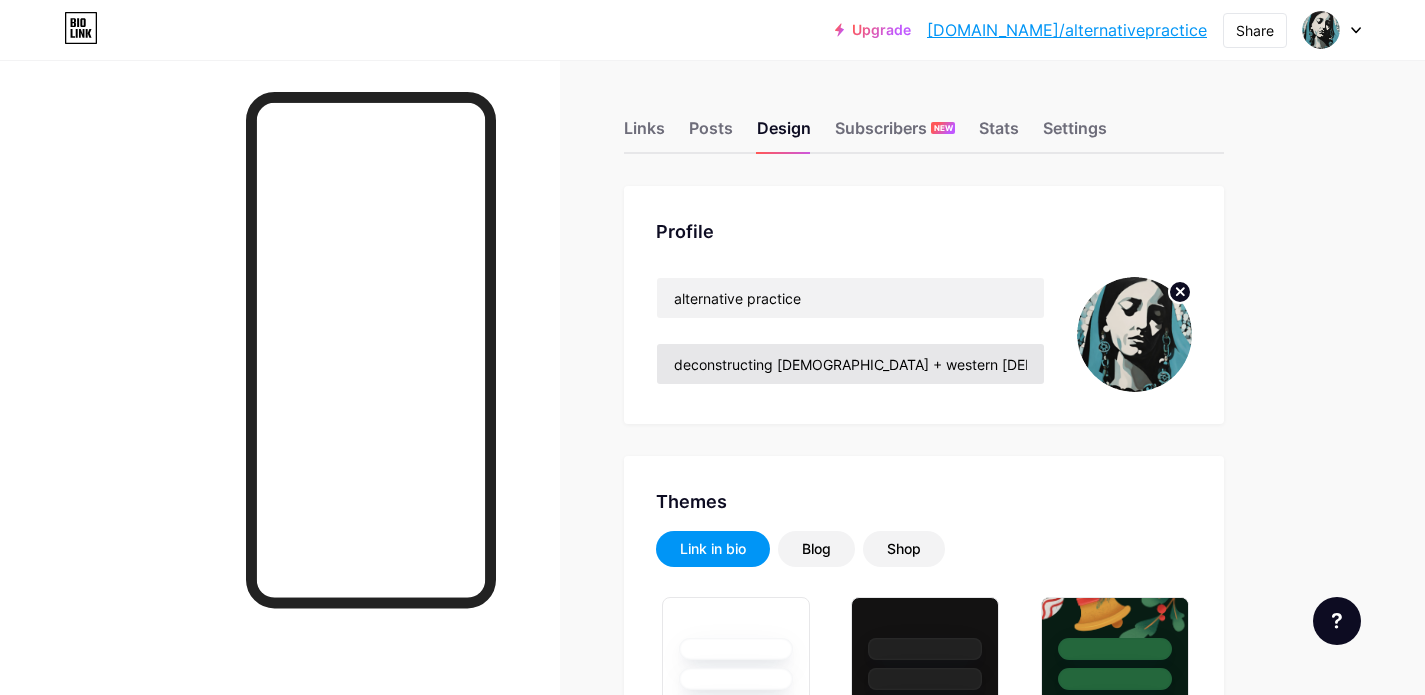 type on "#ffffff" 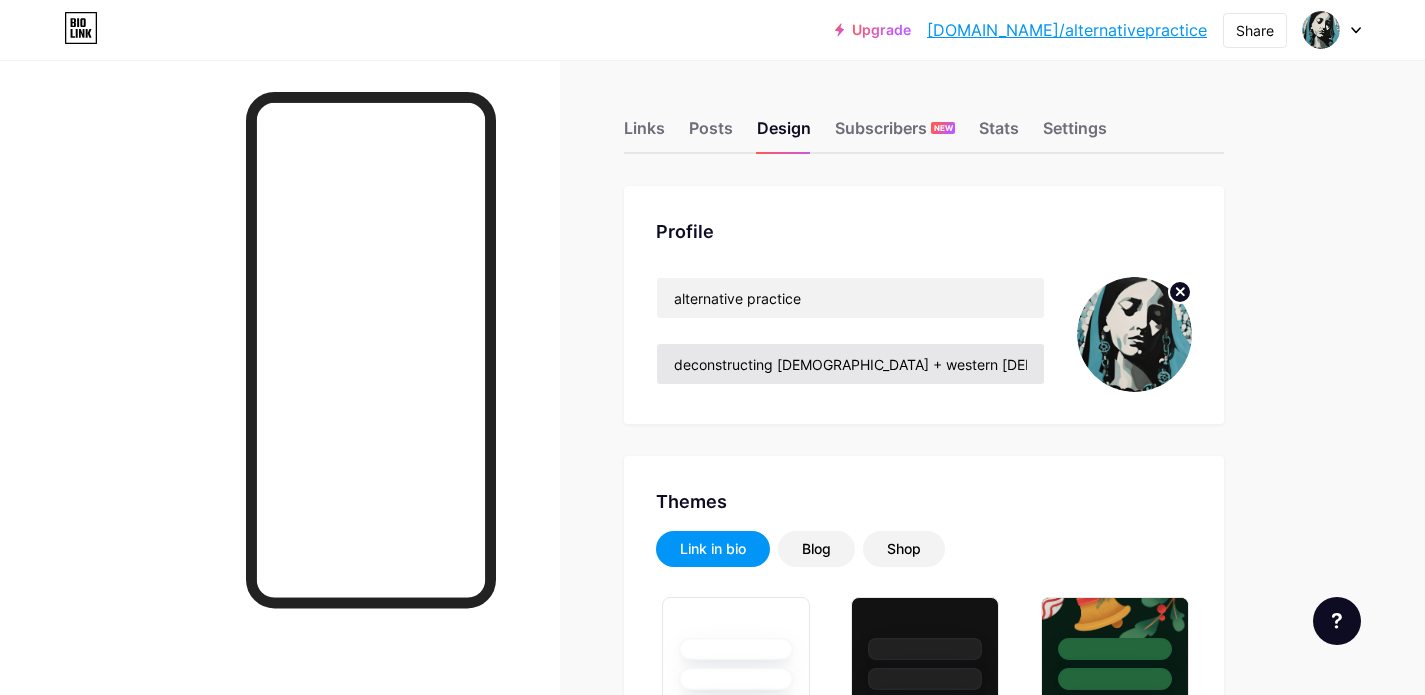 type on "#277d81" 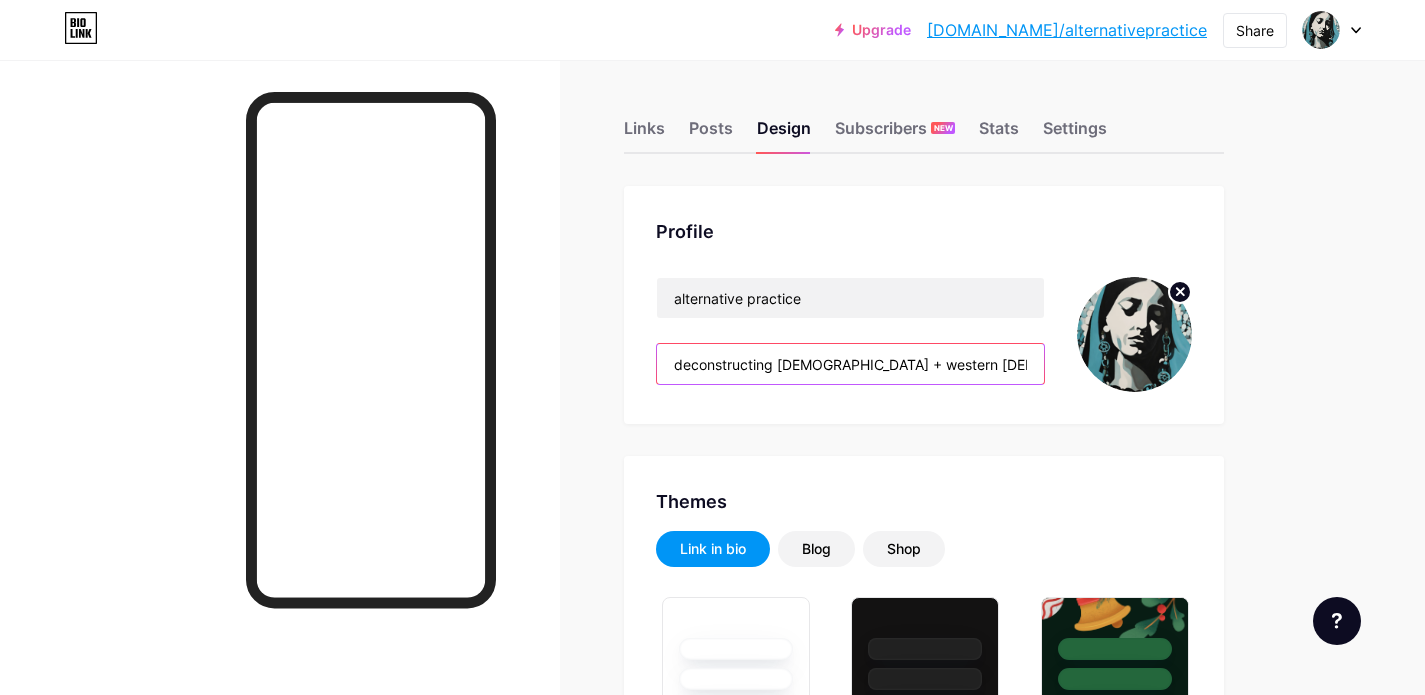 click on "deconstructing [DEMOGRAPHIC_DATA] + western [DEMOGRAPHIC_DATA]. exploring the vast expanse of spiritualities." at bounding box center (850, 364) 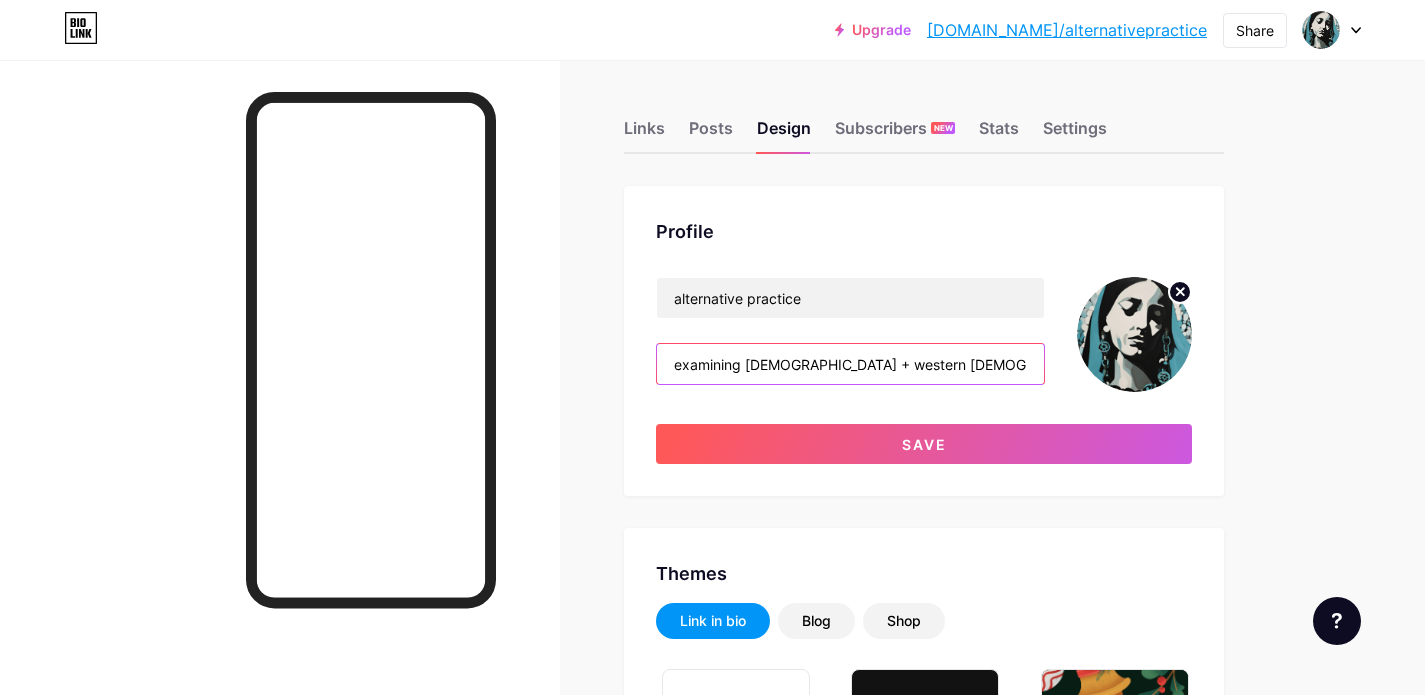 scroll, scrollTop: 0, scrollLeft: 251, axis: horizontal 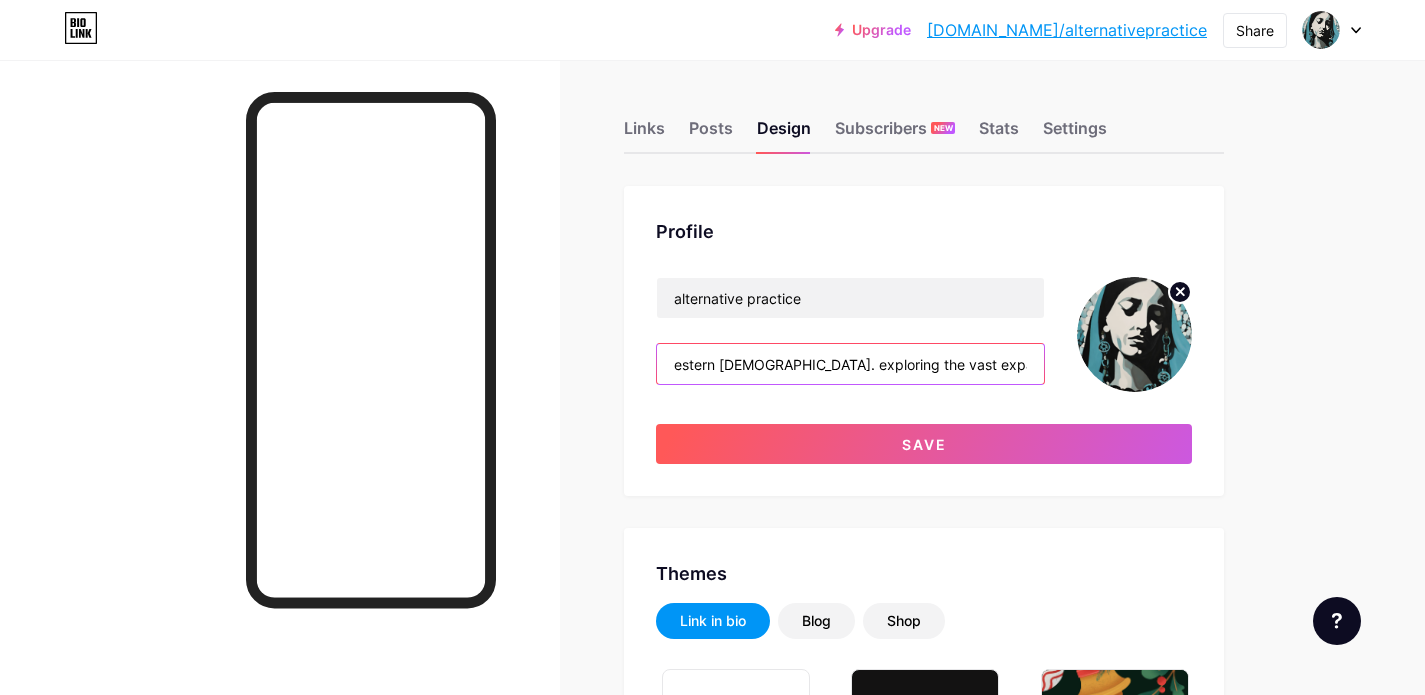 drag, startPoint x: 994, startPoint y: 361, endPoint x: 1103, endPoint y: 361, distance: 109 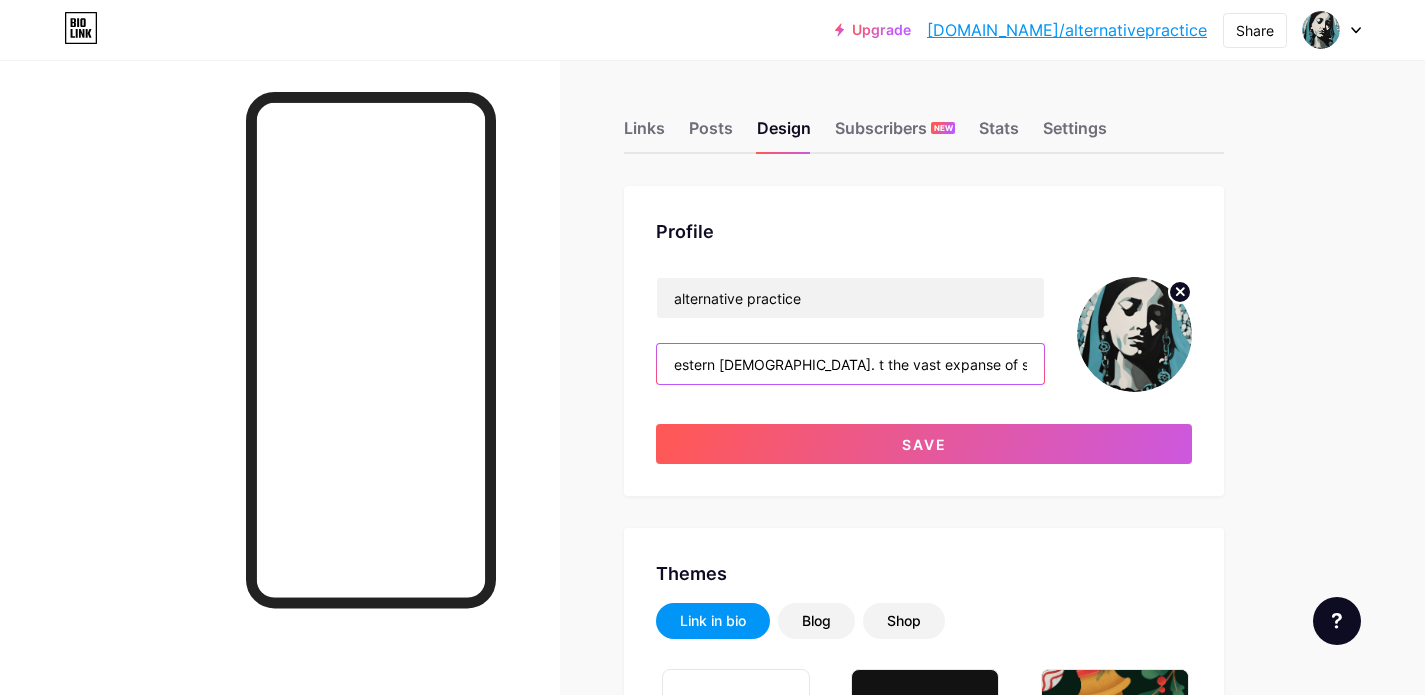 scroll, scrollTop: 0, scrollLeft: 195, axis: horizontal 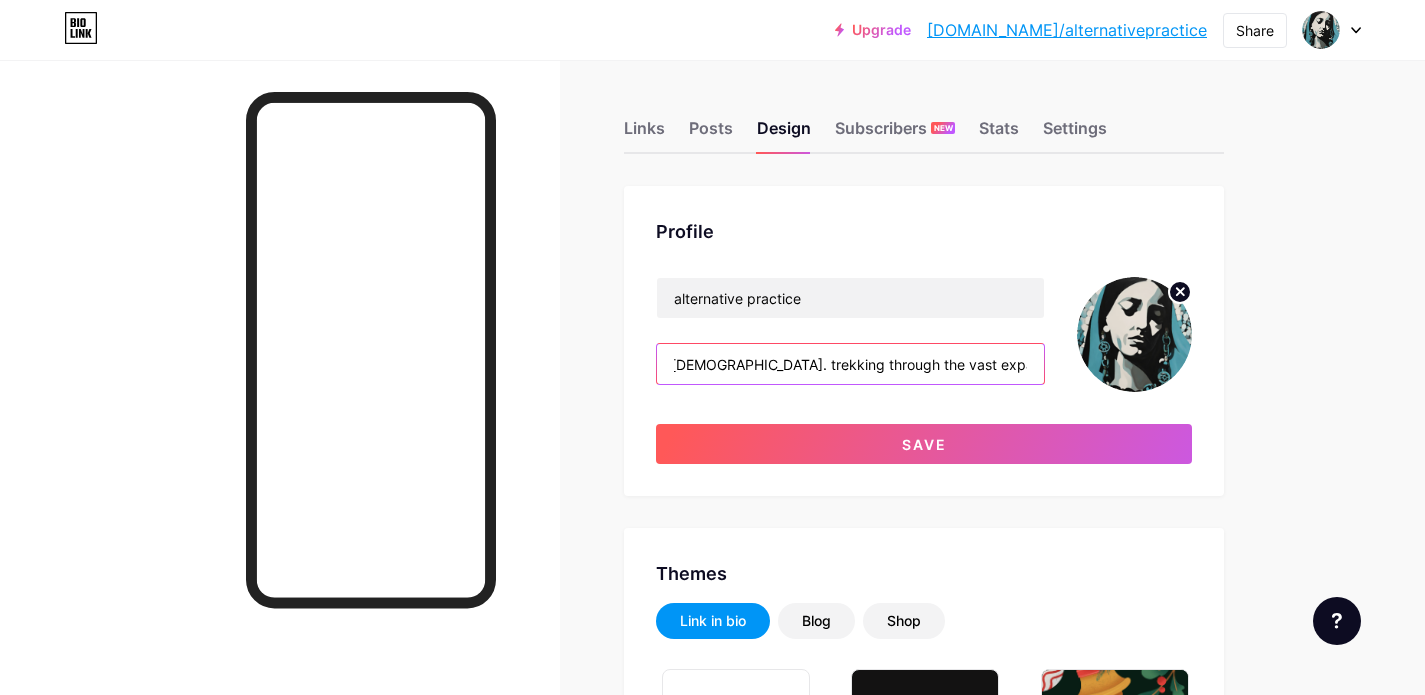 drag, startPoint x: 954, startPoint y: 359, endPoint x: 1114, endPoint y: 360, distance: 160.00313 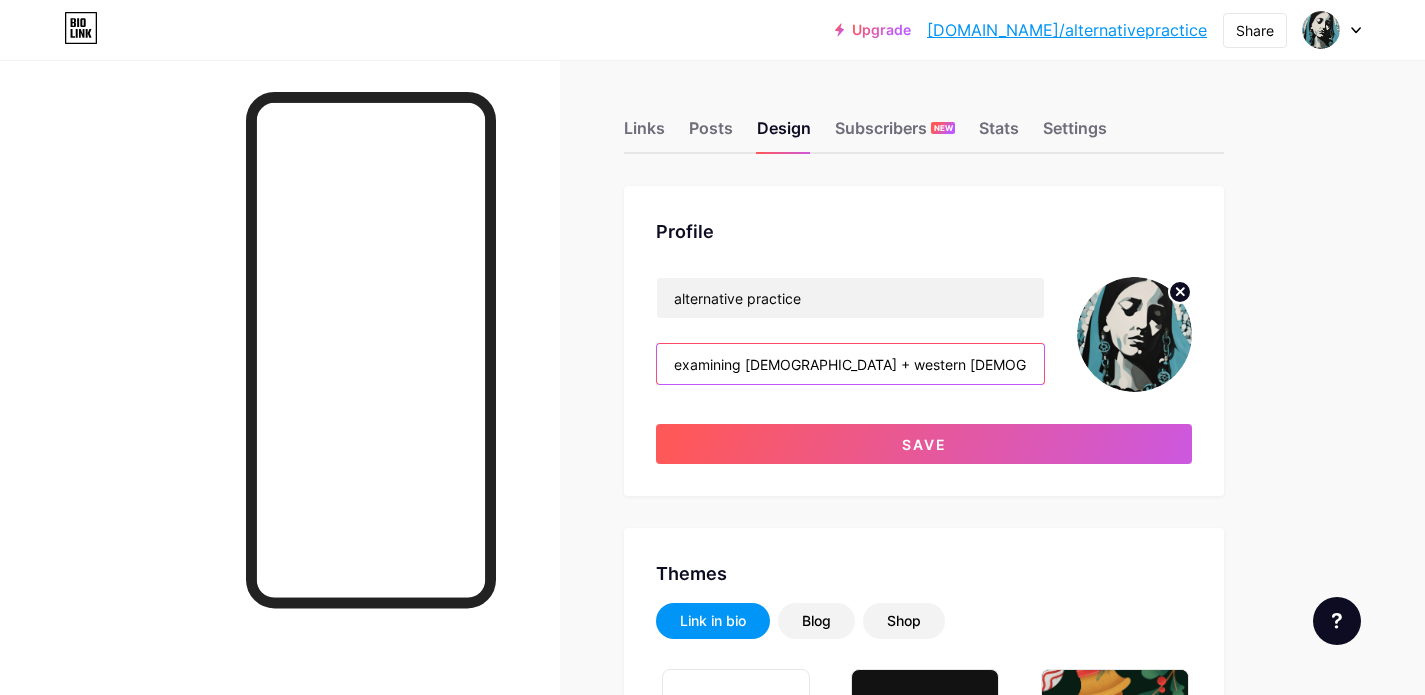 scroll, scrollTop: 0, scrollLeft: 299, axis: horizontal 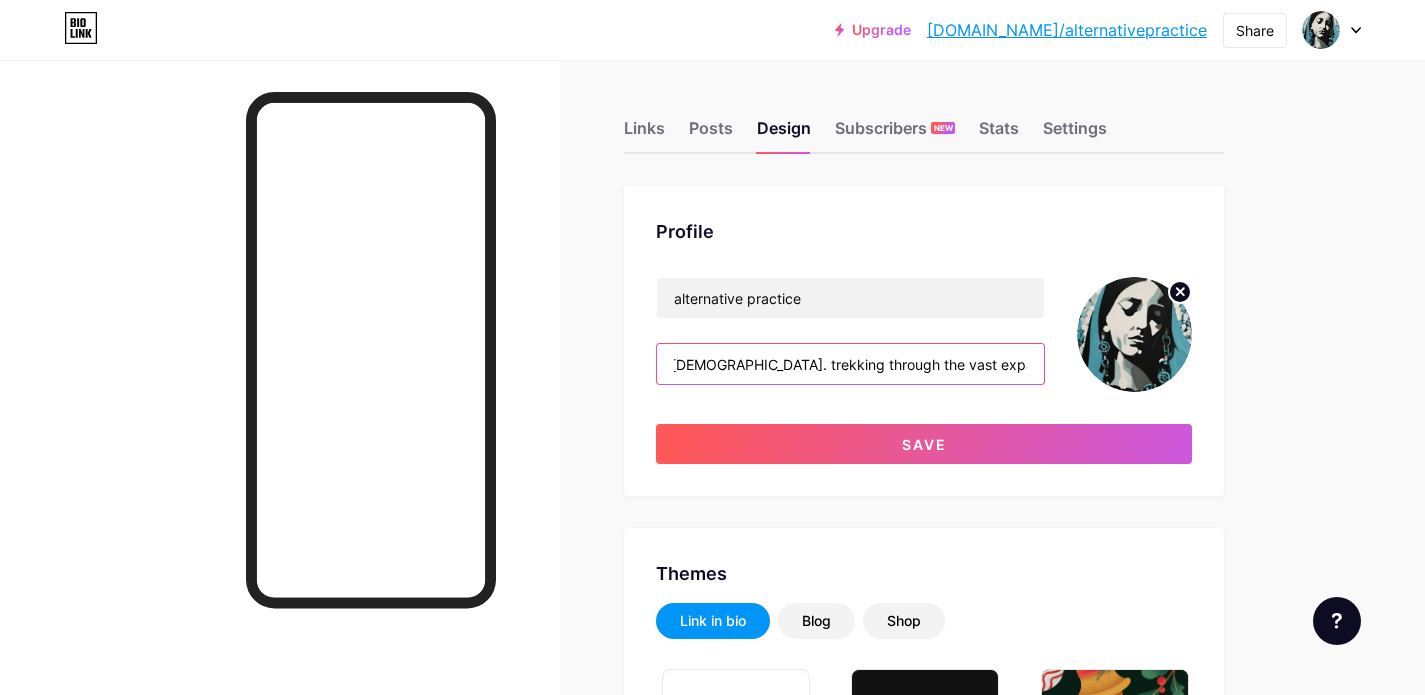 drag, startPoint x: 965, startPoint y: 360, endPoint x: 1152, endPoint y: 360, distance: 187 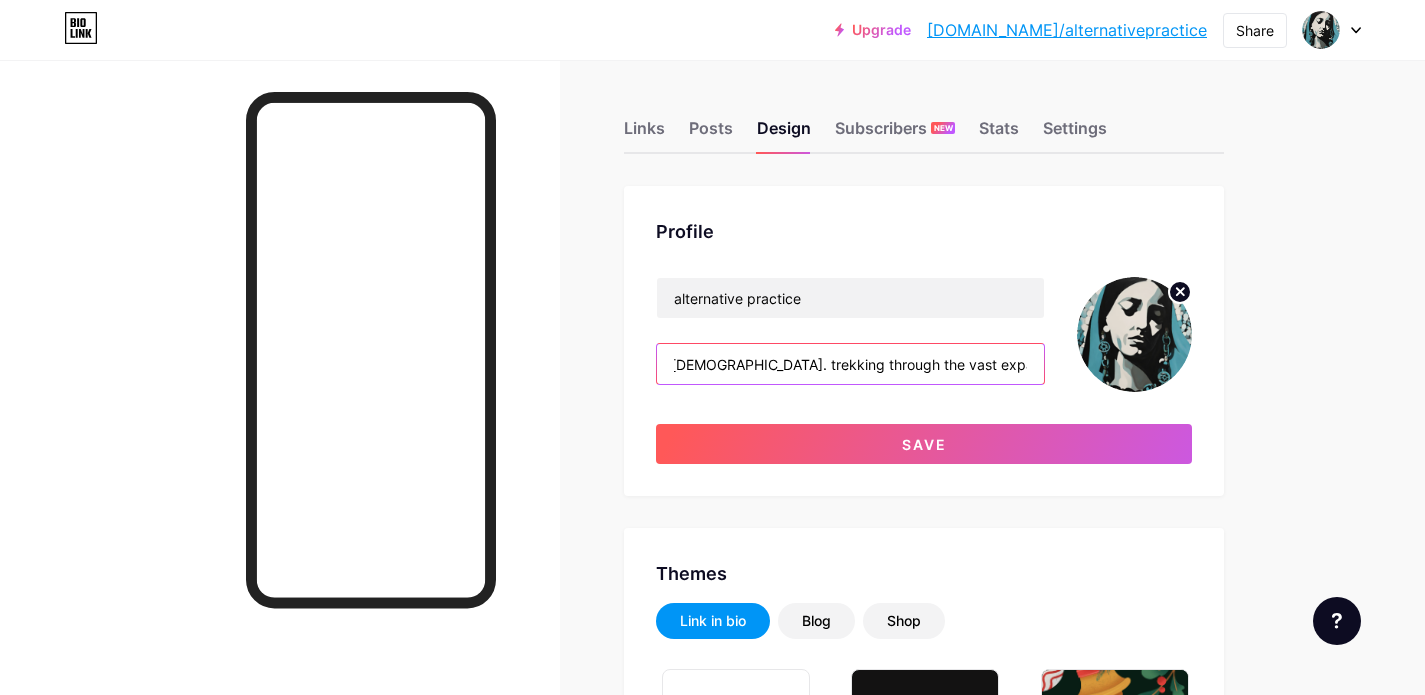 drag, startPoint x: 836, startPoint y: 364, endPoint x: 1041, endPoint y: 364, distance: 205 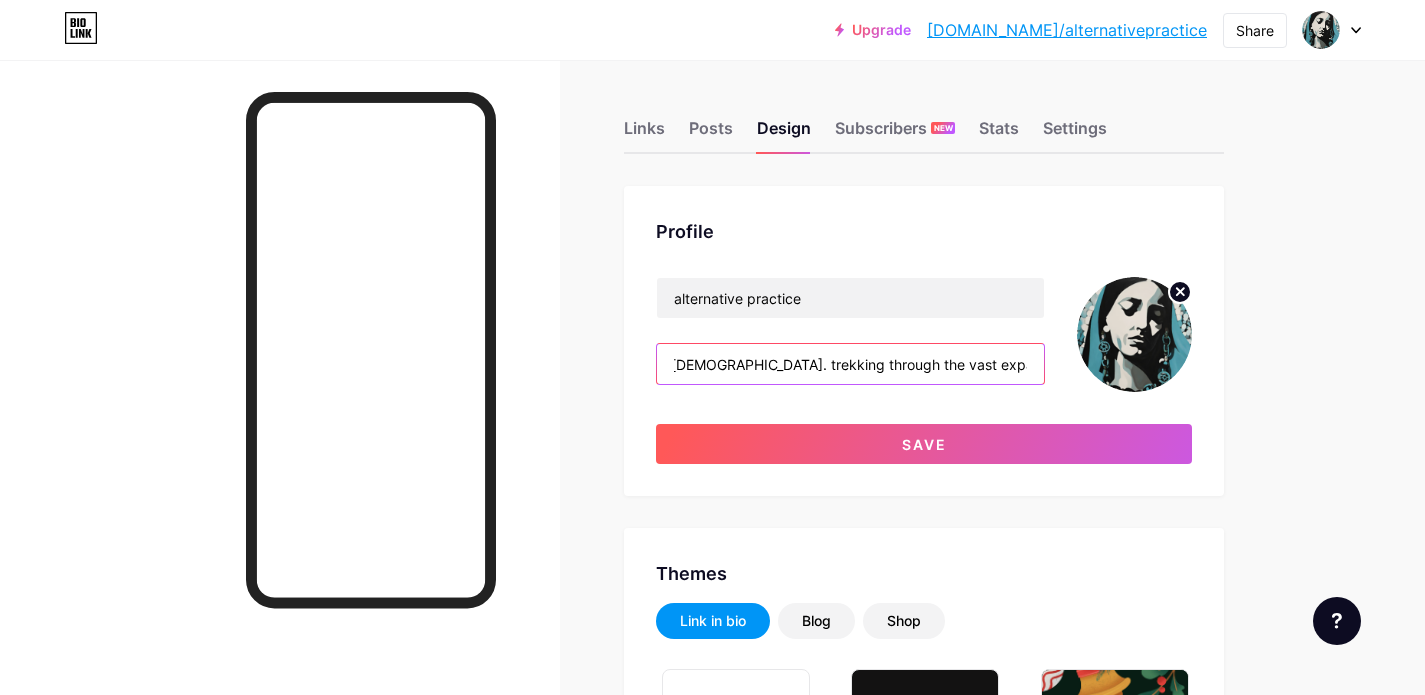 click on "examining [DEMOGRAPHIC_DATA] + western [DEMOGRAPHIC_DATA]. trekking through the vast expanse of spiritualities." at bounding box center (850, 364) 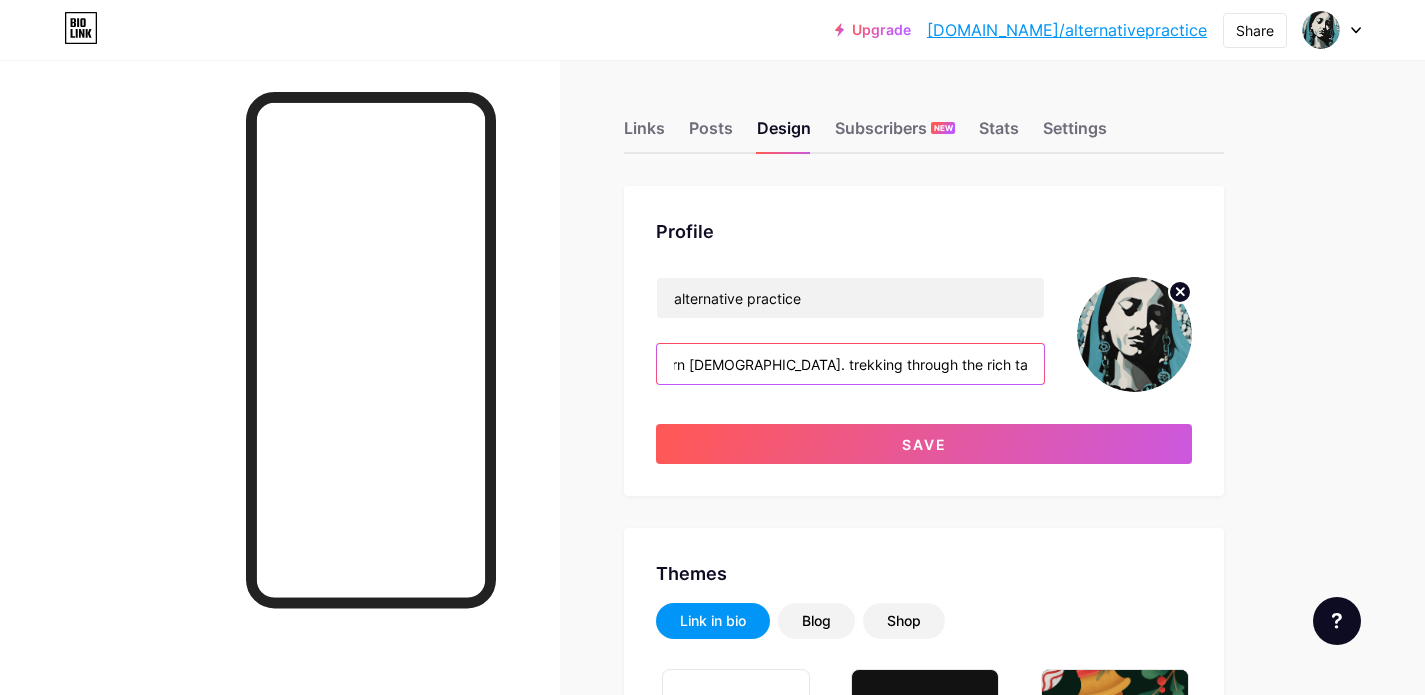 scroll, scrollTop: 0, scrollLeft: 284, axis: horizontal 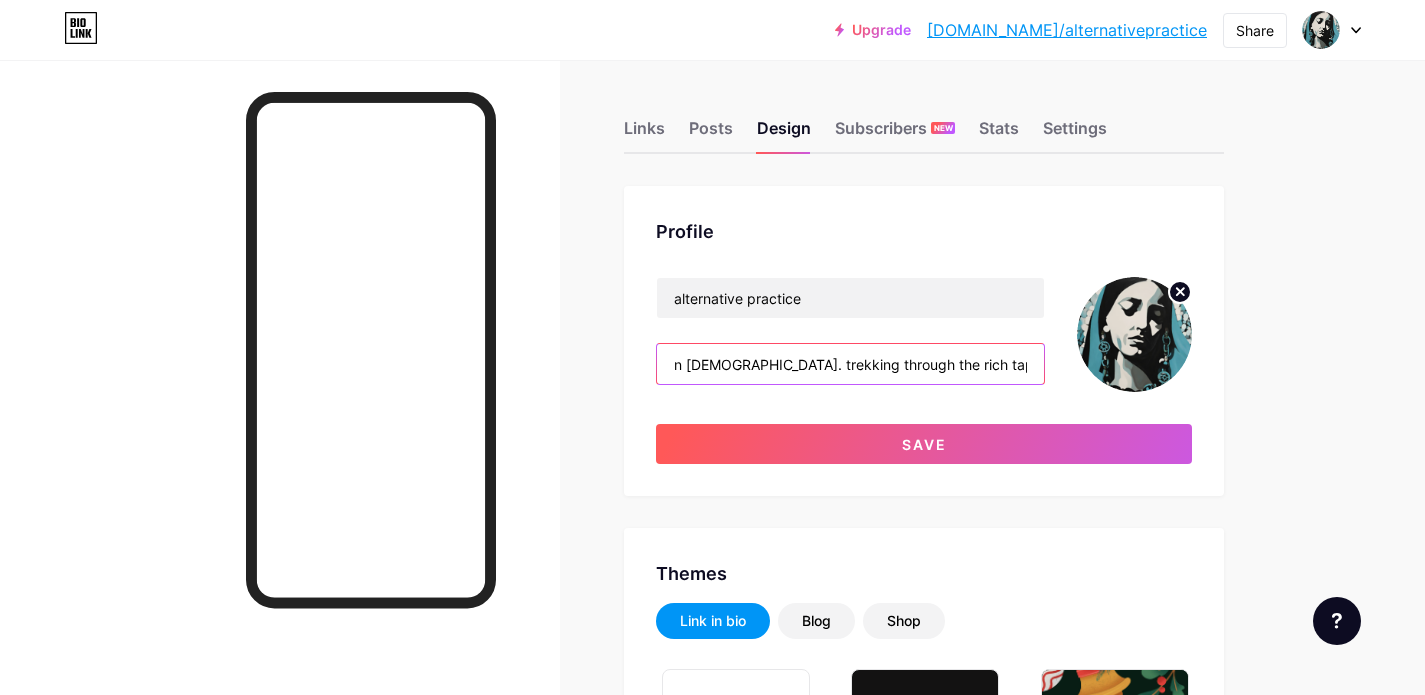 type on "examining [DEMOGRAPHIC_DATA] + western [DEMOGRAPHIC_DATA]. trekking through the rich tapestry of spirituality." 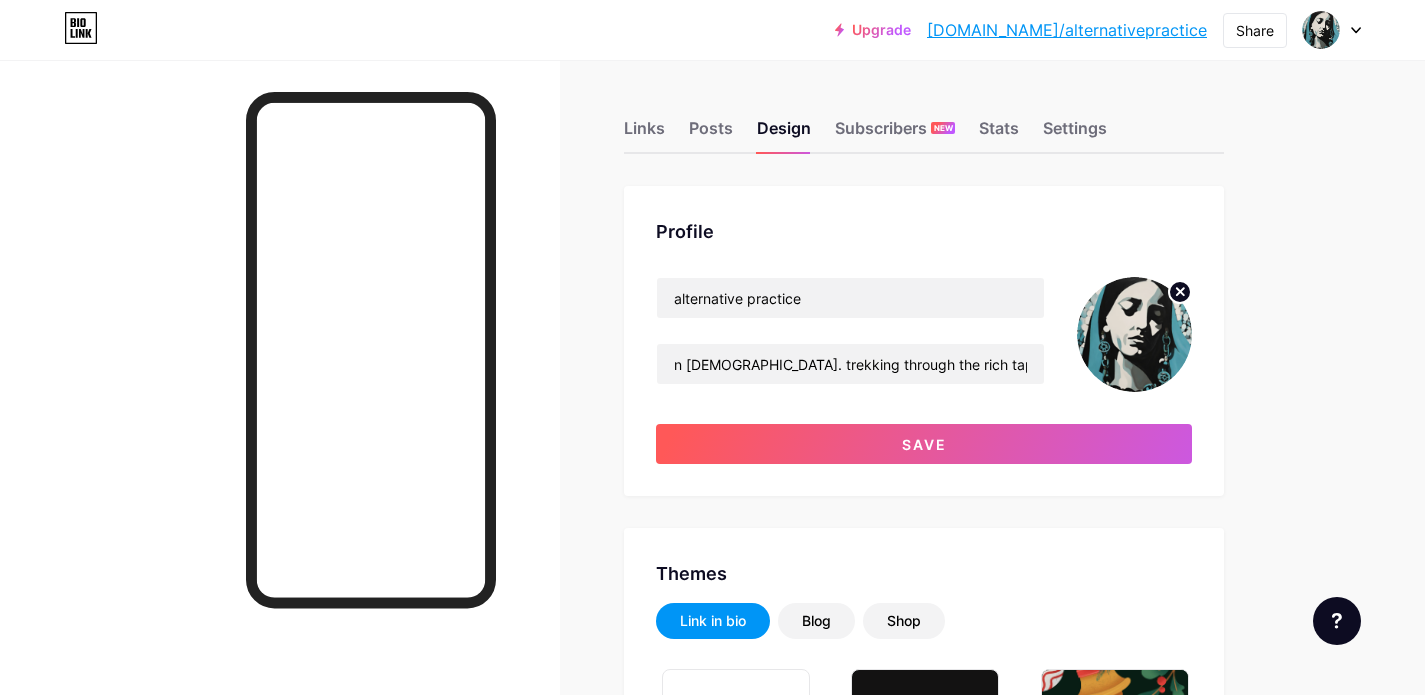 scroll, scrollTop: 0, scrollLeft: 0, axis: both 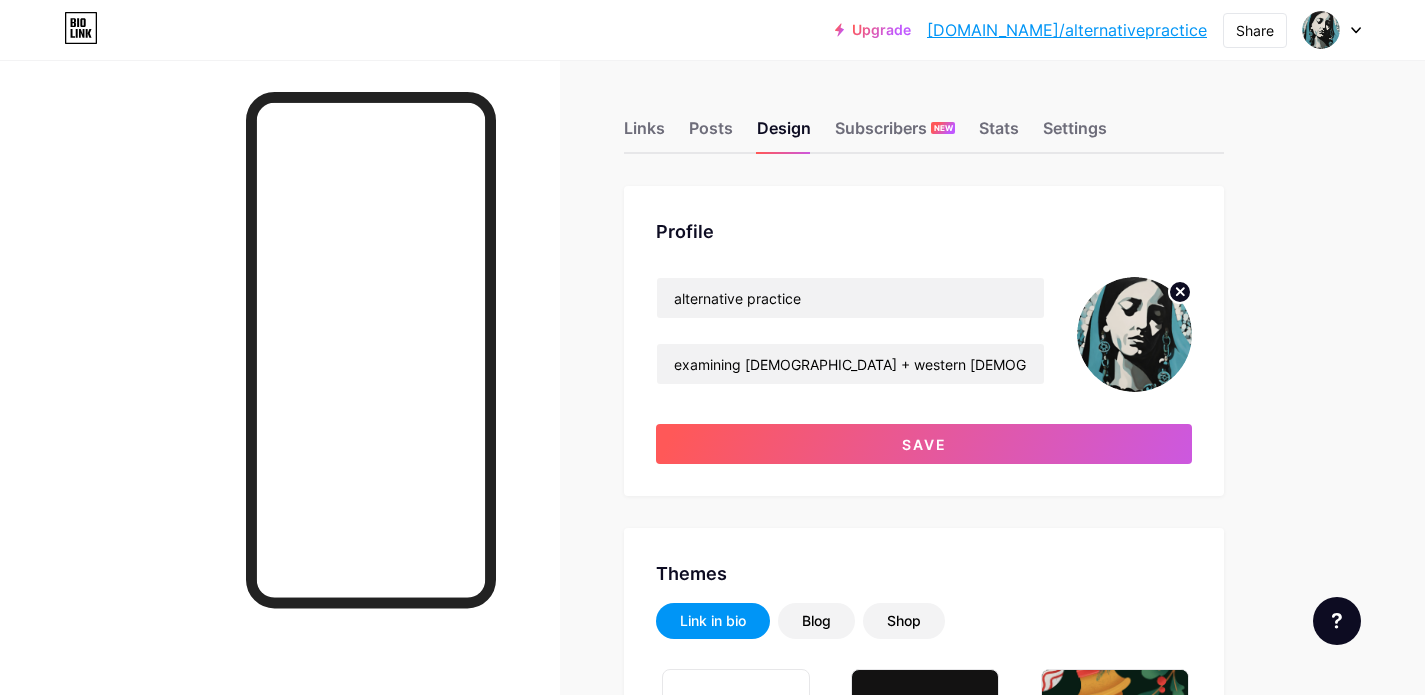 click on "Upgrade   [DOMAIN_NAME]/altern...   [DOMAIN_NAME]/alternativepractice   Share               Switch accounts     alternative practice   [DOMAIN_NAME]/alternativepractice       + Add a new page        Account settings   Logout   Link Copied
Links
Posts
Design
Subscribers
NEW
Stats
Settings     Profile   alternative practice     examining [DEMOGRAPHIC_DATA] + western [DEMOGRAPHIC_DATA]. trekking through the rich tapestry of spirituality.                   Save     Themes   Link in bio   Blog   Shop       Basics       Carbon       Xmas 23       Pride       Glitch       Winter · Live       Glassy · Live       Chameleon · Live       Rainy Night · Live       Neon · Live       Summer       Retro       Strawberry · Live       Desert       Sunny       Autumn       Leaf       Clear Sky       Blush       Unicorn       Minimal       Cloudy       Shadow     Create your own           Changes saved     Background         Color           Video" at bounding box center (712, 2374) 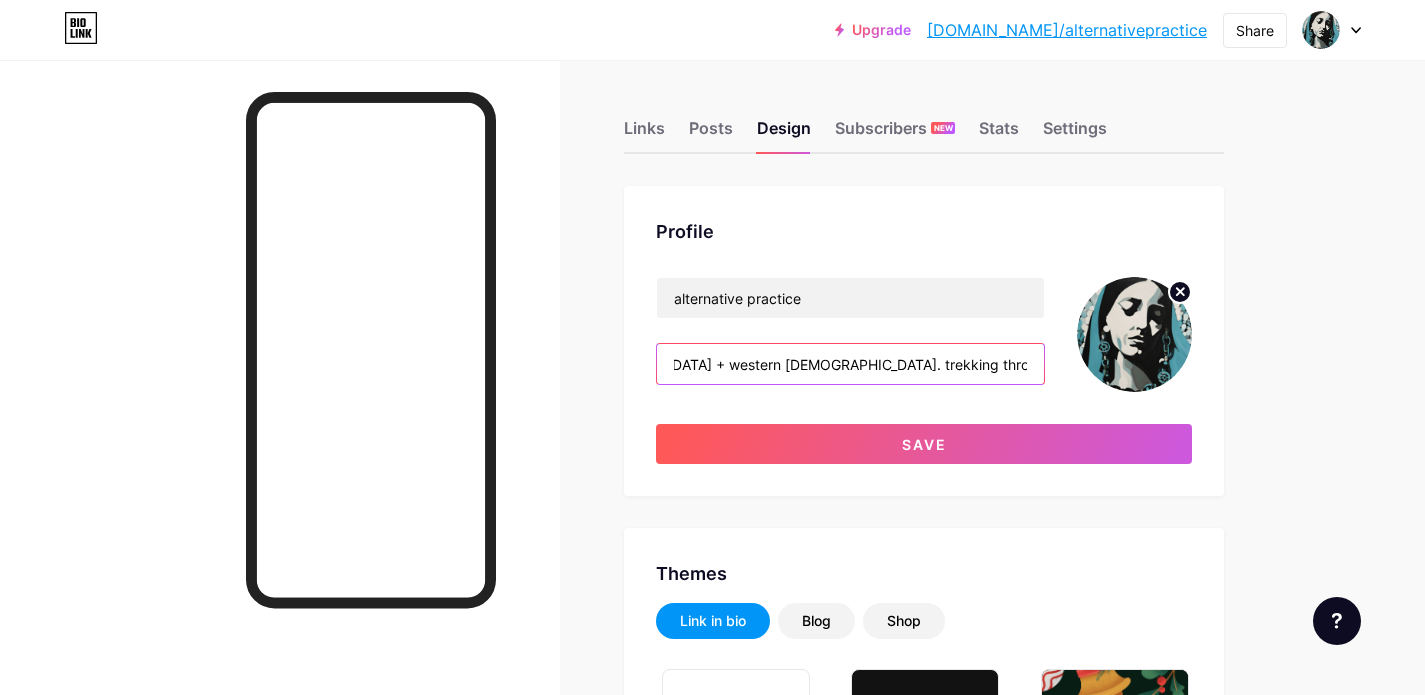 scroll, scrollTop: 0, scrollLeft: 284, axis: horizontal 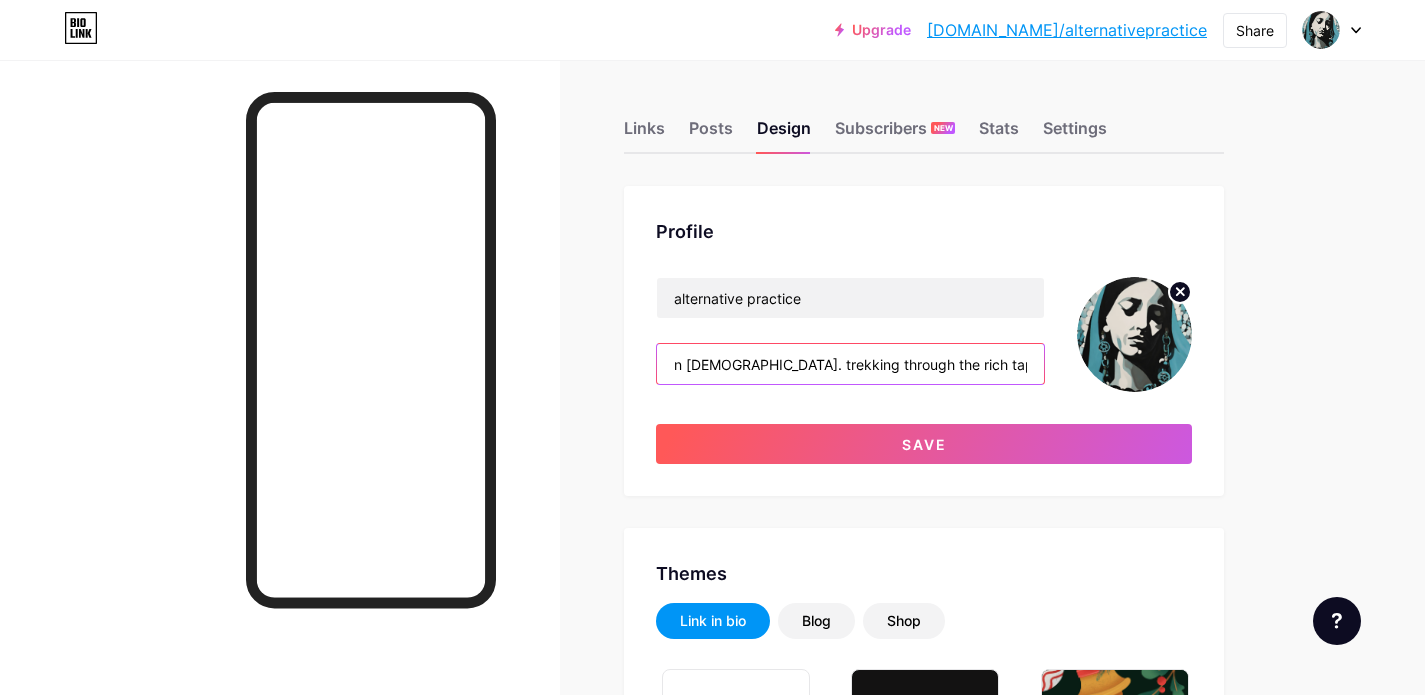 drag, startPoint x: 918, startPoint y: 367, endPoint x: 1059, endPoint y: 370, distance: 141.0319 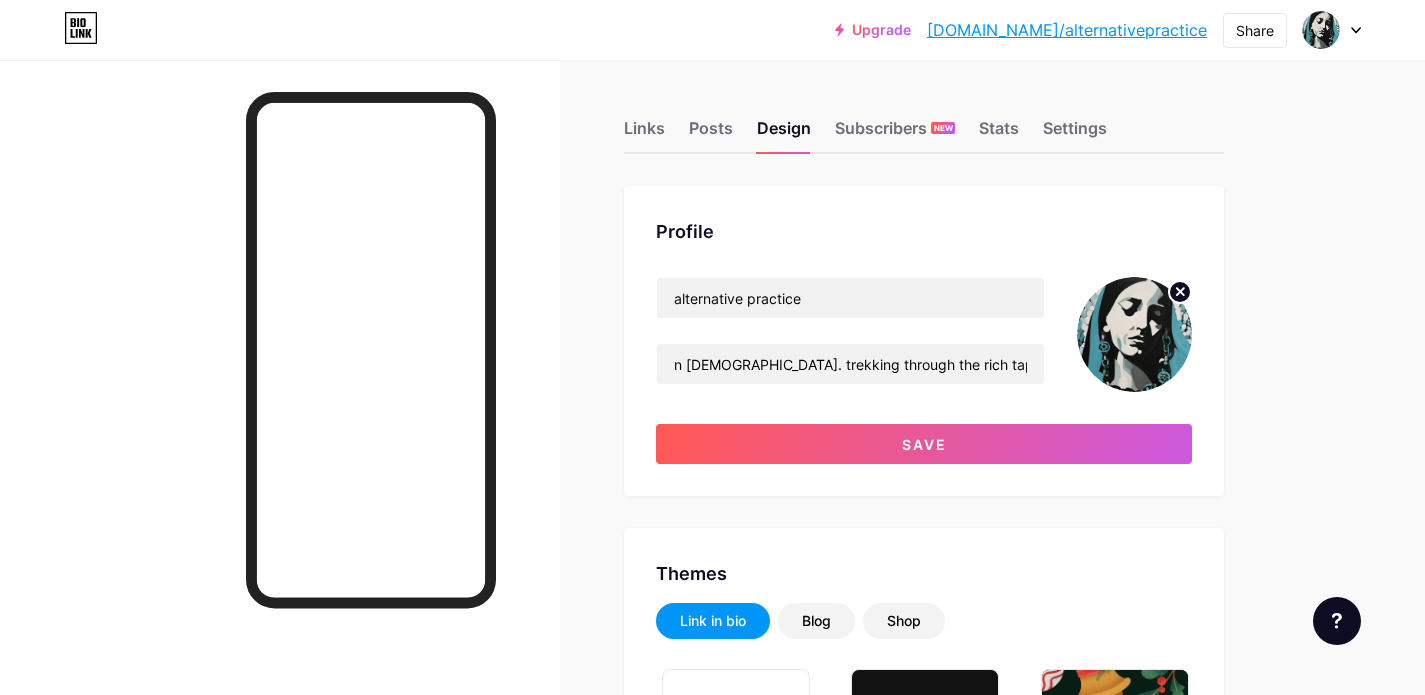 click on "Links
Posts
Design
Subscribers
NEW
Stats
Settings     Profile   alternative practice     examining [DEMOGRAPHIC_DATA] + western [DEMOGRAPHIC_DATA]. trekking through the rich tapestry of spirituality.                   Save     Themes   Link in bio   Blog   Shop       Basics       Carbon       Xmas 23       Pride       Glitch       Winter · Live       Glassy · Live       Chameleon · Live       Rainy Night · Live       Neon · Live       Summer       Retro       Strawberry · Live       Desert       Sunny       Autumn       Leaf       Clear Sky       Blush       Unicorn       Minimal       Cloudy       Shadow     Create your own           Changes saved     Background         Color           Video             Image           #ffffff     Button       #277d81   Font   Inter Poppins EB Garamond TEKO BALSAMIQ SANS Kite One PT Sans Quicksand DM Sans     #000000   Changes saved     Position to display socials                 Top" at bounding box center [654, 2404] 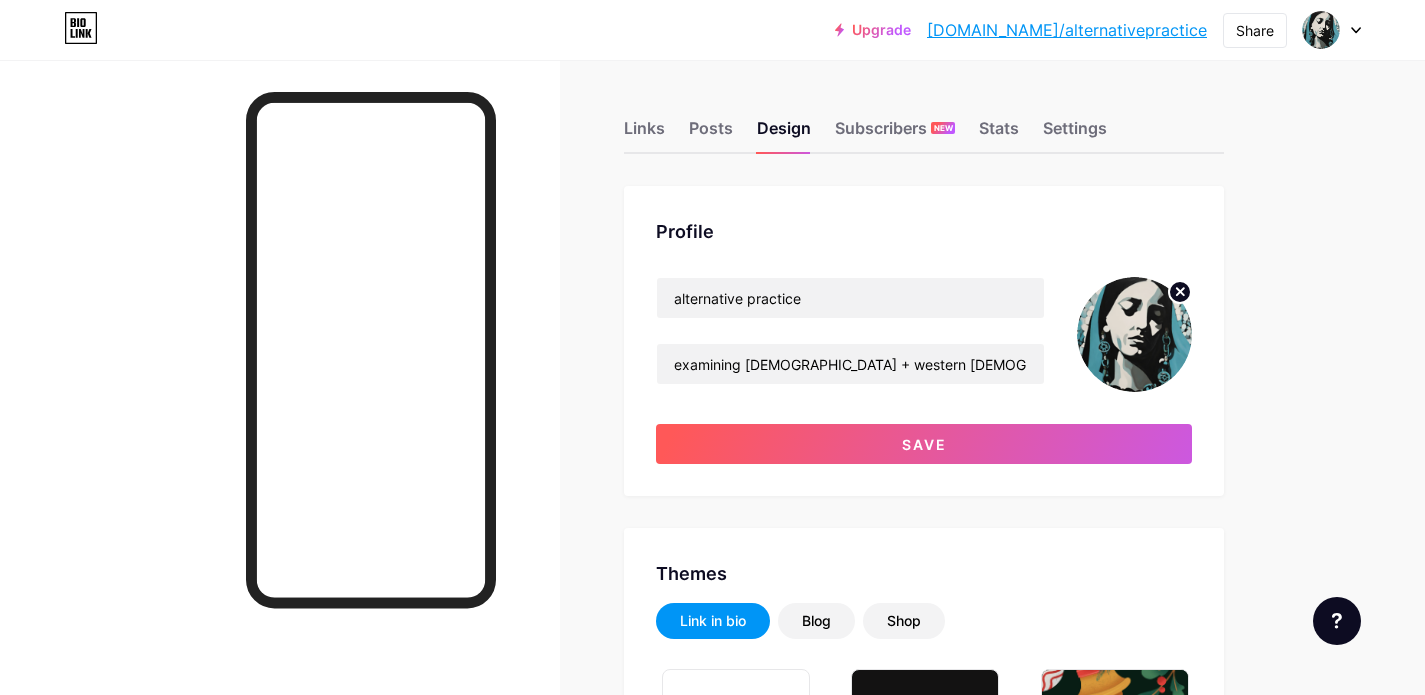 click at bounding box center [1134, 334] 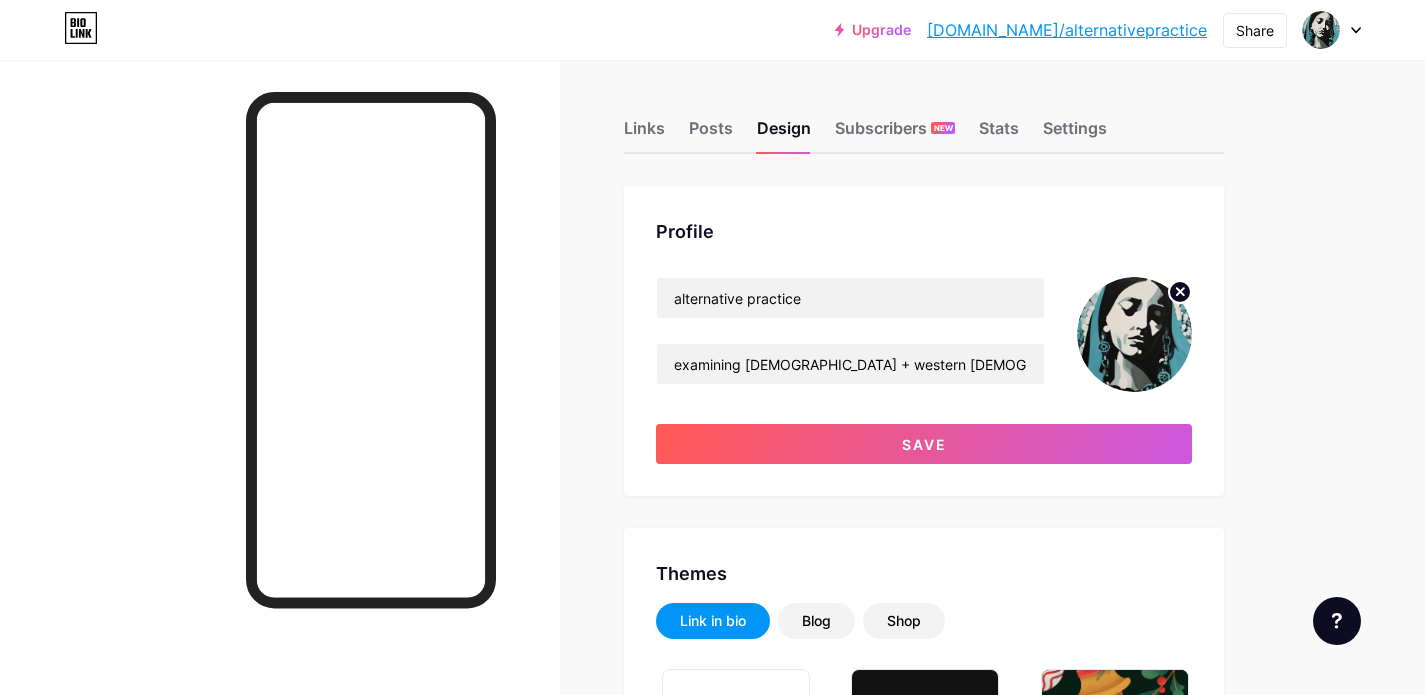 click 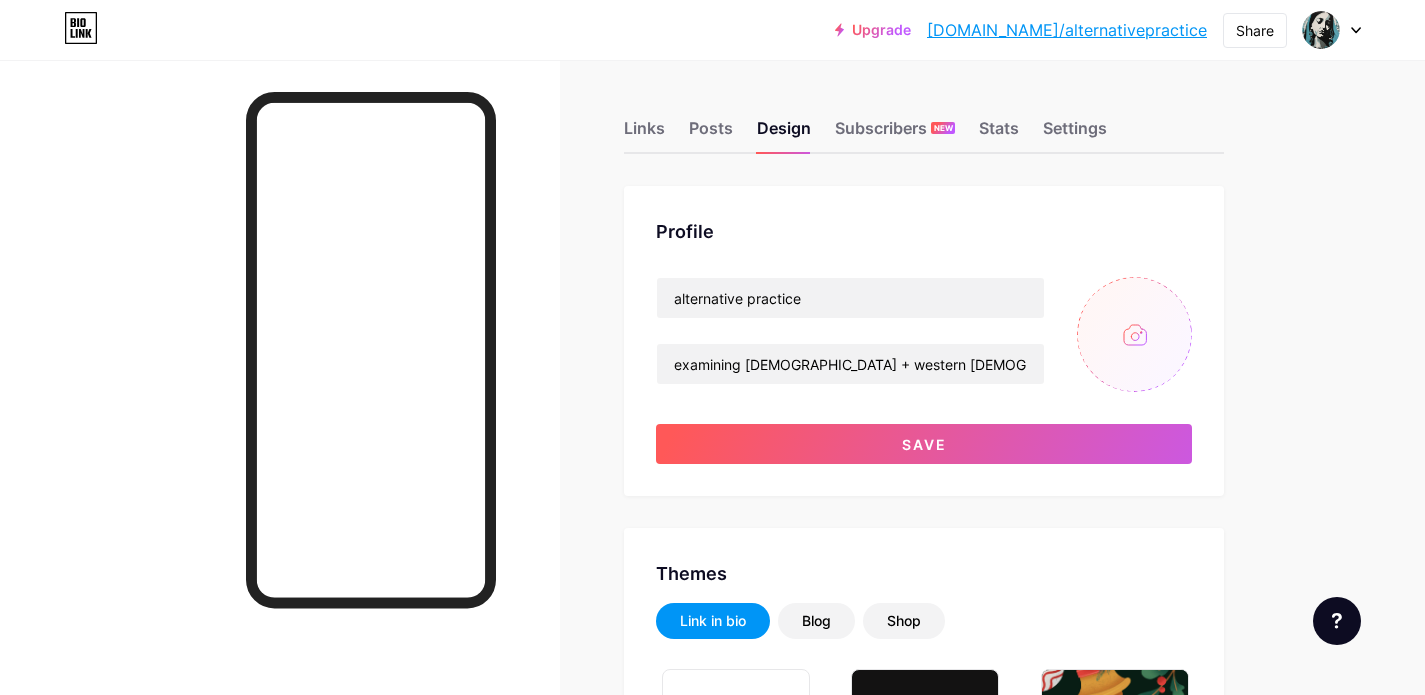 click at bounding box center [1134, 334] 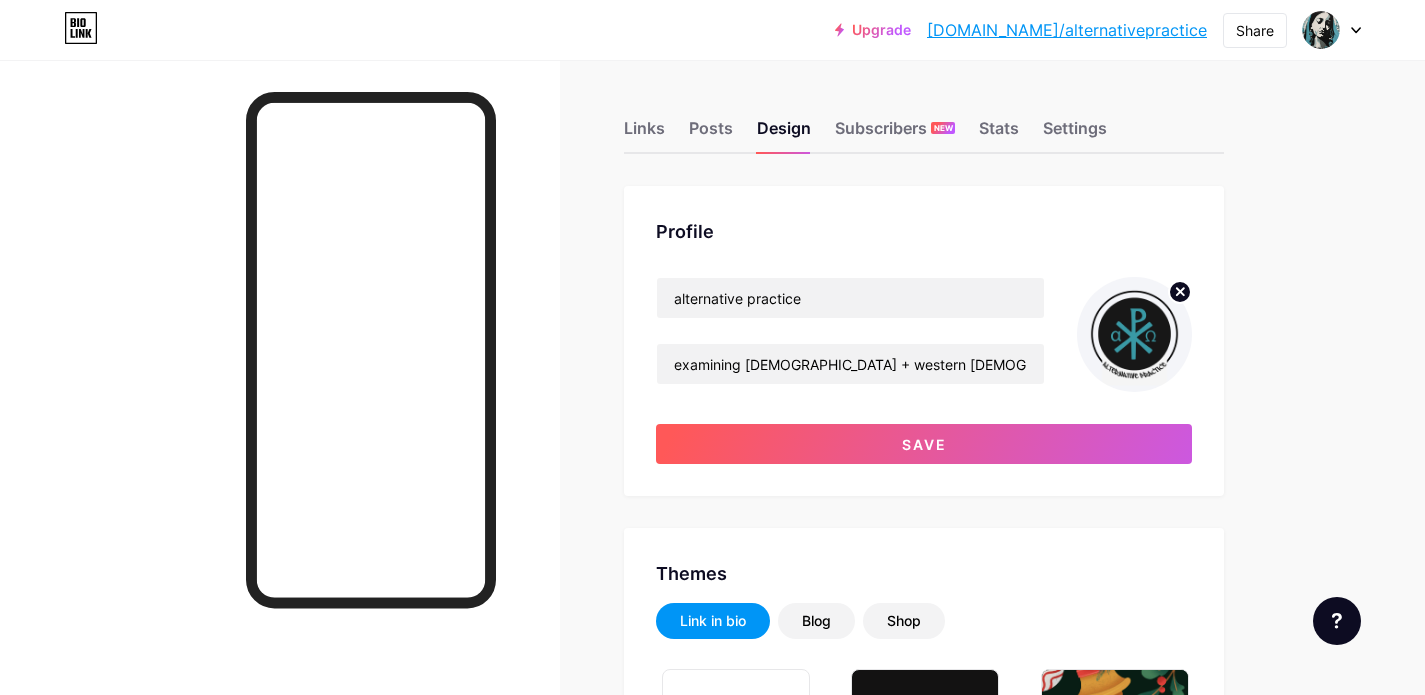 click 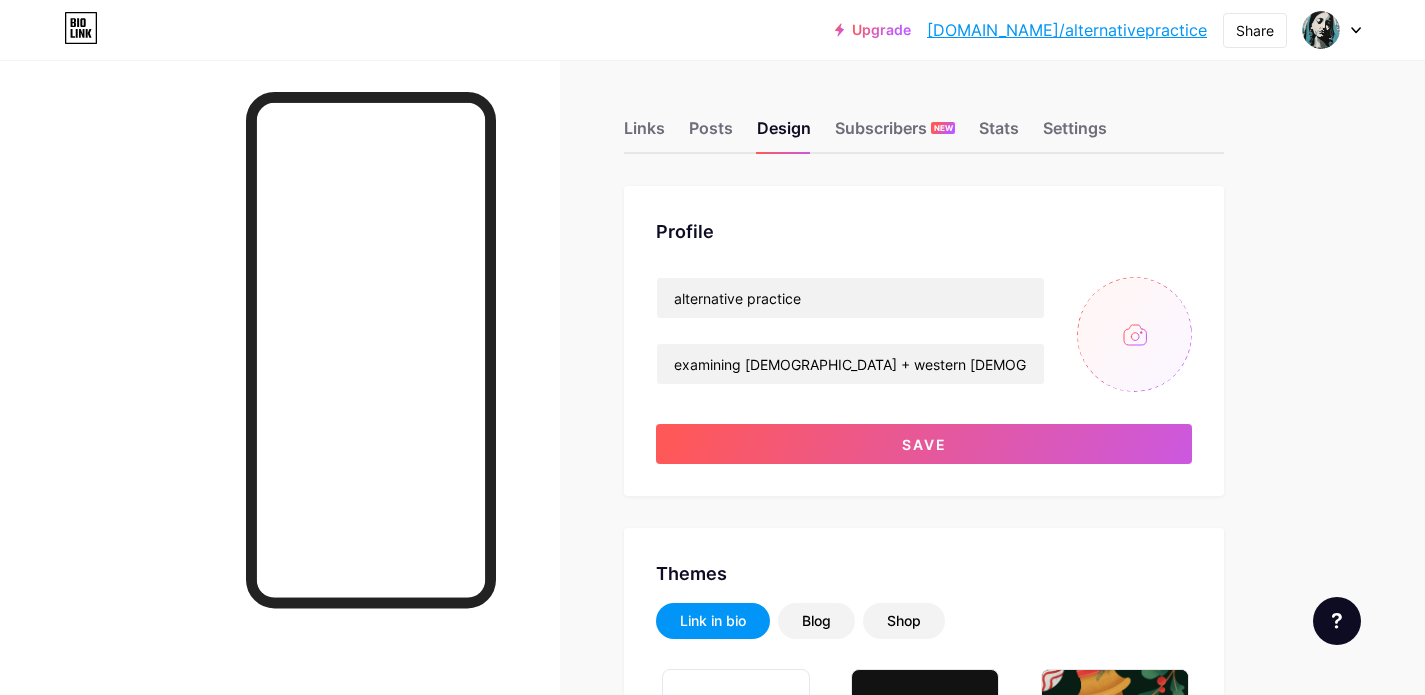 click at bounding box center [1134, 334] 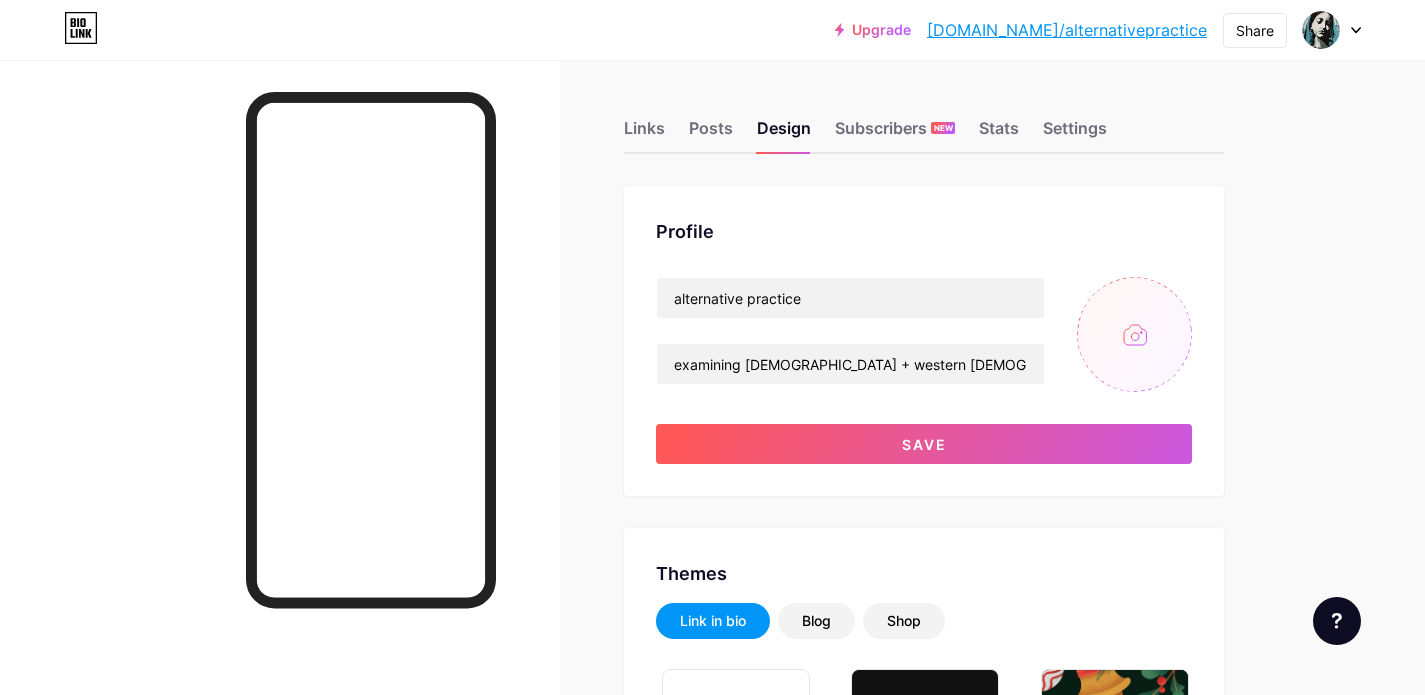 type on "C:\fakepath\FINAL 2.jpg" 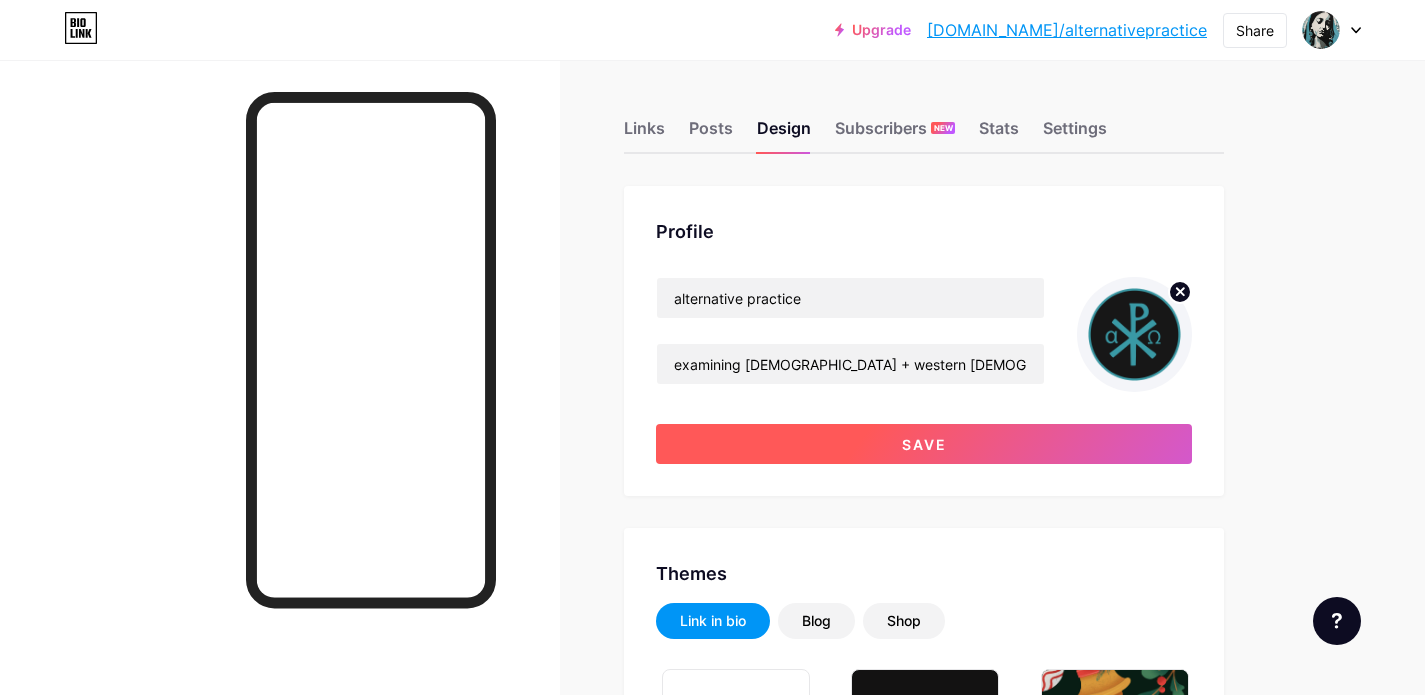 click on "Save" at bounding box center (924, 444) 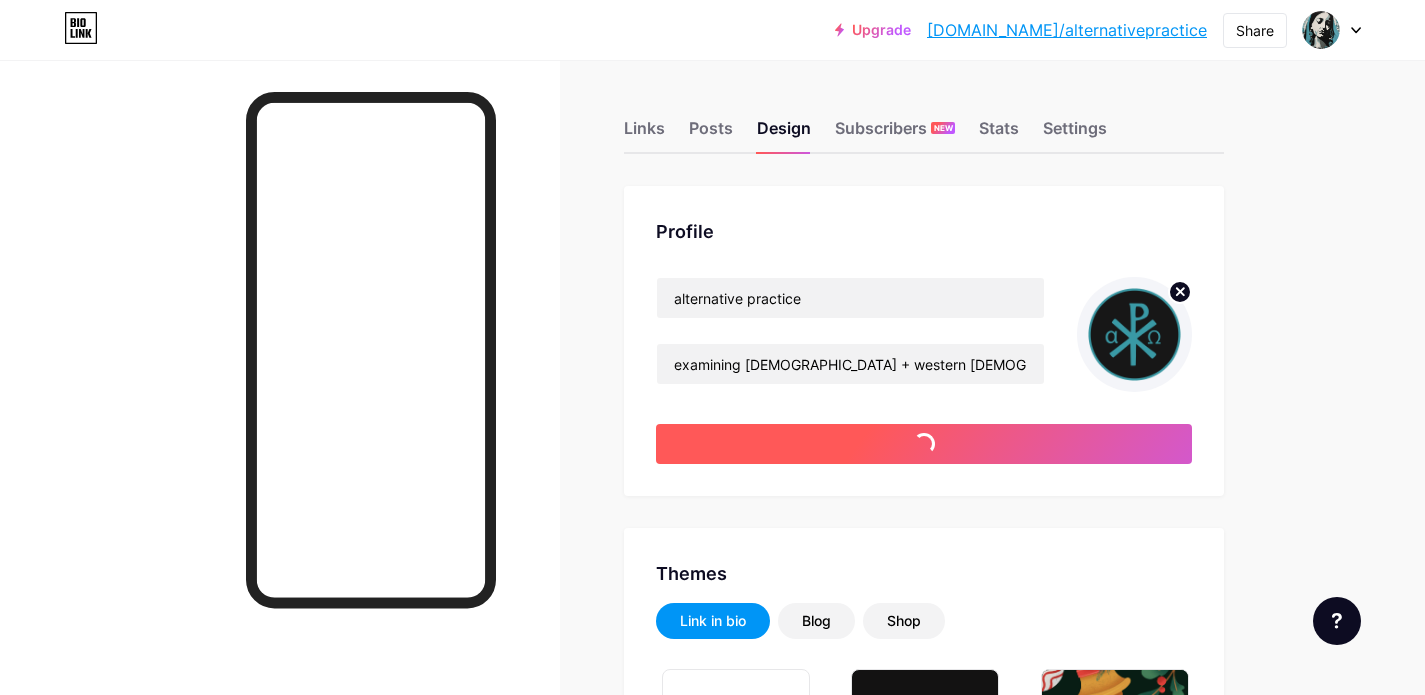 type on "#ffffff" 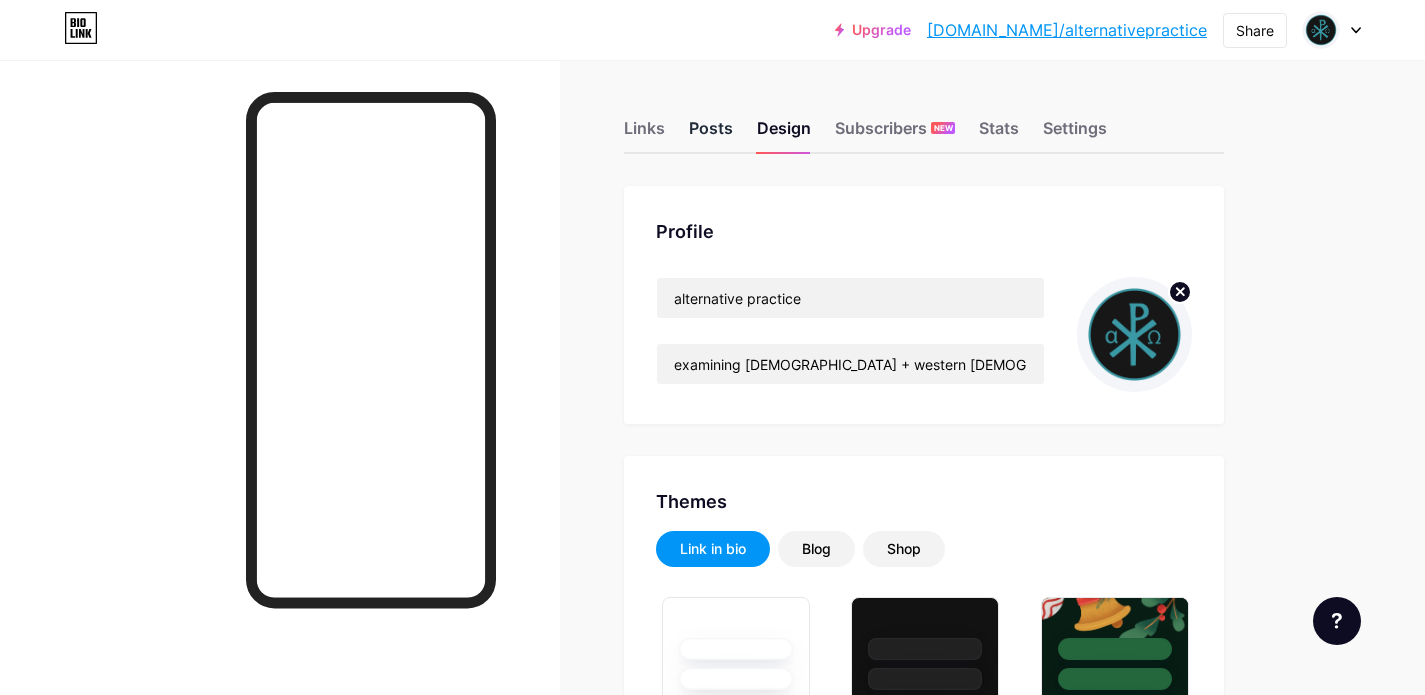 click on "Posts" at bounding box center (711, 134) 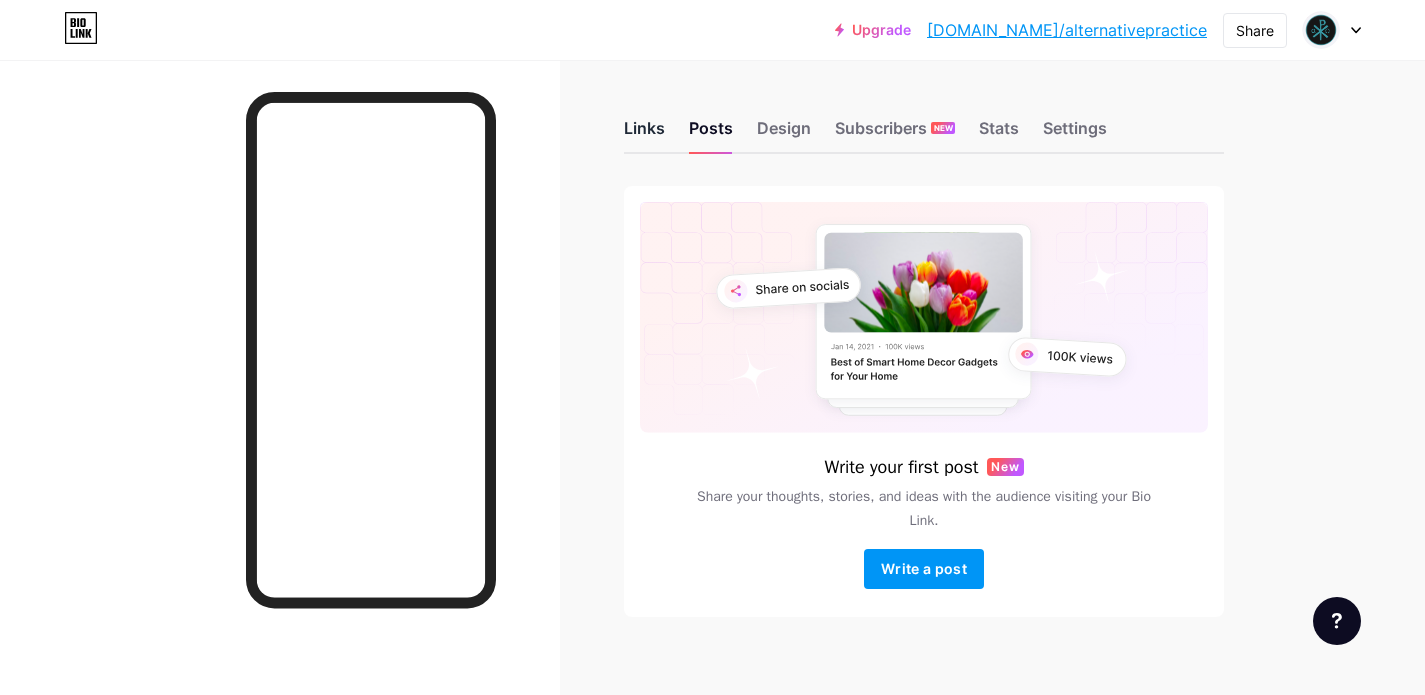click on "Links" at bounding box center [644, 134] 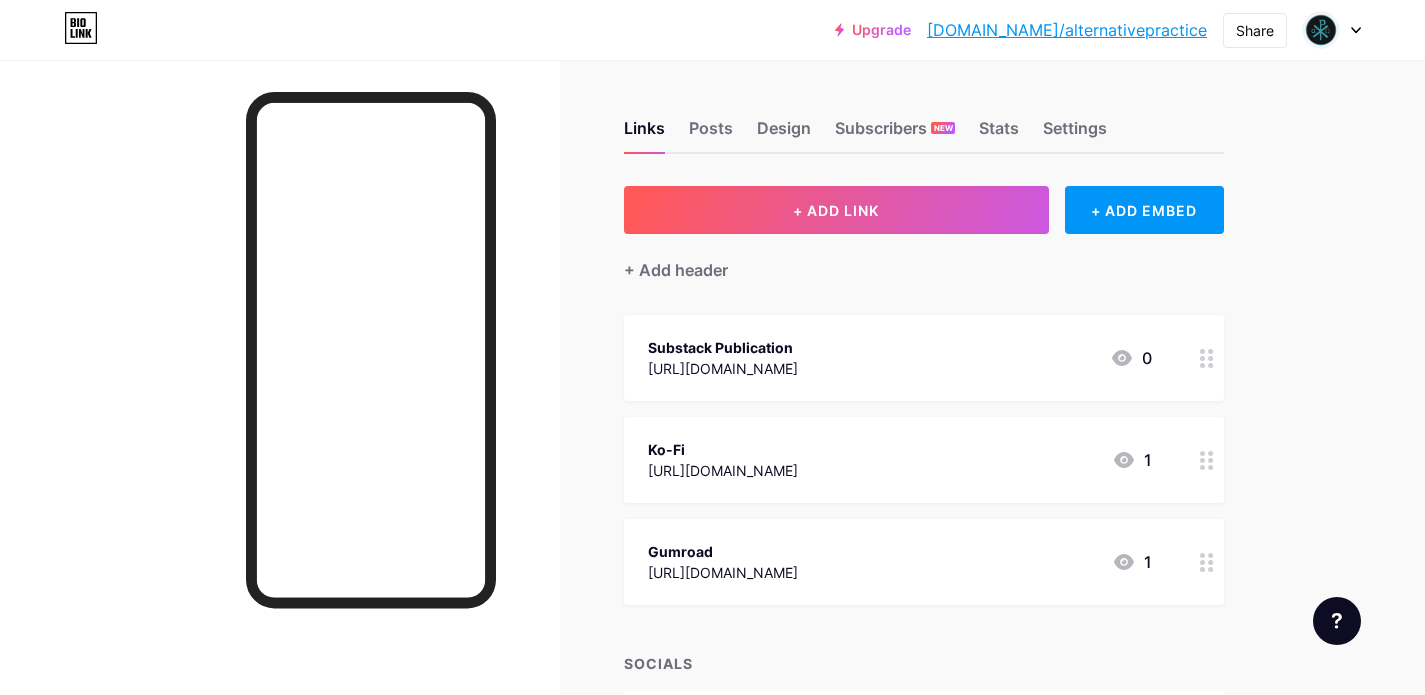 click at bounding box center (1207, 358) 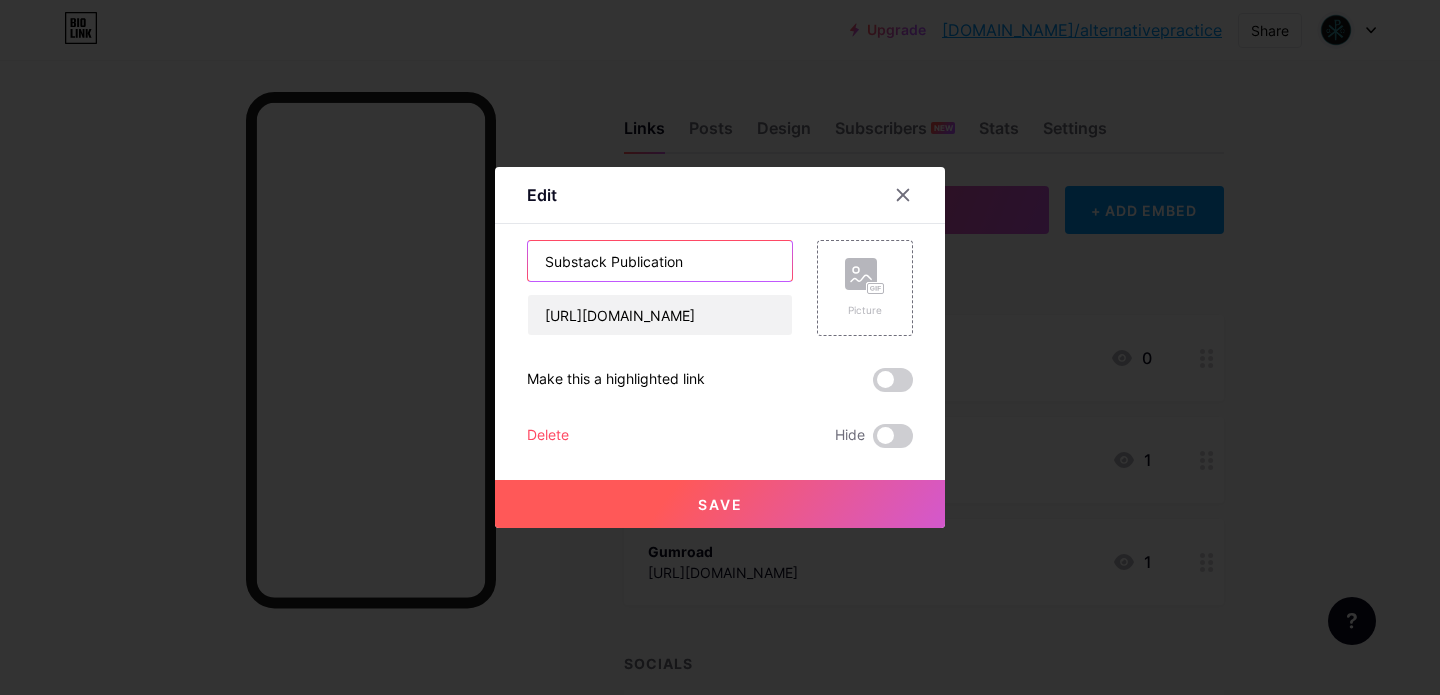 click on "Substack Publication" at bounding box center (660, 261) 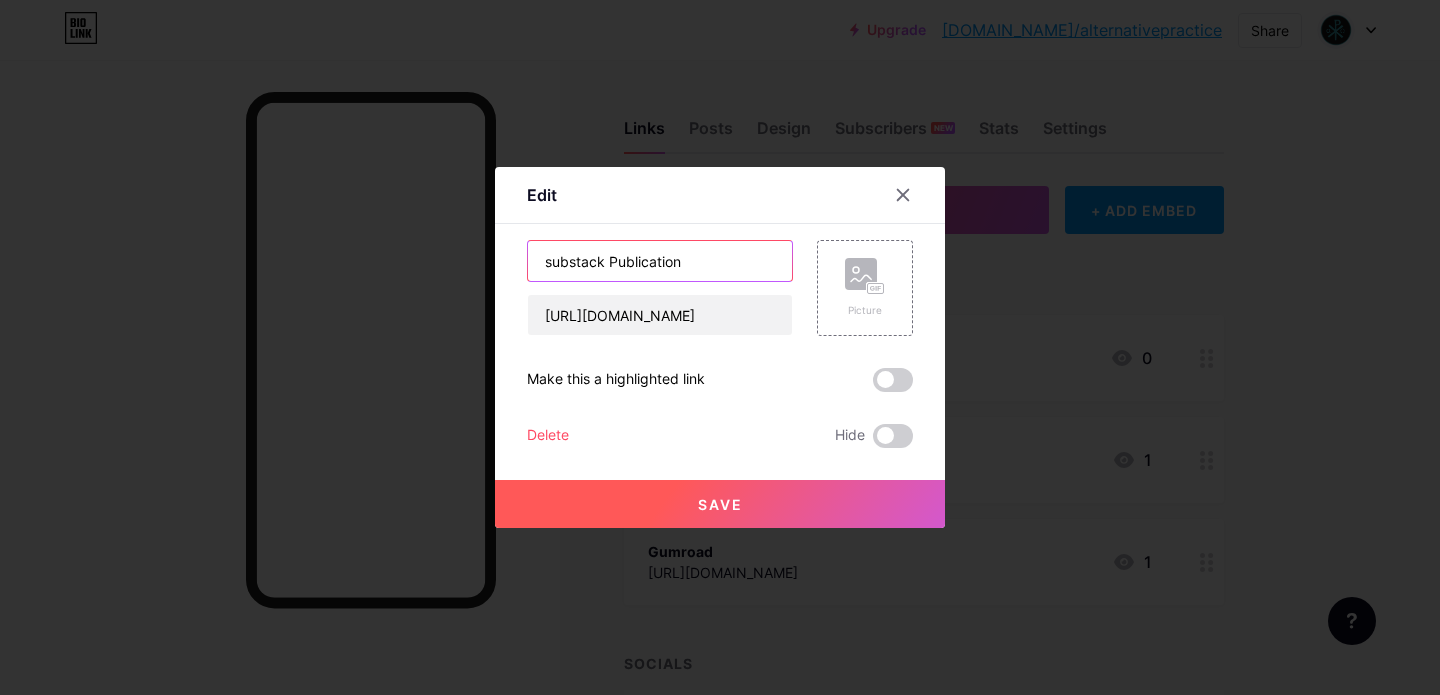 click on "substack Publication" at bounding box center (660, 261) 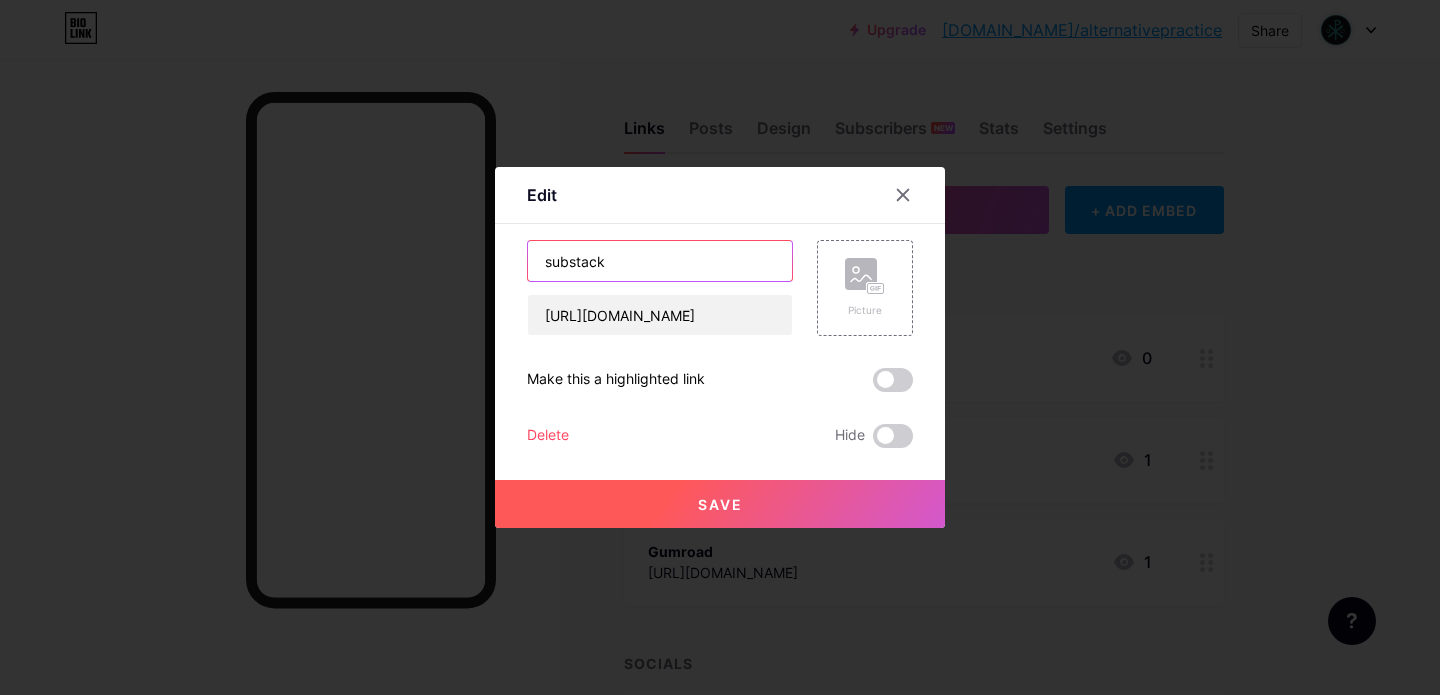 type on "substack" 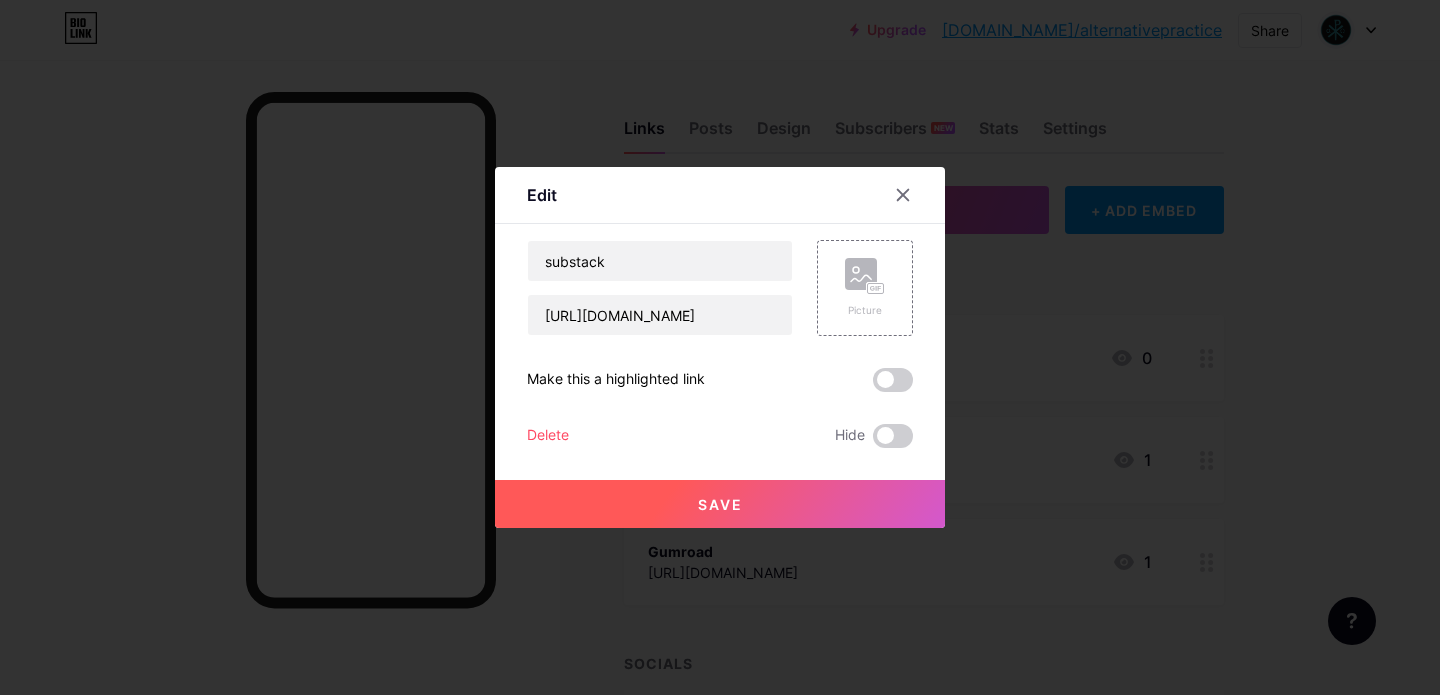 click on "Save" at bounding box center (720, 504) 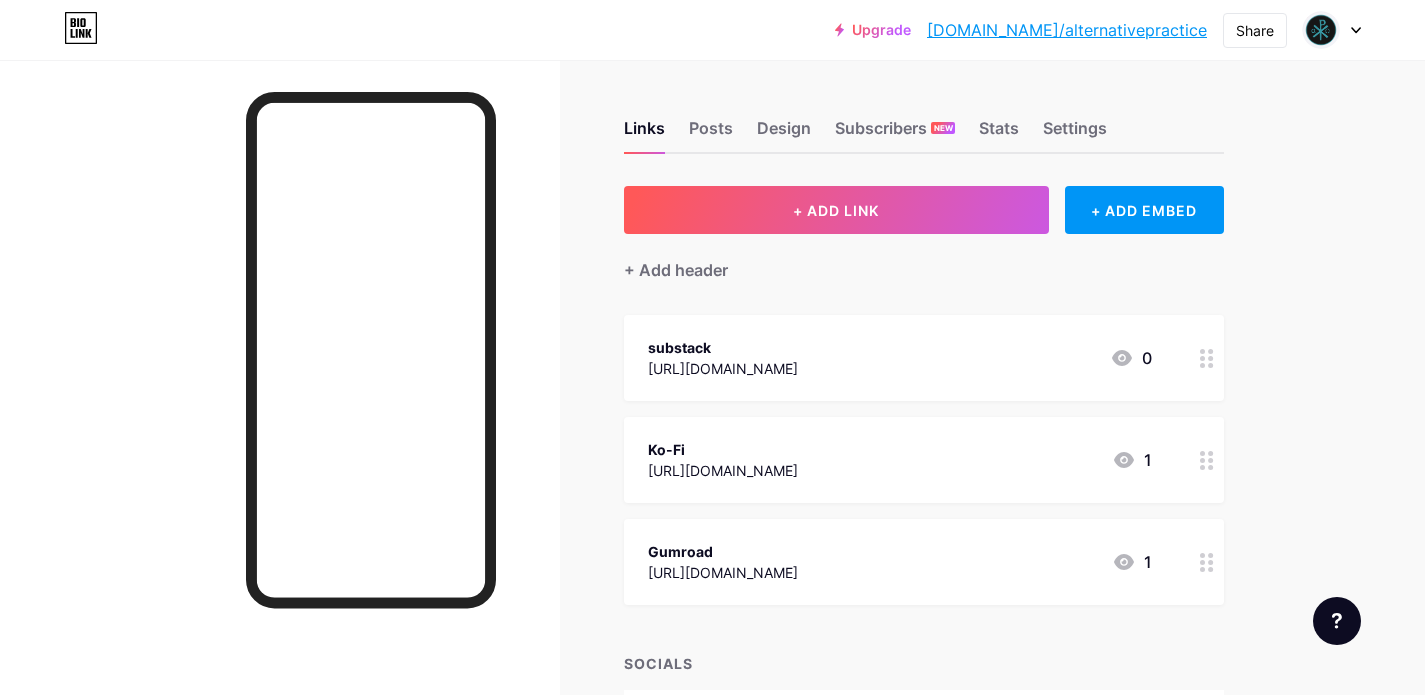 click 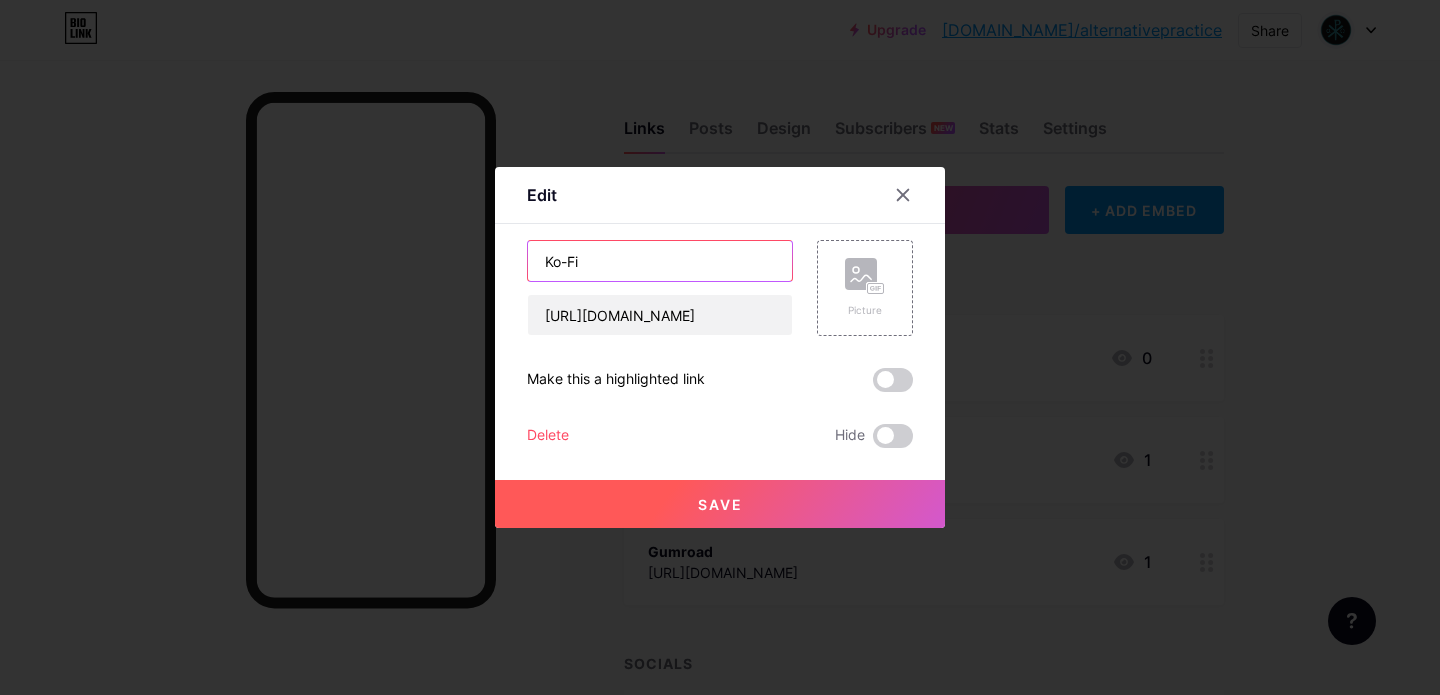 click on "Ko-Fi" at bounding box center (660, 261) 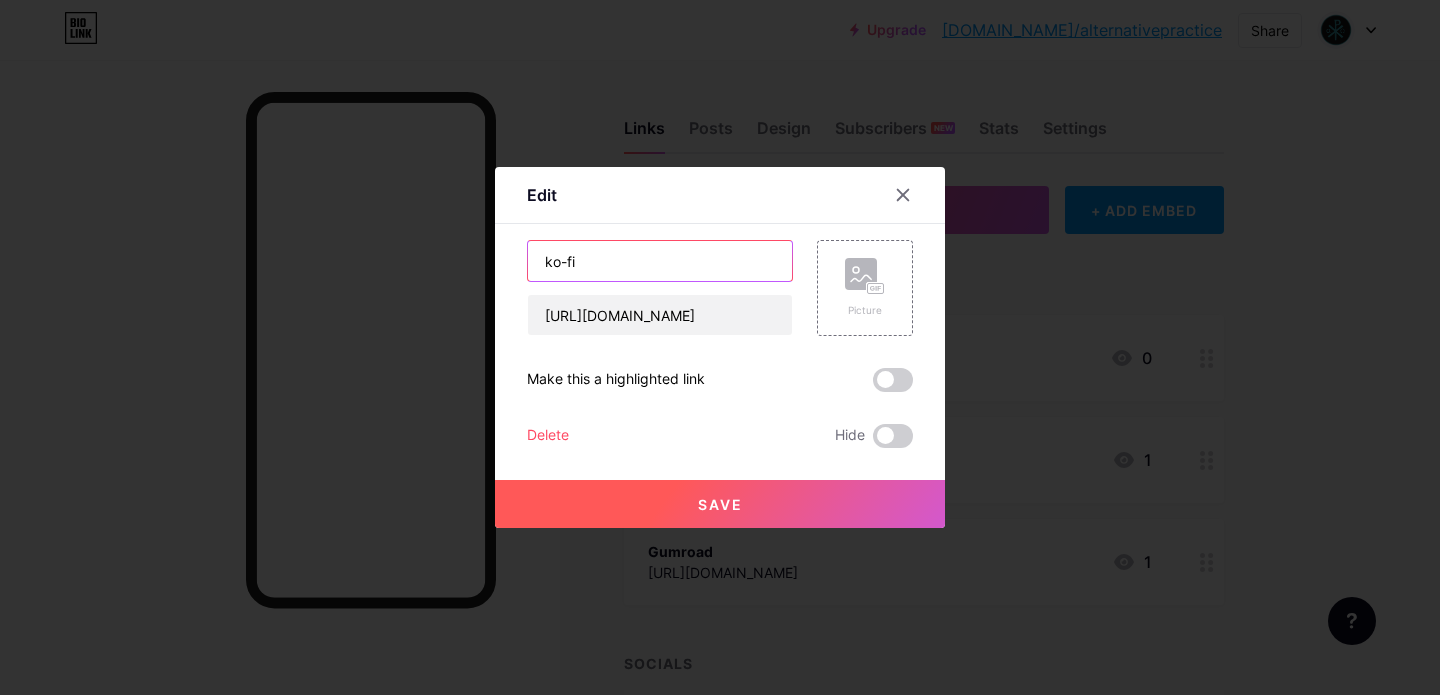 type on "ko-fi" 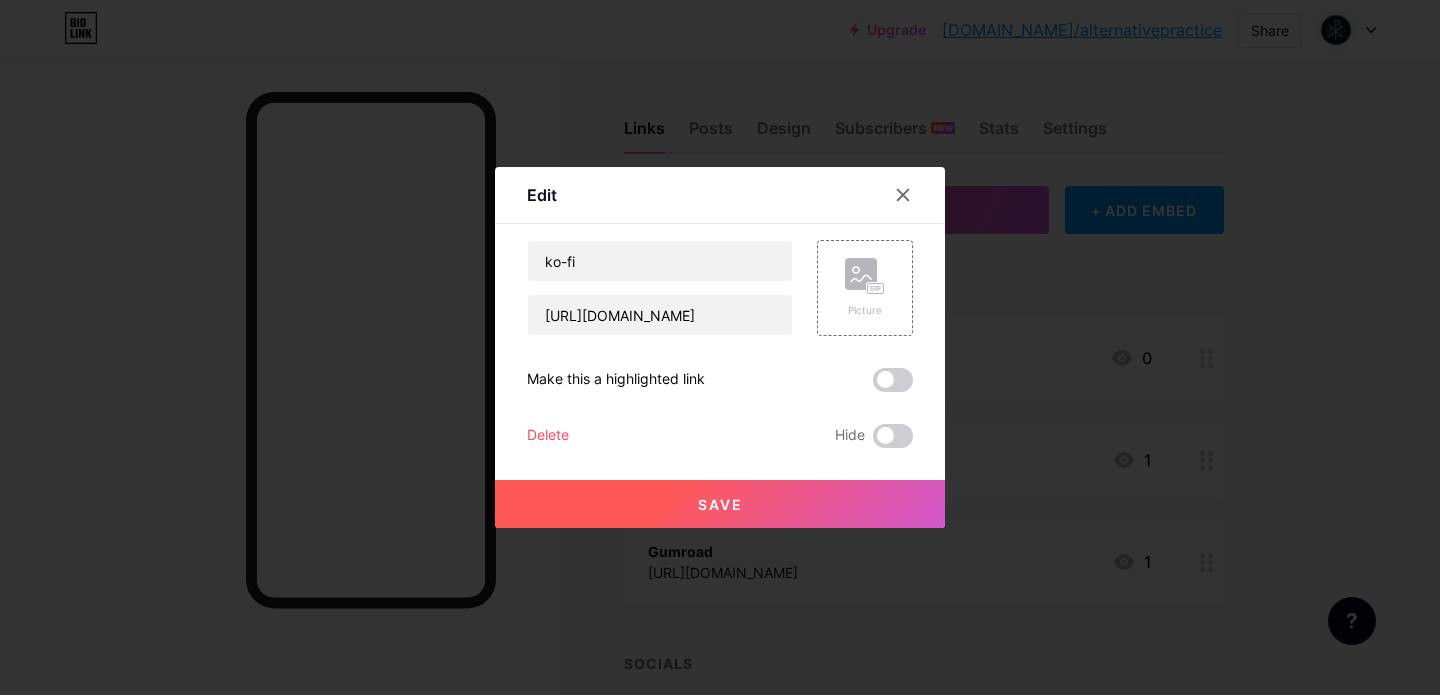 click on "Save" at bounding box center [720, 504] 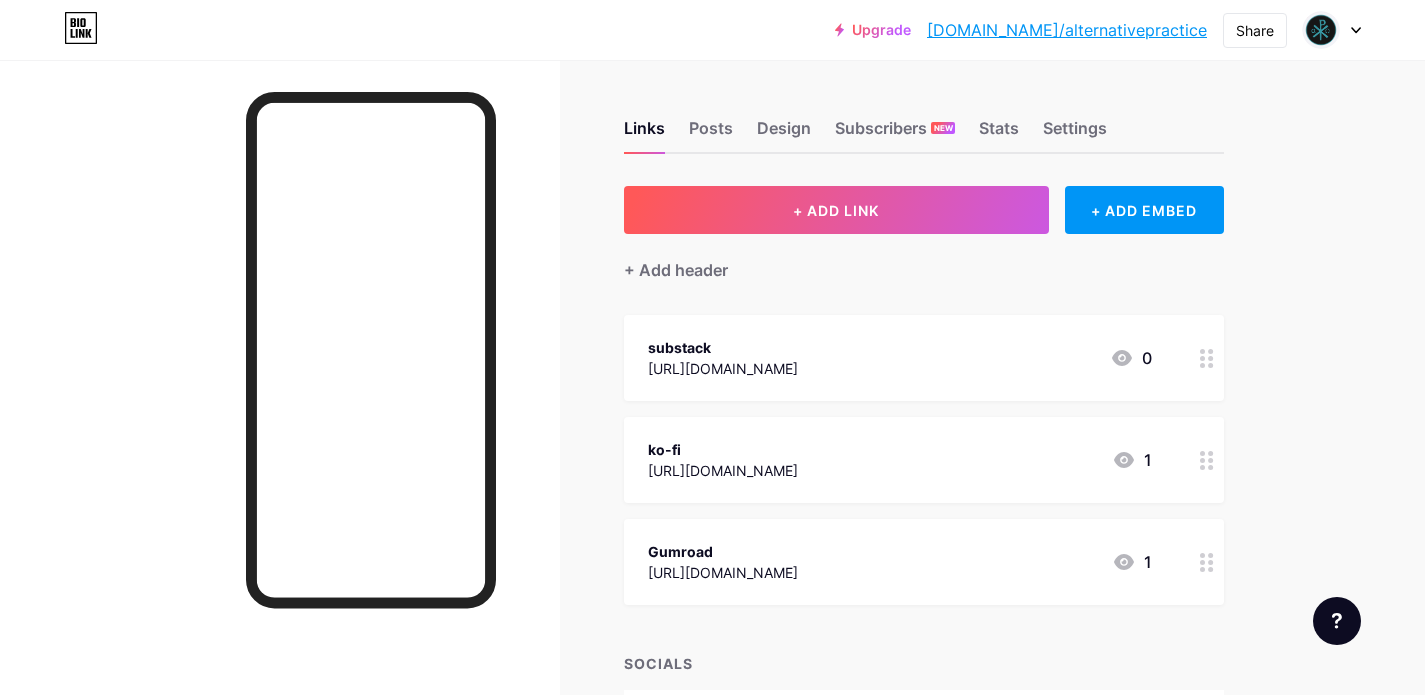 click 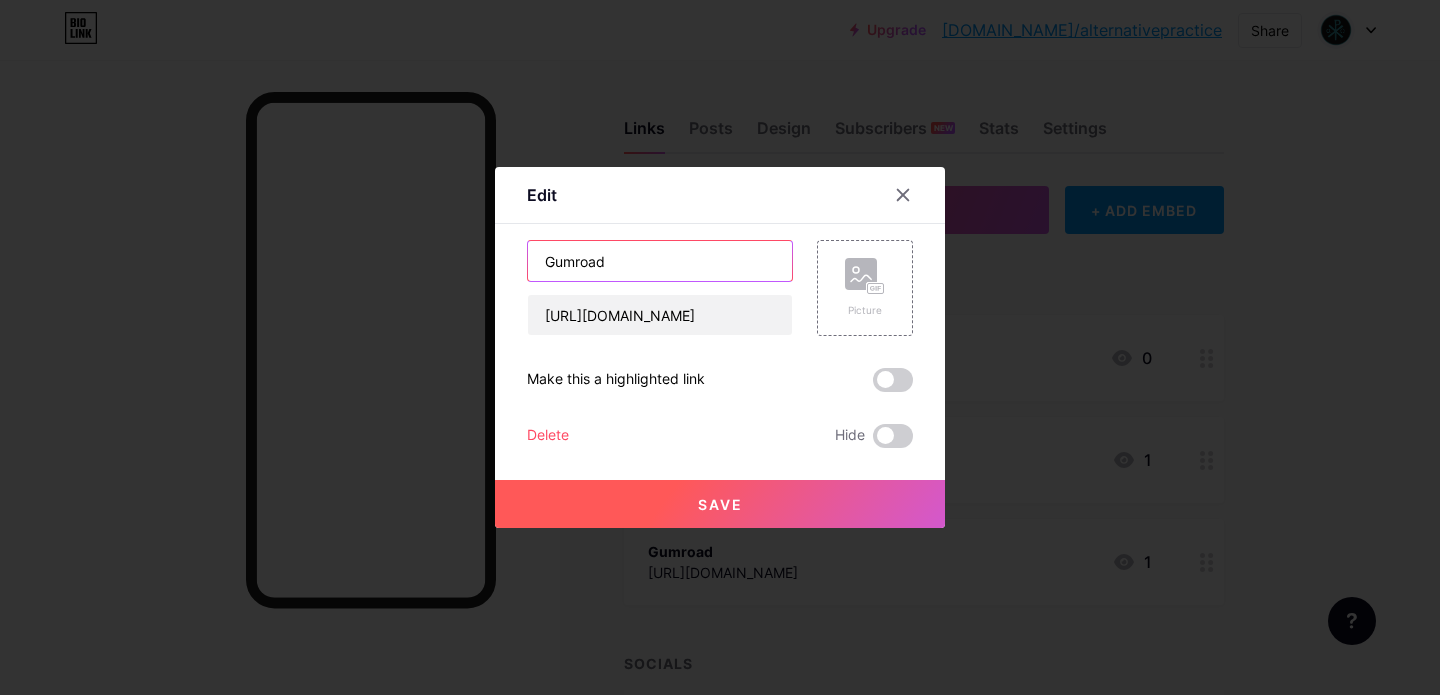 click on "Gumroad" at bounding box center (660, 261) 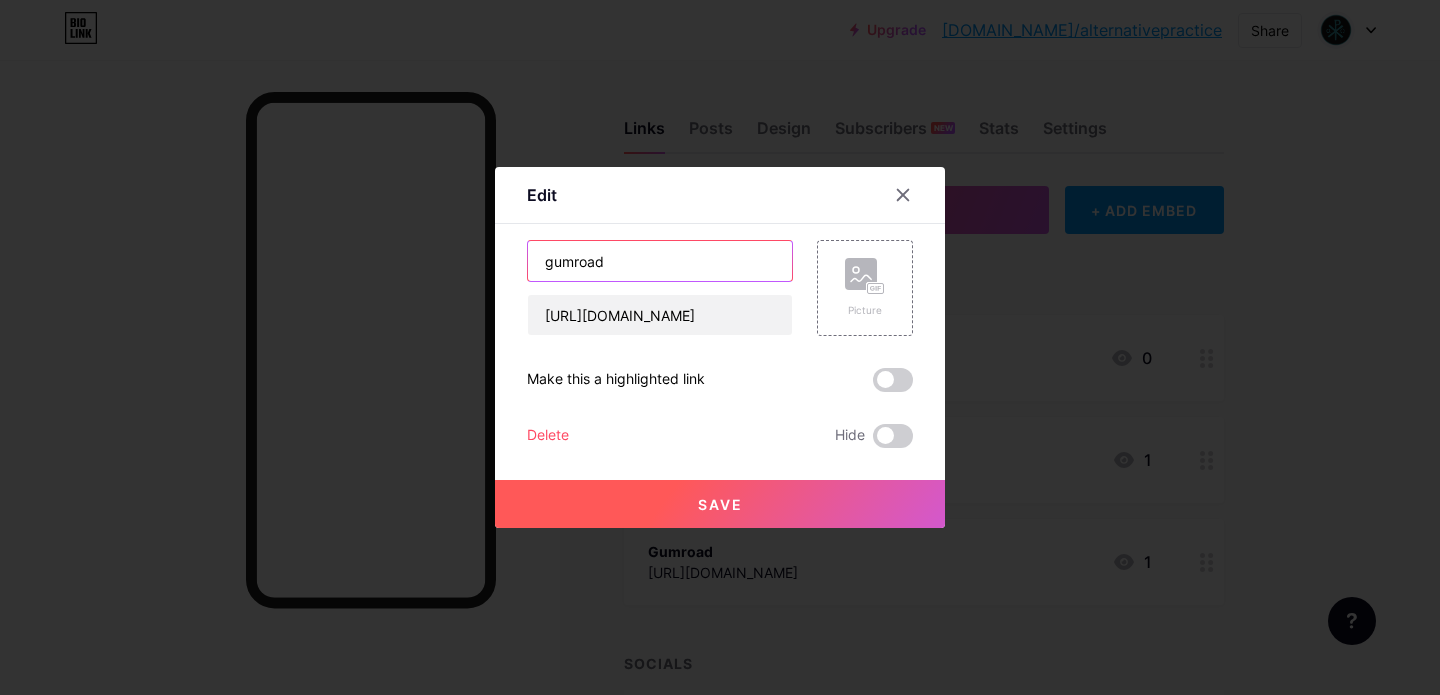 type on "gumroad" 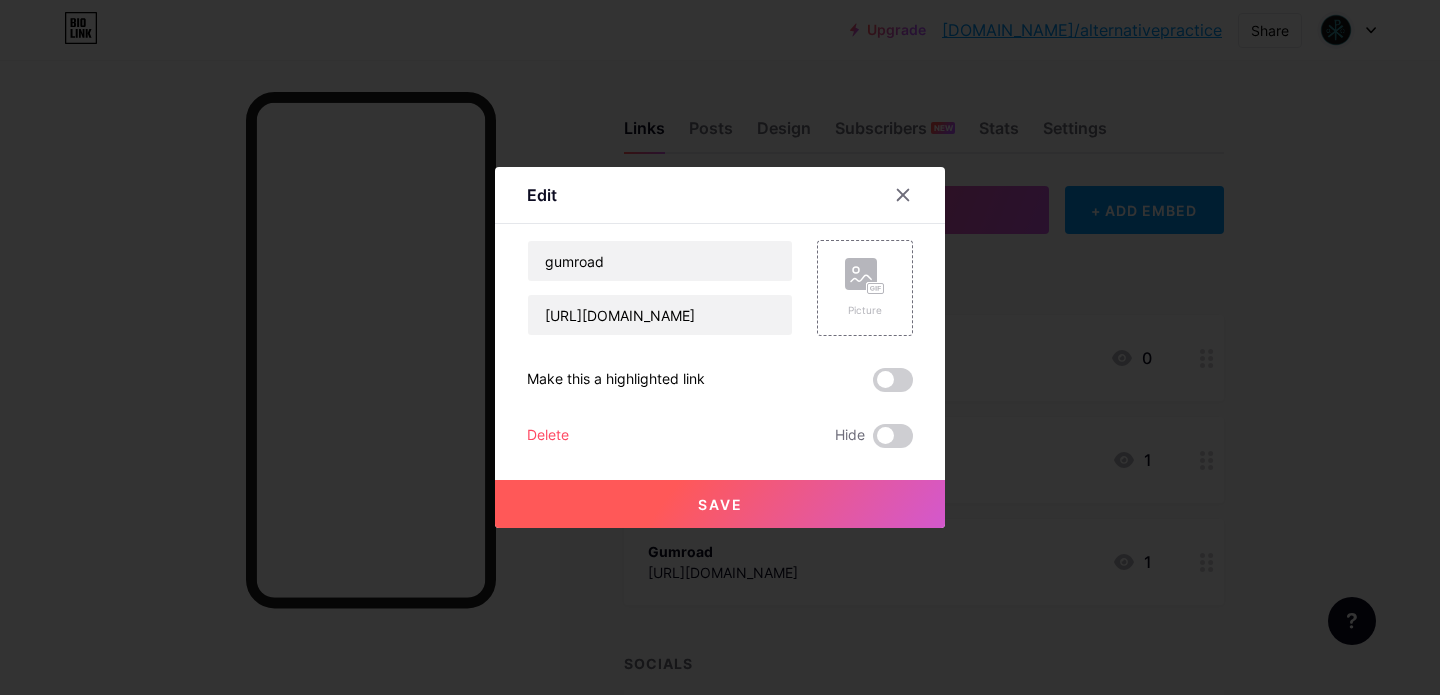 click on "Save" at bounding box center [720, 504] 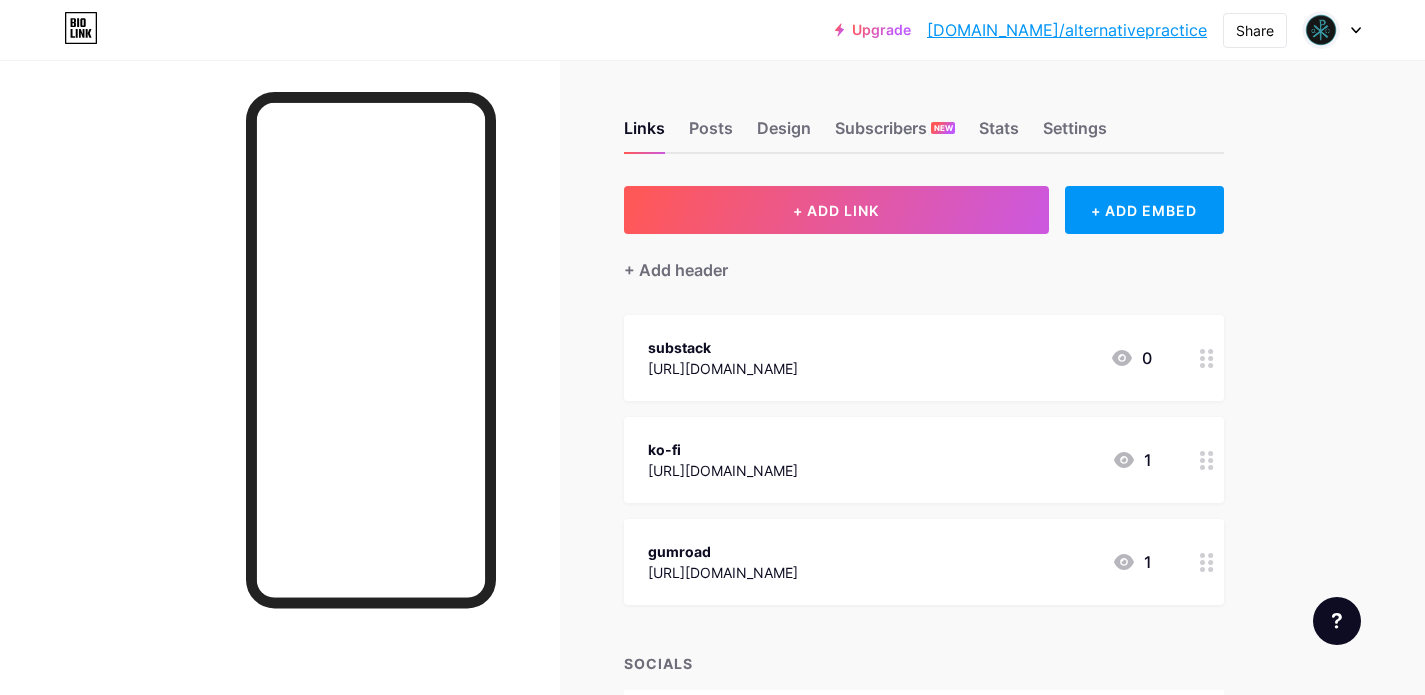 click on "Upgrade   [DOMAIN_NAME]/altern...   [DOMAIN_NAME]/alternativepractice   Share               Switch accounts     alternative practice   [DOMAIN_NAME]/alternativepractice       + Add a new page        Account settings   Logout   Link Copied
Links
Posts
Design
Subscribers
NEW
Stats
Settings       + ADD LINK     + ADD EMBED
+ Add header
substack
[URL][DOMAIN_NAME]
0
ko-fi
[URL][DOMAIN_NAME]
1
gumroad
[URL][DOMAIN_NAME]
1
SOCIALS         threads
[URL][DOMAIN_NAME]
instagram                 + Add socials" at bounding box center (712, 479) 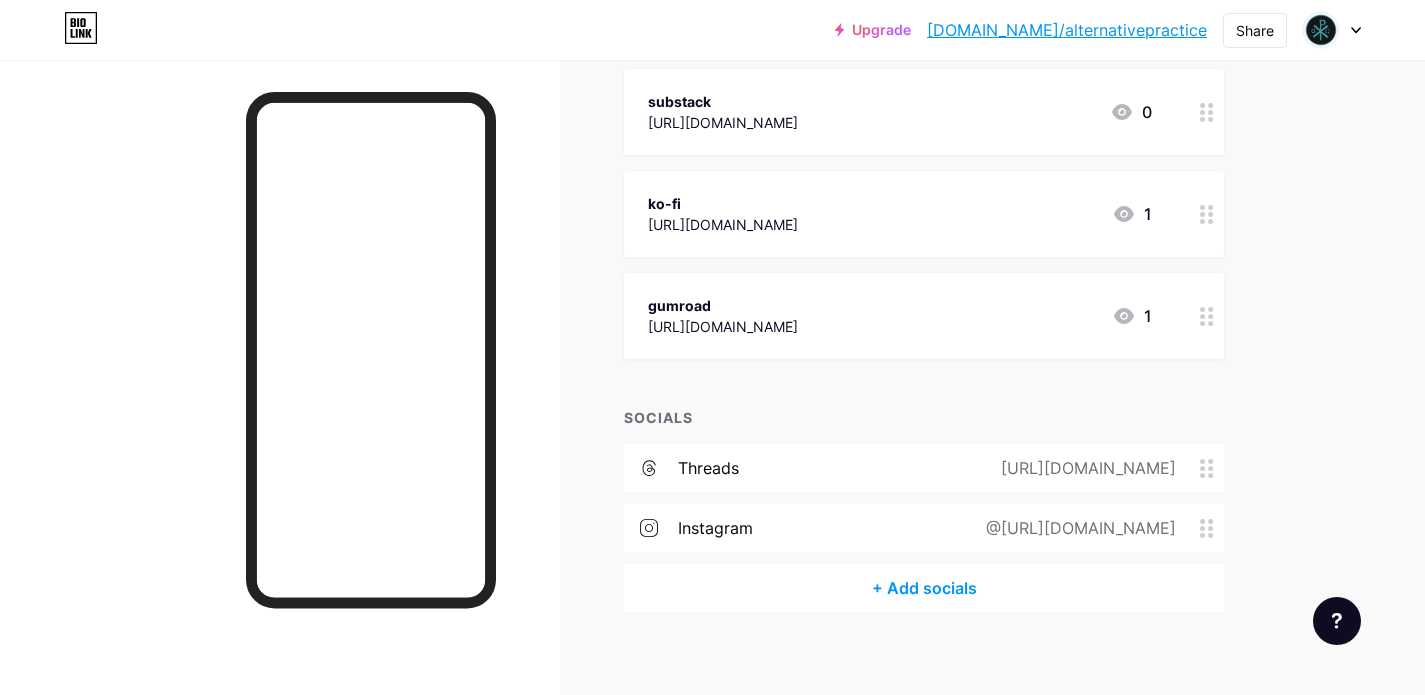 scroll, scrollTop: 262, scrollLeft: 0, axis: vertical 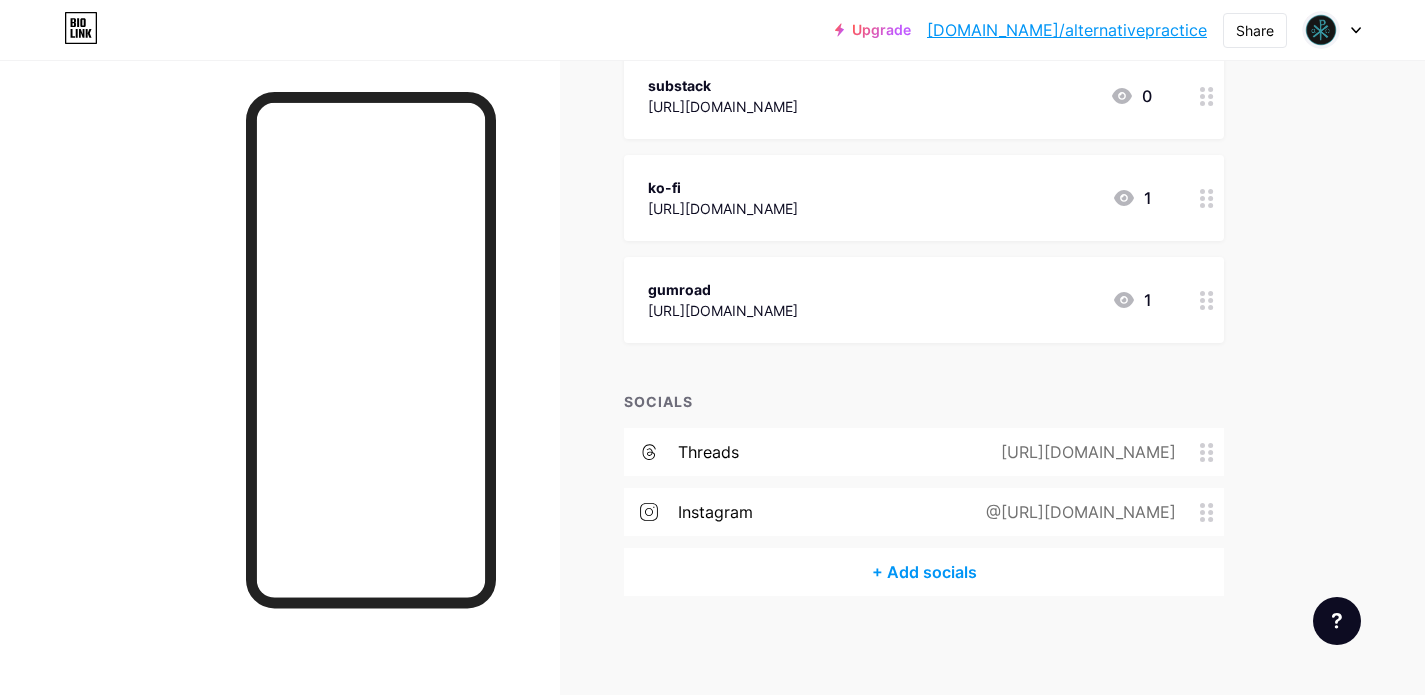 click on "+ Add socials" at bounding box center (924, 572) 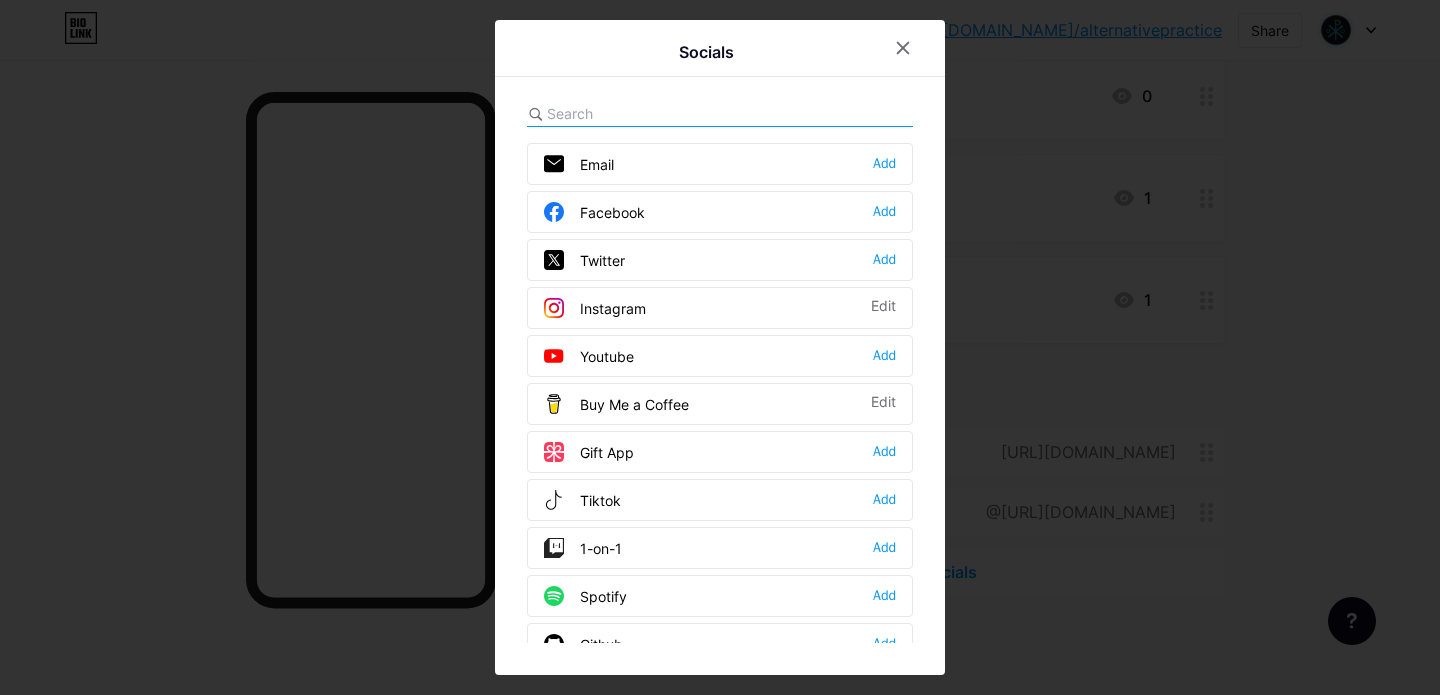 click on "Socials
Email
Add
Facebook
Add
Twitter
Add
Instagram
Edit
Youtube
Add
Buy Me a Coffee
Edit
Gift App
Add
Tiktok
Add
1-on-1
Add
Spotify
Add
Github
Add
[GEOGRAPHIC_DATA]
Add
Dribbble
Add
Discord
Add
Medium
Add
Reddit
Add
Sound Cloud
Add
[GEOGRAPHIC_DATA]
Add
Linkedin
Add
[GEOGRAPHIC_DATA]
Add
Substack
Add
Telegram
Add
Signal
Add" at bounding box center [720, 347] 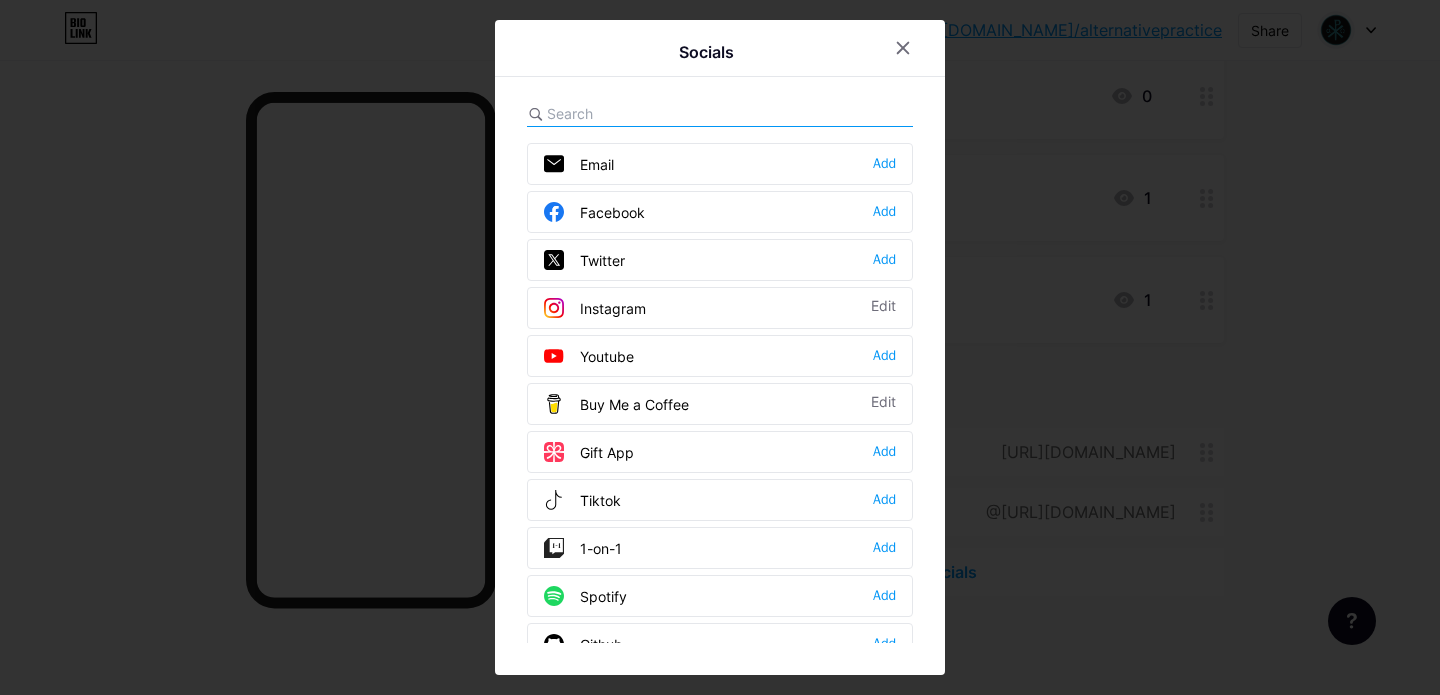 click at bounding box center (720, 114) 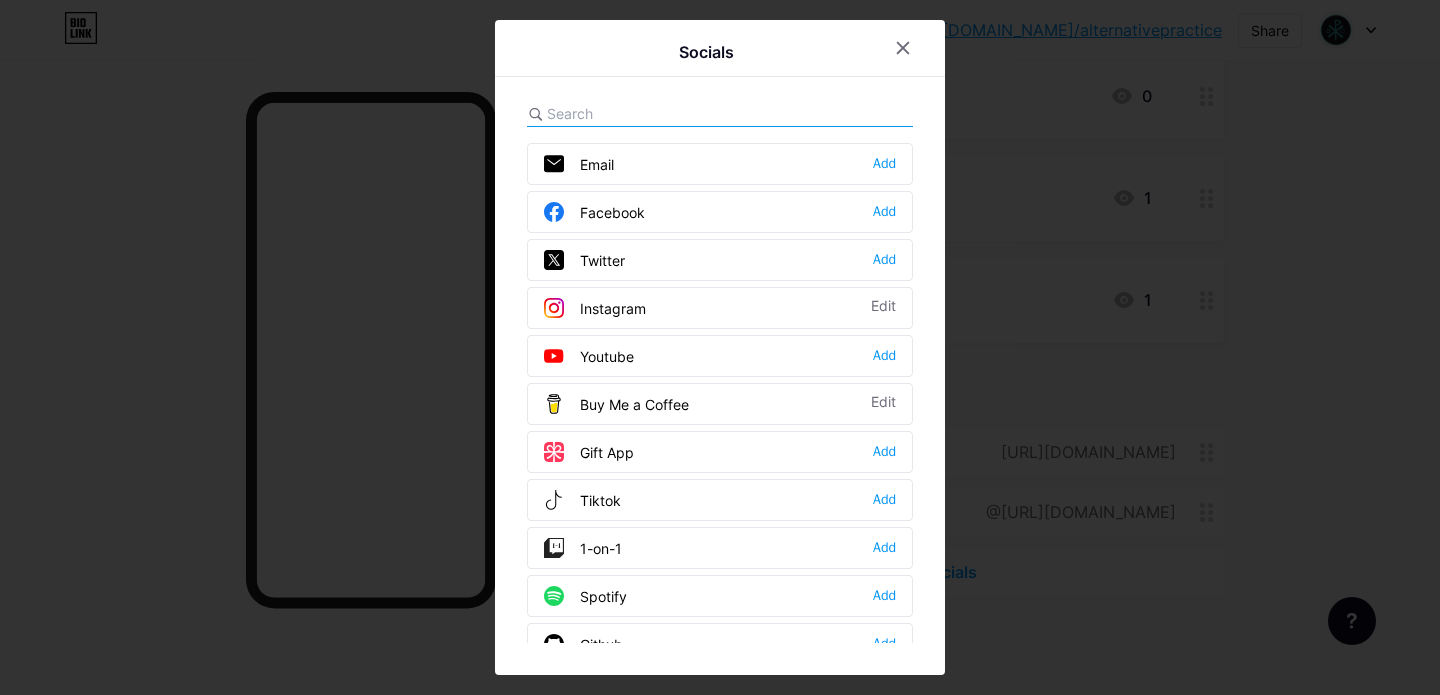 click at bounding box center [657, 113] 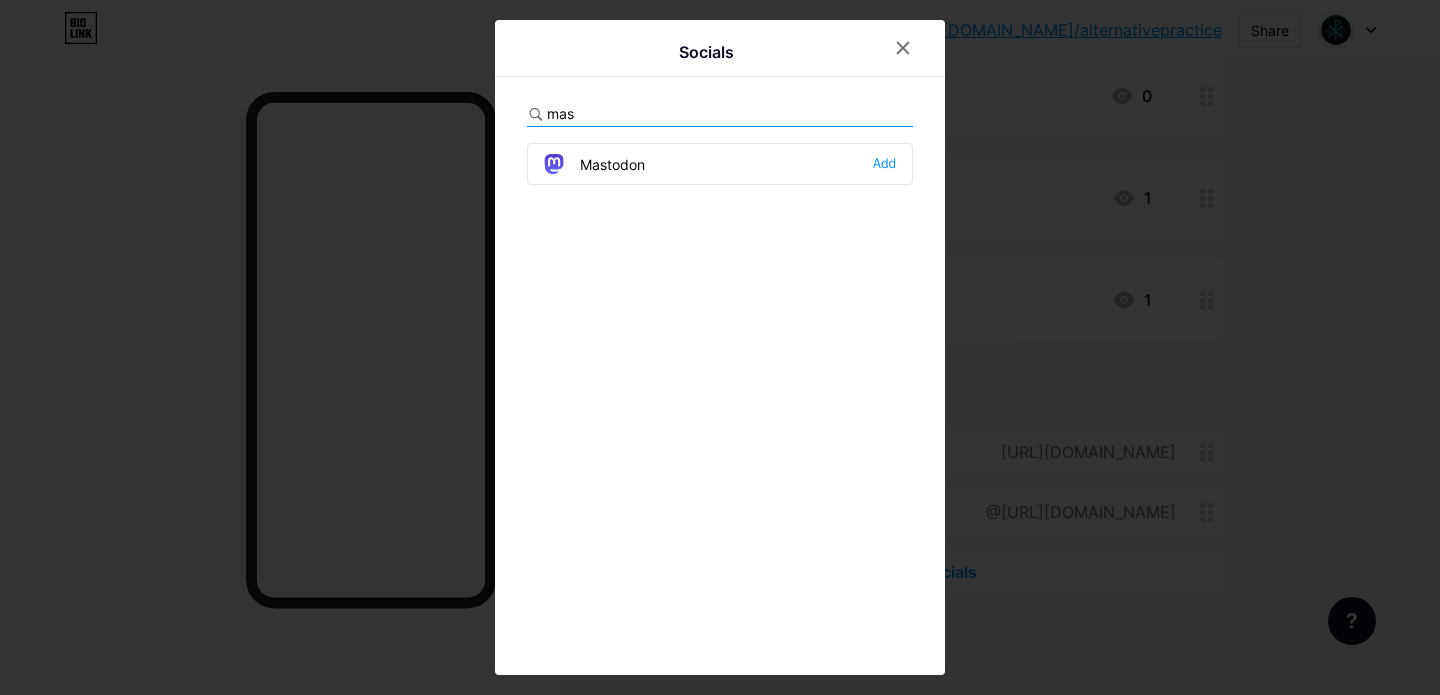 type on "mas" 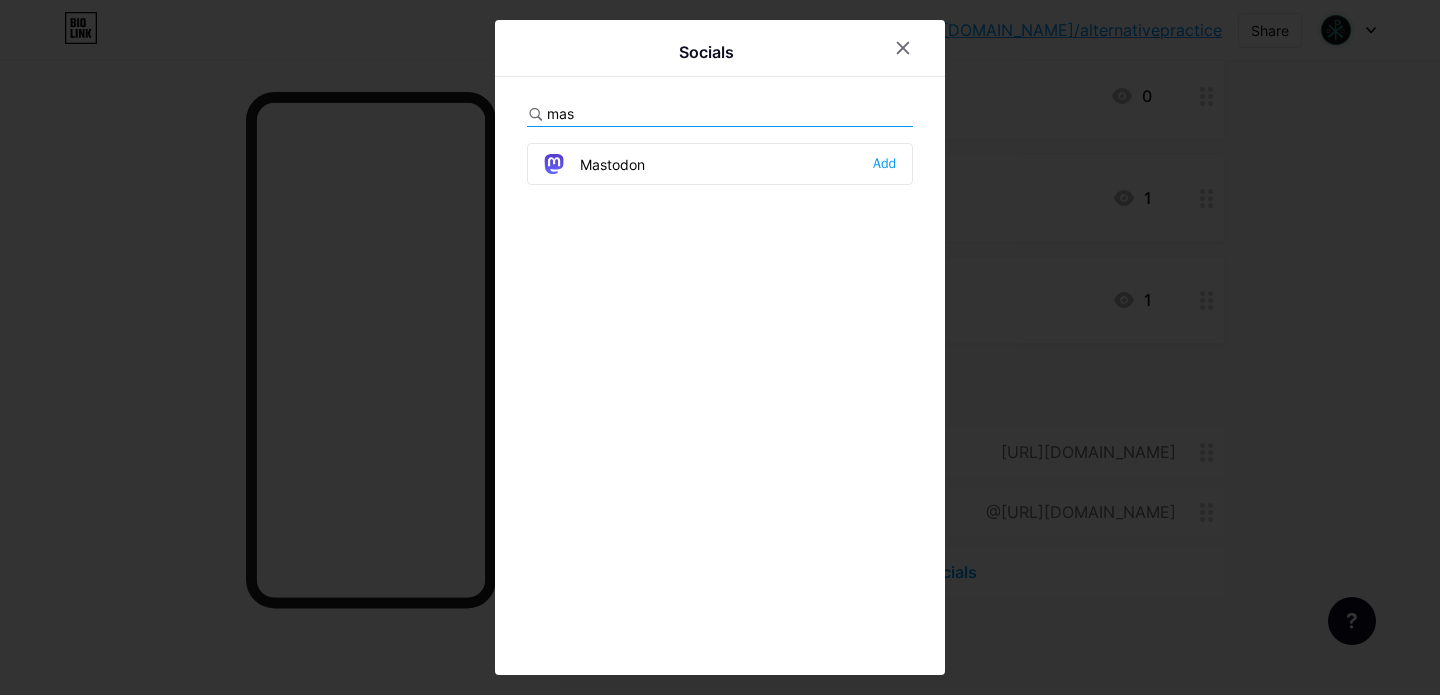click on "Mastodon" at bounding box center [594, 164] 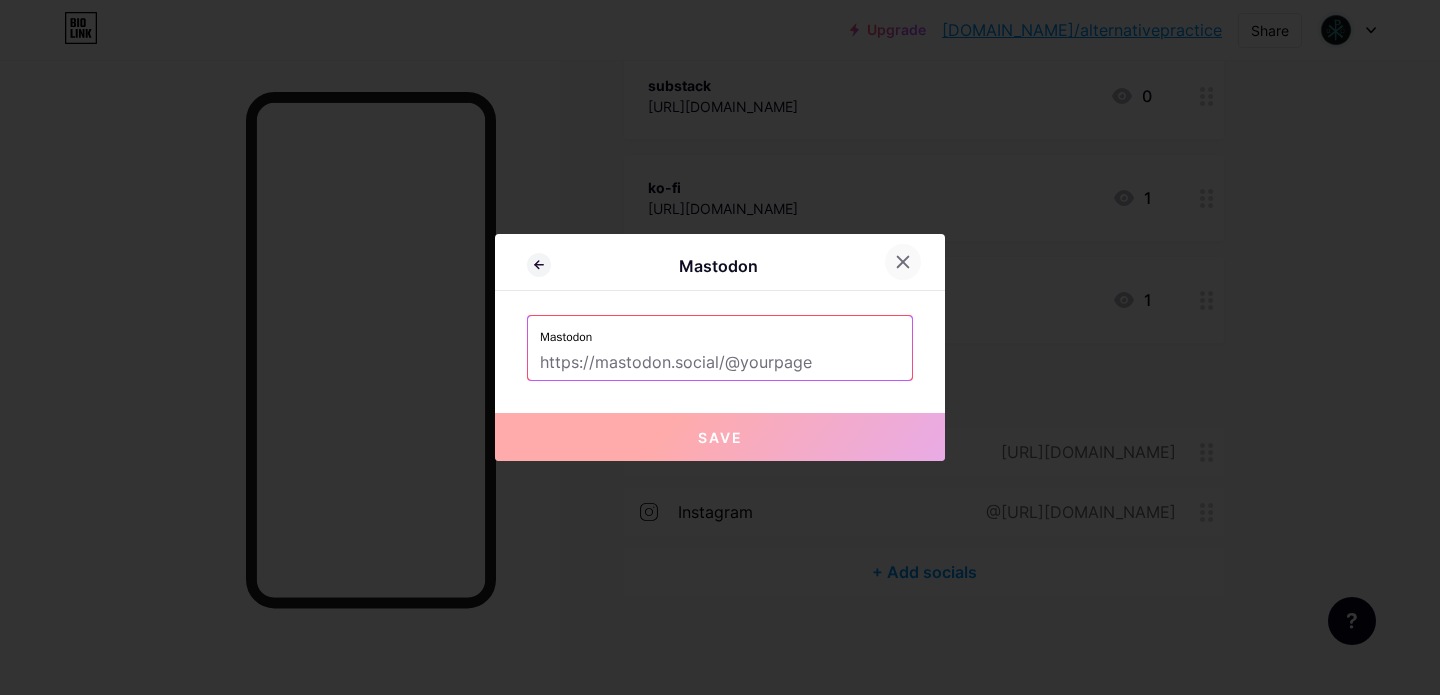 click 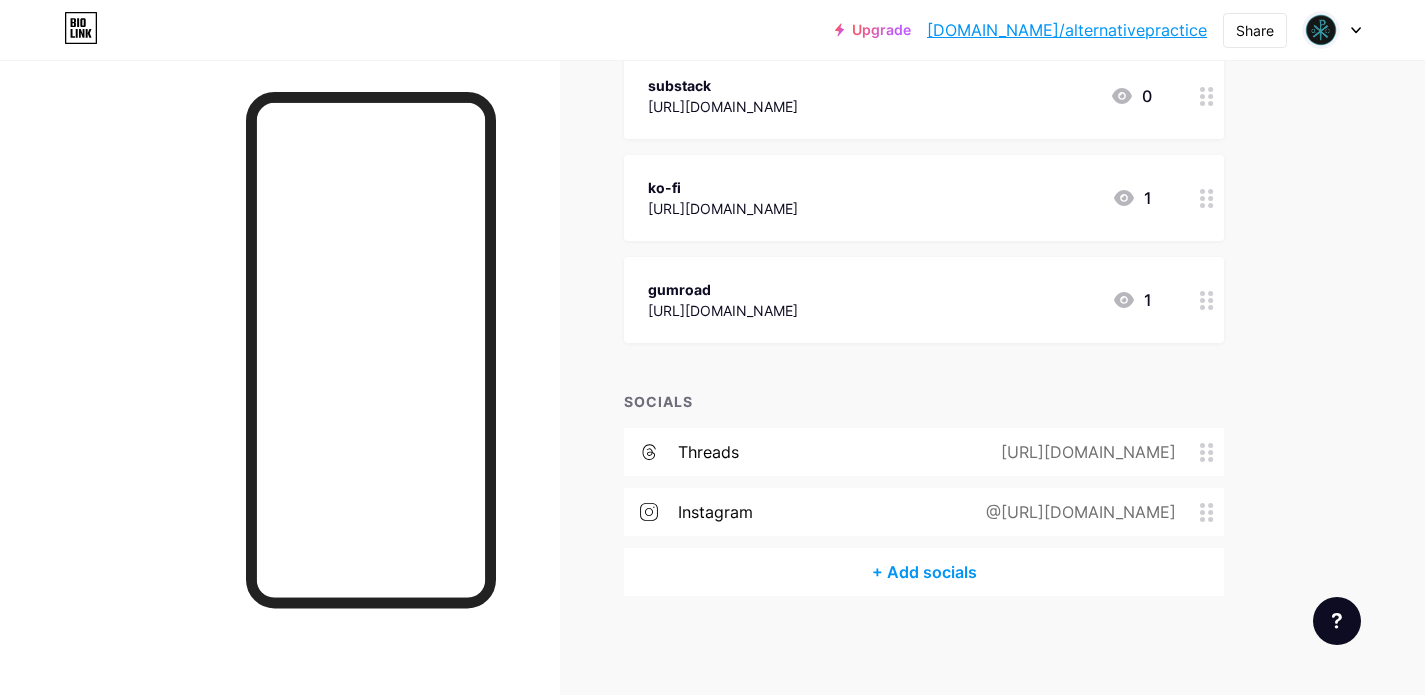 click on "Upgrade   [DOMAIN_NAME]/altern...   [DOMAIN_NAME]/alternativepractice   Share               Switch accounts     alternative practice   [DOMAIN_NAME]/alternativepractice       + Add a new page        Account settings   Logout   Link Copied
Links
Posts
Design
Subscribers
NEW
Stats
Settings       + ADD LINK     + ADD EMBED
+ Add header
substack
[URL][DOMAIN_NAME]
0
ko-fi
[URL][DOMAIN_NAME]
1
gumroad
[URL][DOMAIN_NAME]
1
SOCIALS         threads
[URL][DOMAIN_NAME]
instagram                 + Add socials" at bounding box center [712, 217] 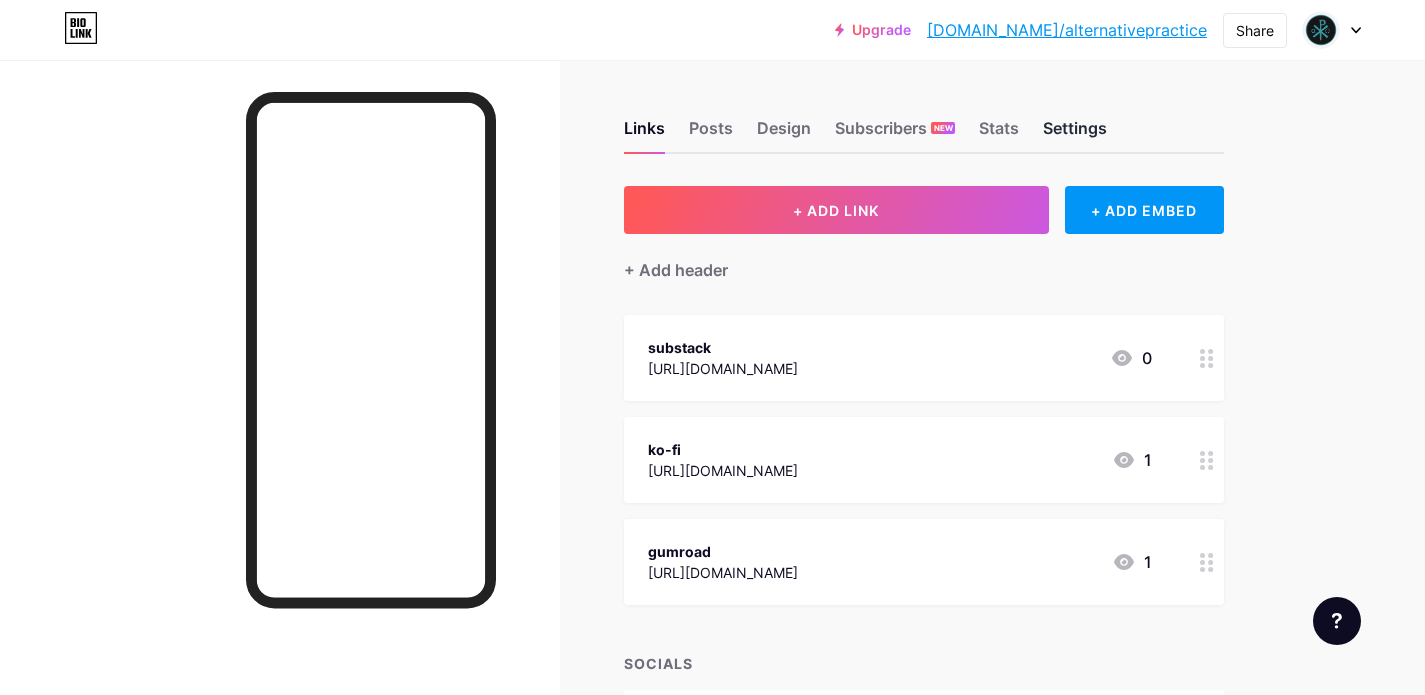 click on "Settings" at bounding box center (1075, 134) 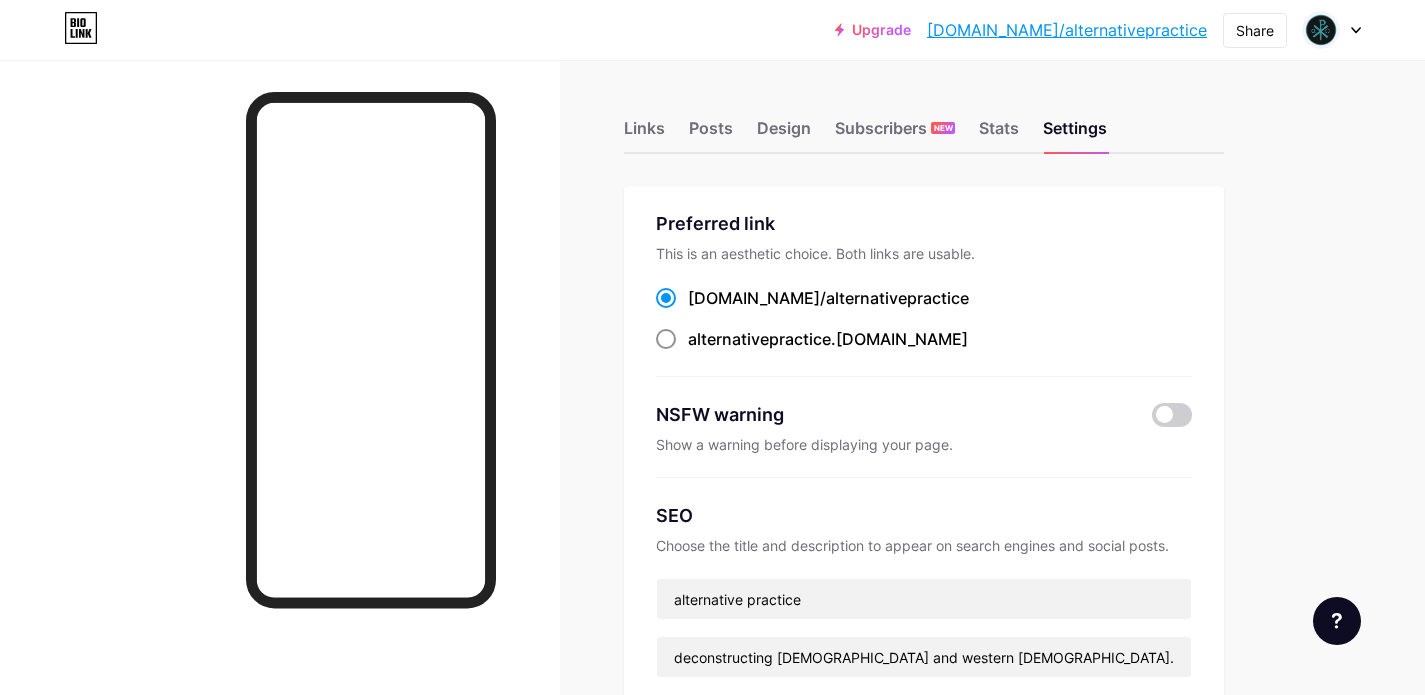 click at bounding box center (666, 339) 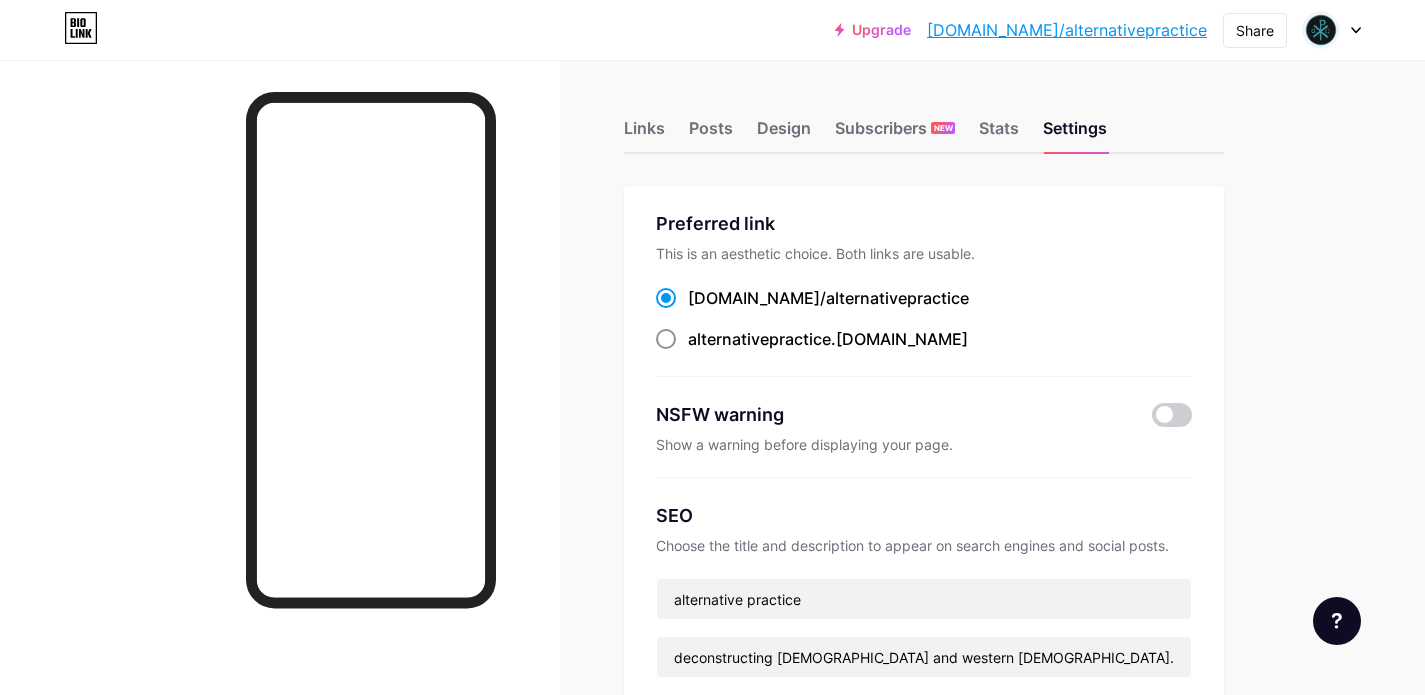 click on "alternativepractice .[DOMAIN_NAME]" at bounding box center (694, 357) 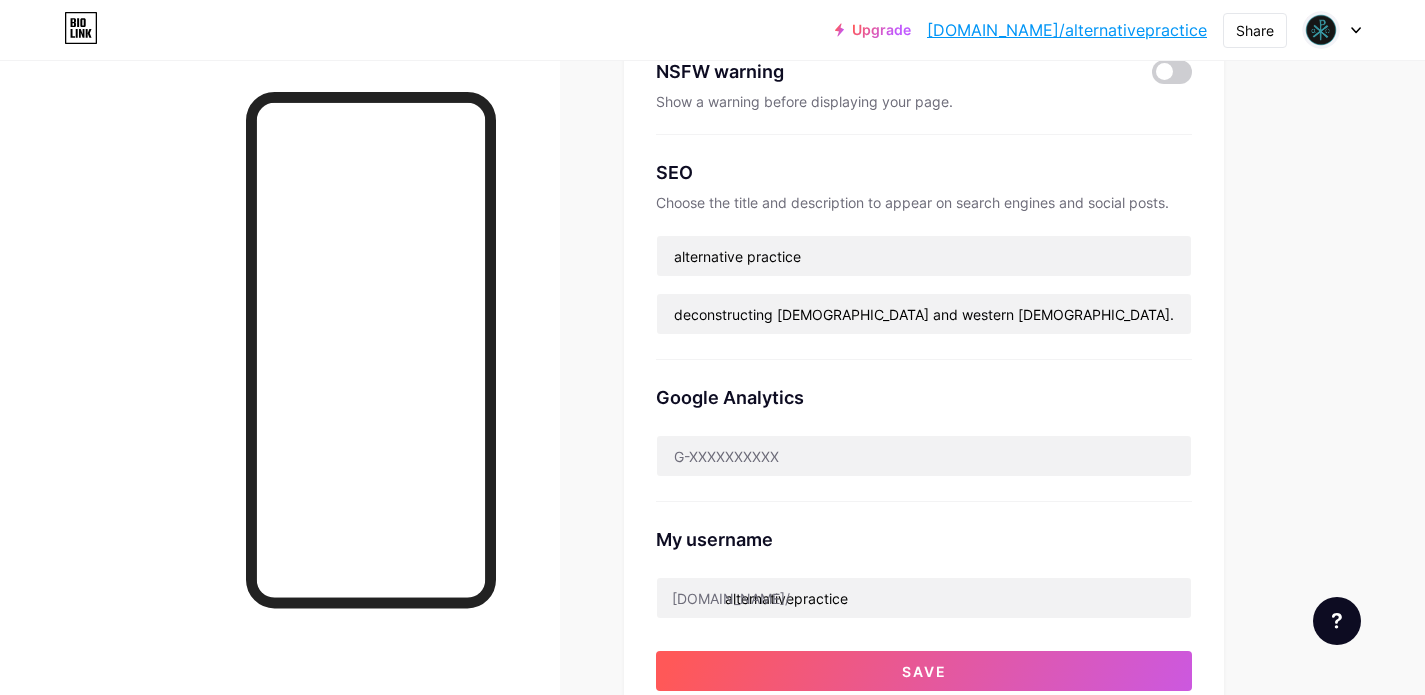 scroll, scrollTop: 350, scrollLeft: 0, axis: vertical 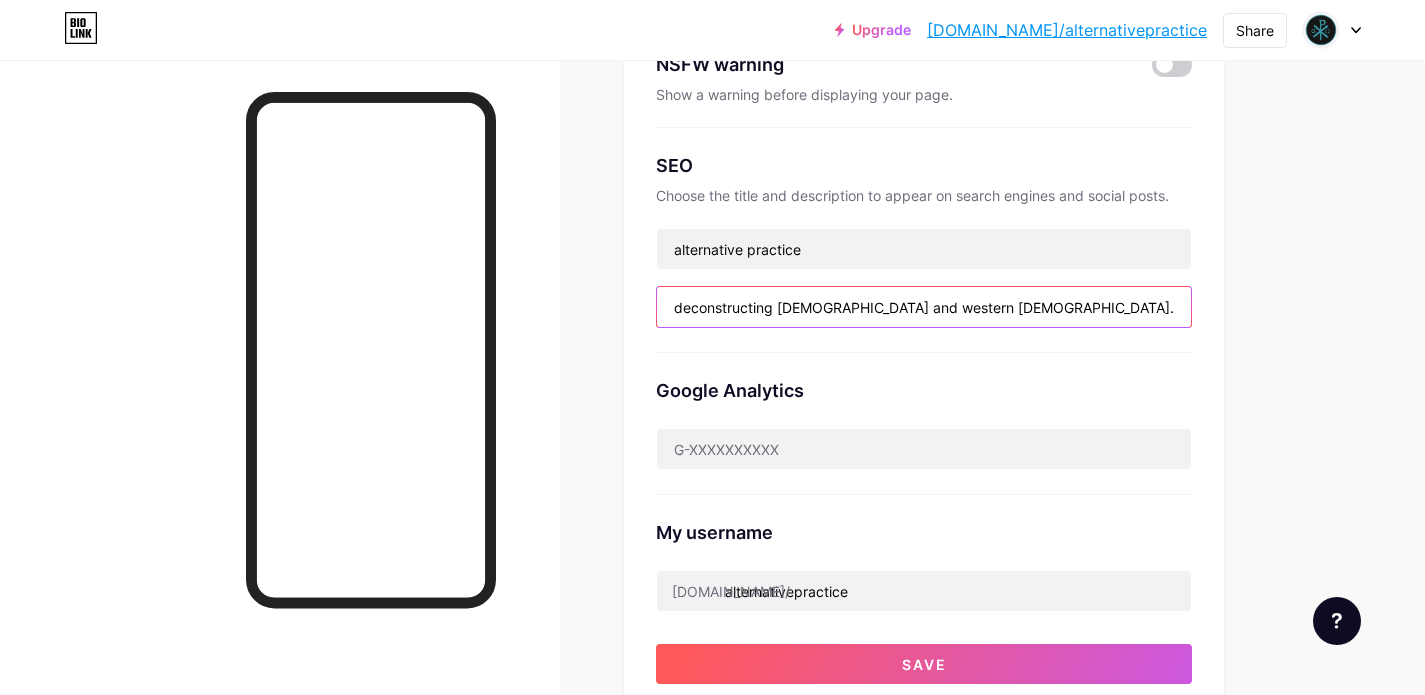 click on "deconstructing [DEMOGRAPHIC_DATA] and western [DEMOGRAPHIC_DATA]. exploring the vast expanse of spiritualities." at bounding box center (924, 307) 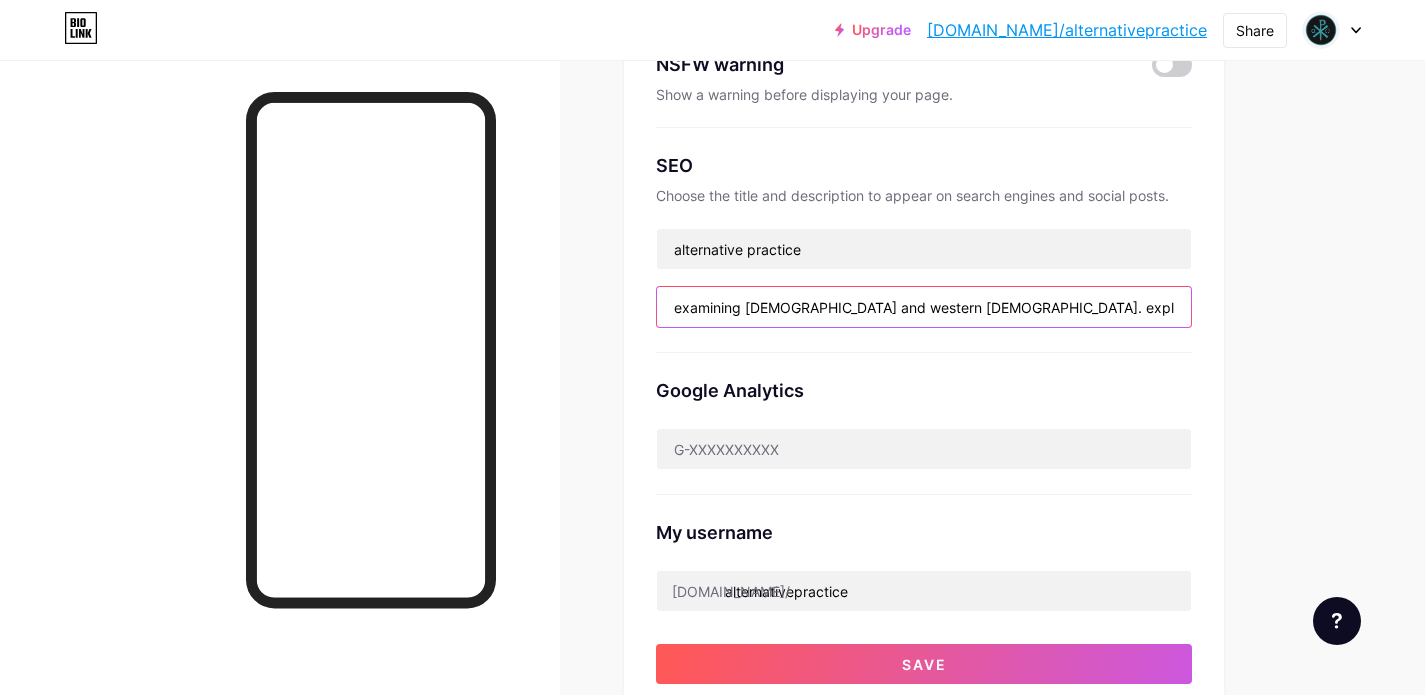 click on "examining [DEMOGRAPHIC_DATA] and western [DEMOGRAPHIC_DATA]. exploring the vast expanse of spiritualities." at bounding box center [924, 307] 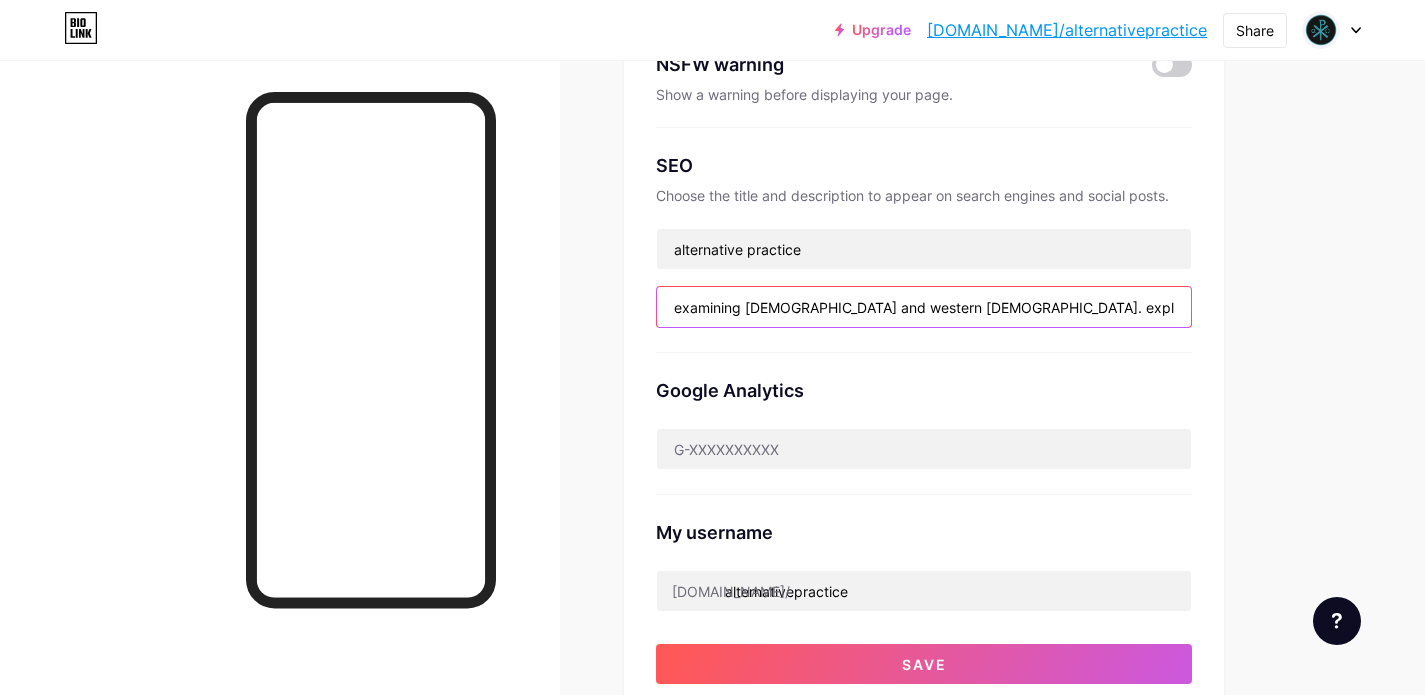 click on "examining [DEMOGRAPHIC_DATA] and western [DEMOGRAPHIC_DATA]. exploring the vast expanse of spiritualities." at bounding box center [924, 307] 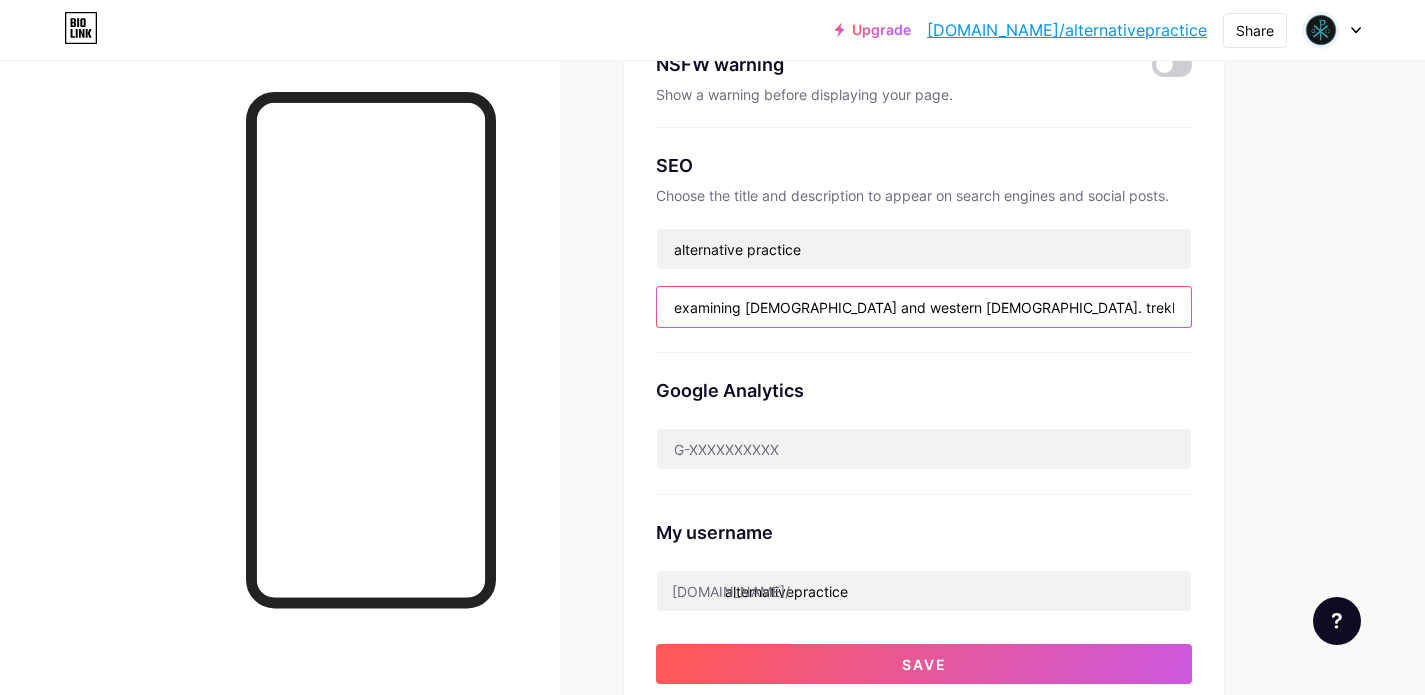 scroll, scrollTop: 0, scrollLeft: 168, axis: horizontal 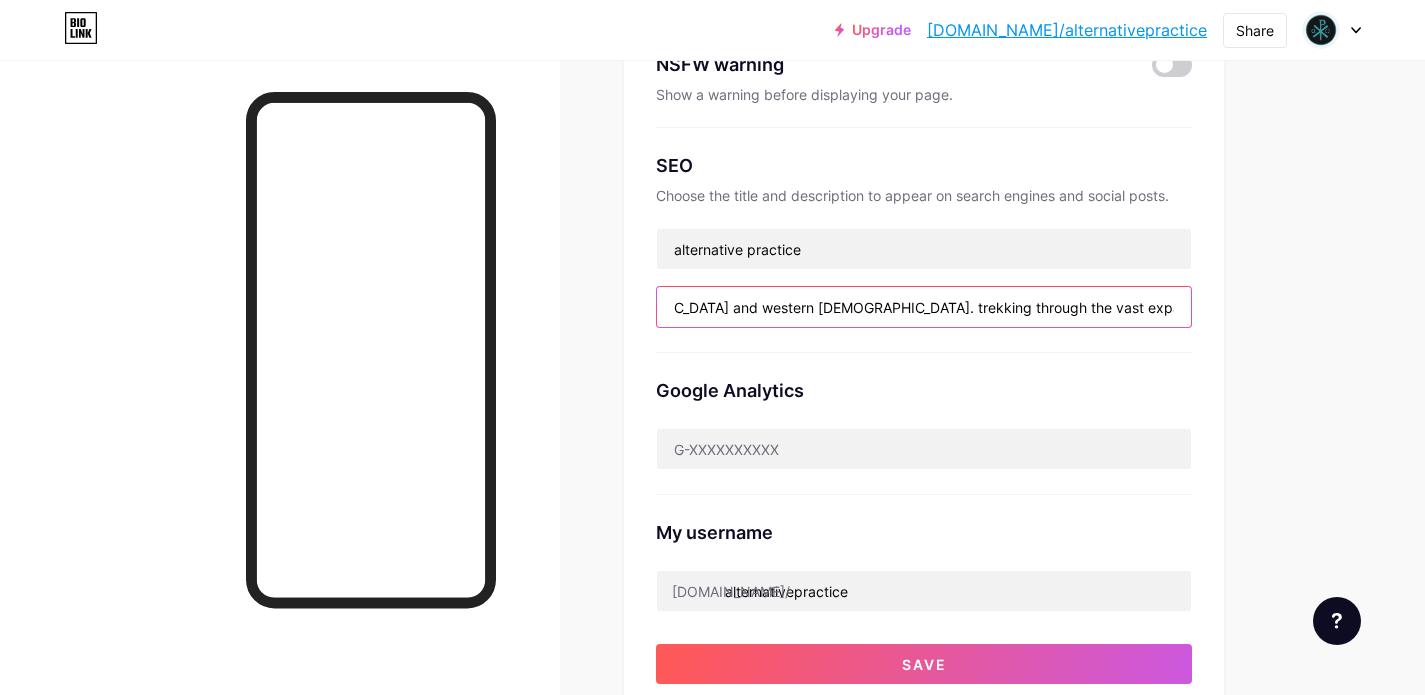 drag, startPoint x: 1152, startPoint y: 304, endPoint x: 1291, endPoint y: 310, distance: 139.12944 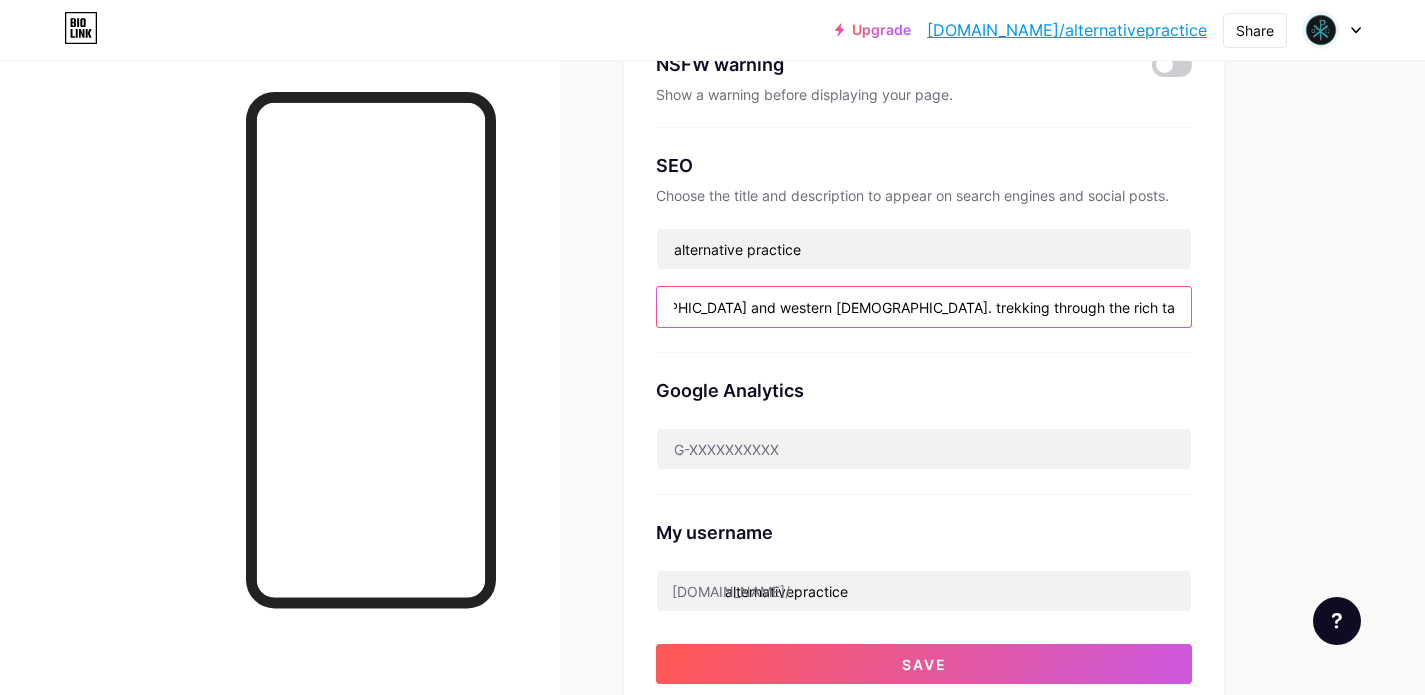 scroll, scrollTop: 0, scrollLeft: 153, axis: horizontal 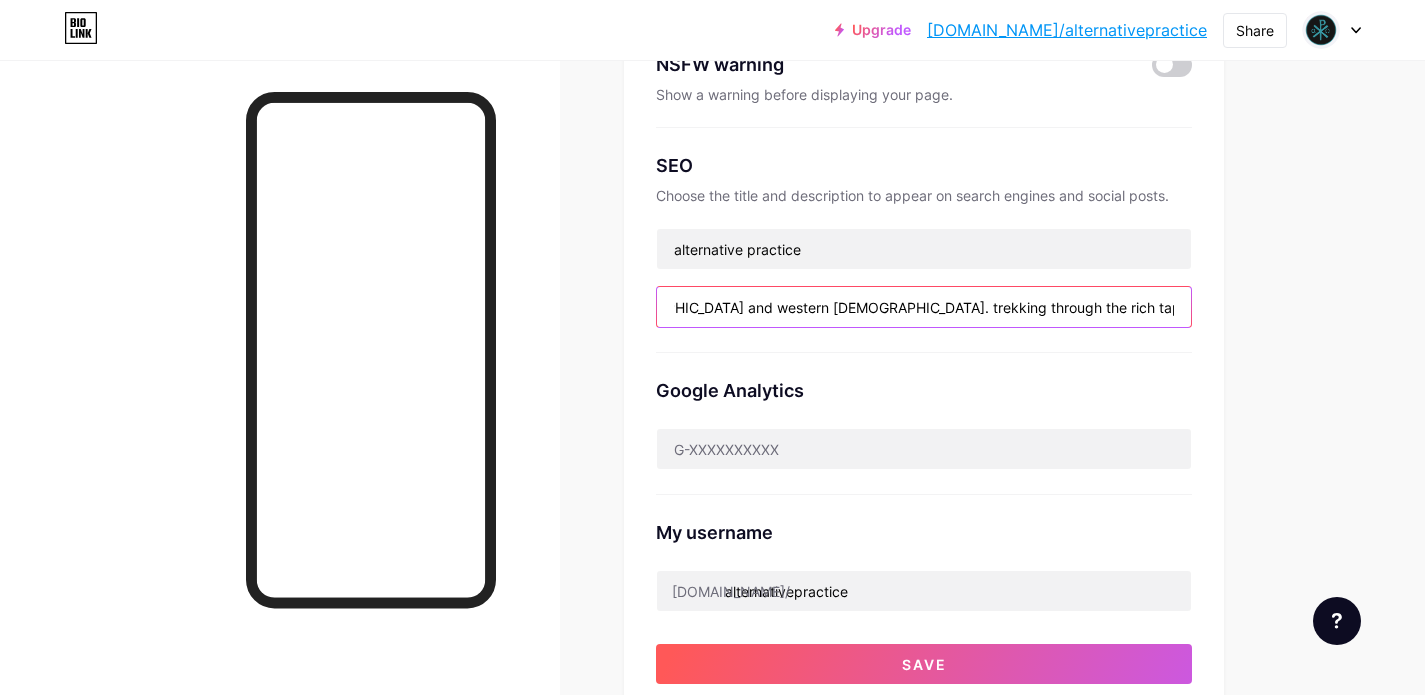 type on "examining [DEMOGRAPHIC_DATA] and western [DEMOGRAPHIC_DATA]. trekking through the rich tapestry of spirituality." 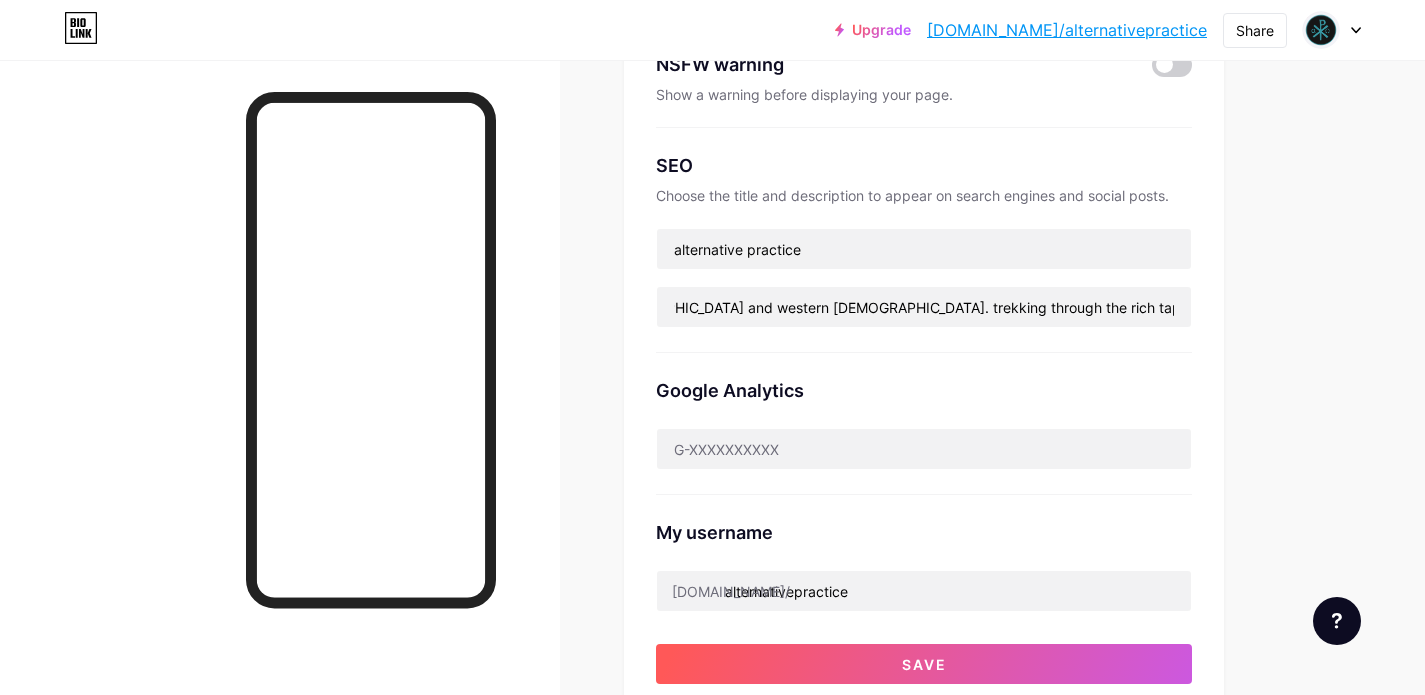 click on "Upgrade   [DOMAIN_NAME]/altern...   [DOMAIN_NAME]/alternativepractice   Share               Switch accounts     alternative practice   [DOMAIN_NAME]/alternativepractice       + Add a new page        Account settings   Logout   Link Copied
Links
Posts
Design
Subscribers
NEW
Stats
Settings     Preferred link   This is an aesthetic choice. Both links are usable.
[DOMAIN_NAME]/ alternativepractice       alternativepractice .[DOMAIN_NAME]
NSFW warning       Show a warning before displaying your page.     SEO   Choose the title and description to appear on search engines and social posts.   alternative practice     examining [DEMOGRAPHIC_DATA] and [DEMOGRAPHIC_DATA]. trekking through the rich tapestry of spirituality.     Google Analytics       My username   [DOMAIN_NAME]/   alternativepractice         Save       Pro Links   PRO   Custom Domain   Try your own custom domain eg: [PERSON_NAME][DOMAIN_NAME]   Set
up domain" at bounding box center (712, 469) 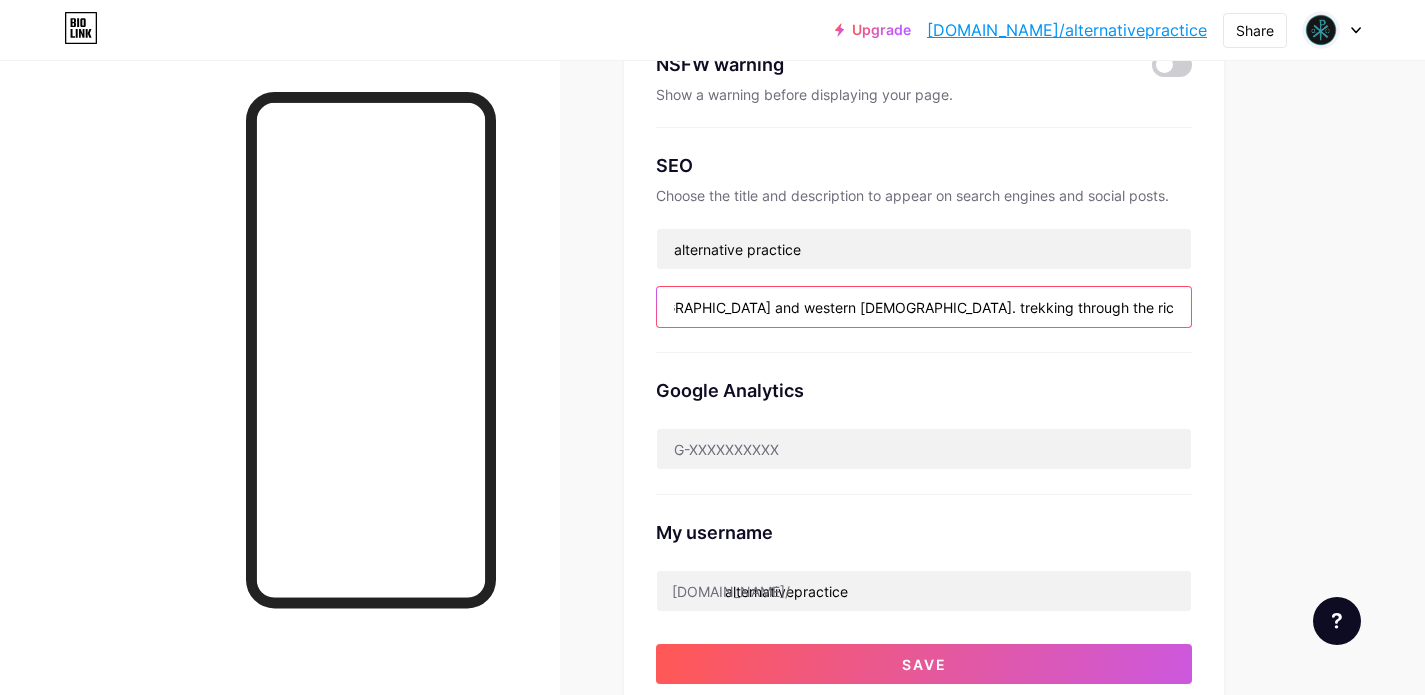 scroll, scrollTop: 0, scrollLeft: 153, axis: horizontal 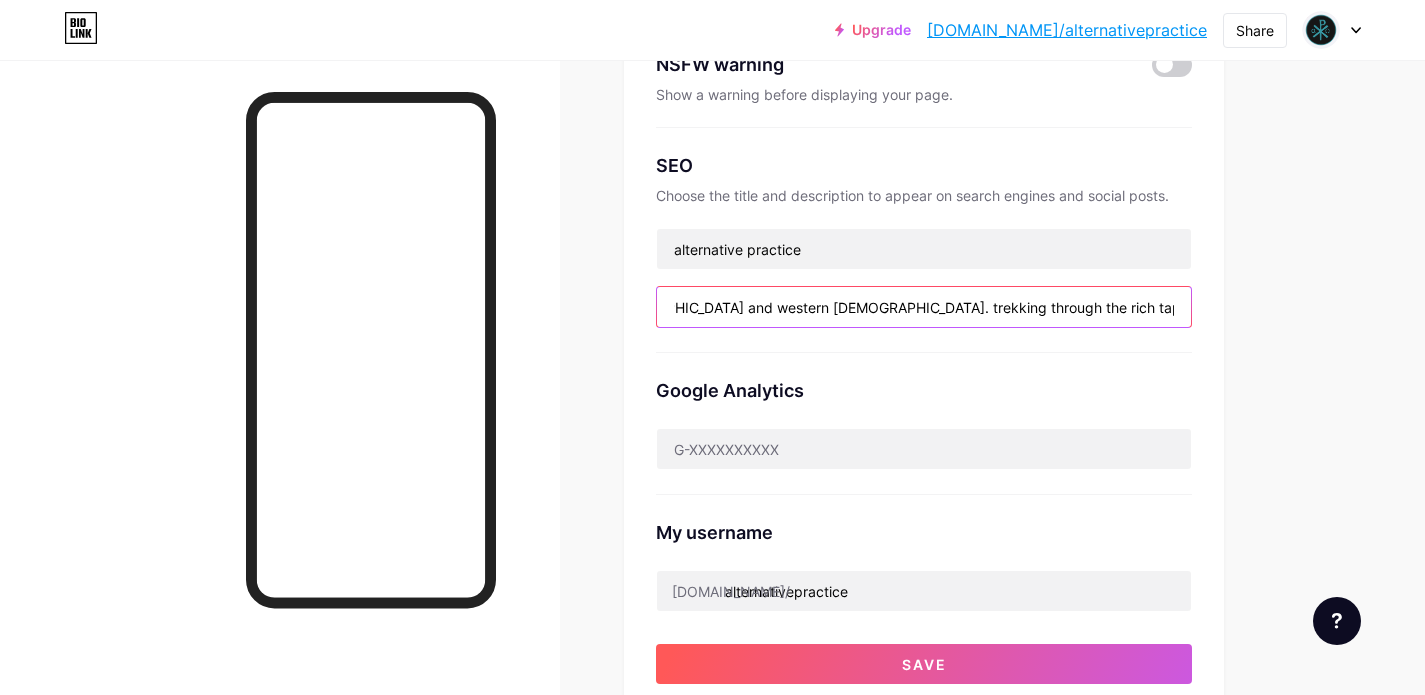 drag, startPoint x: 767, startPoint y: 306, endPoint x: 1187, endPoint y: 329, distance: 420.6293 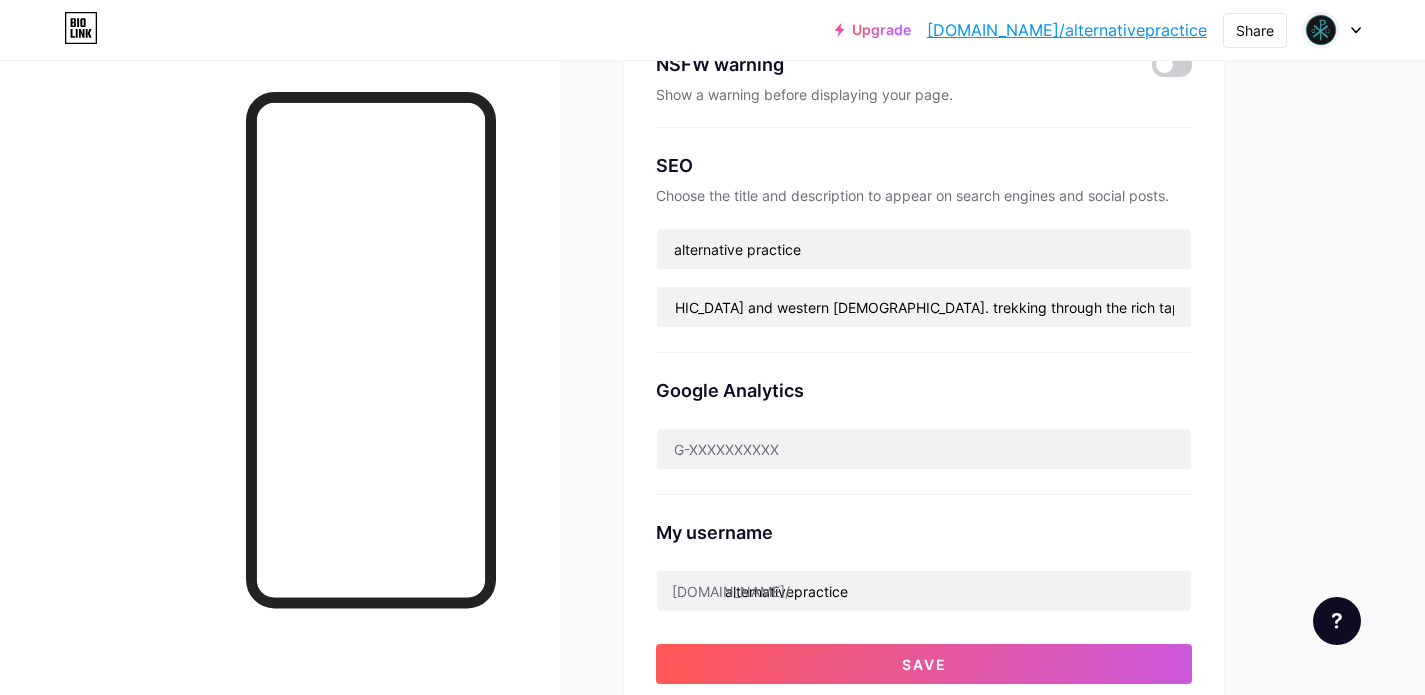 scroll, scrollTop: 0, scrollLeft: 0, axis: both 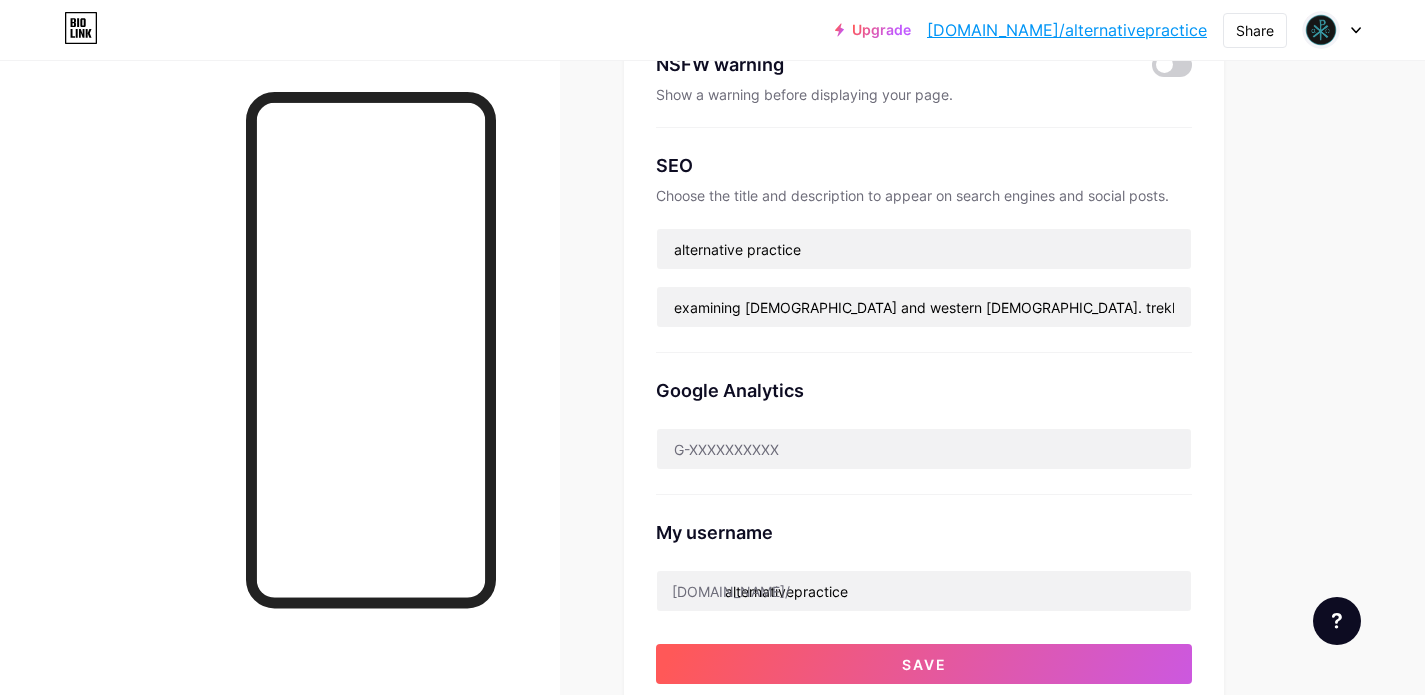click on "Links
Posts
Design
Subscribers
NEW
Stats
Settings     Preferred link   This is an aesthetic choice. Both links are usable.
[DOMAIN_NAME]/ alternativepractice       alternativepractice .[DOMAIN_NAME]
NSFW warning       Show a warning before displaying your page.     SEO   Choose the title and description to appear on search engines and social posts.   alternative practice     examining [DEMOGRAPHIC_DATA] and [DEMOGRAPHIC_DATA]. trekking through the rich tapestry of spirituality.     Google Analytics       My username   [DOMAIN_NAME]/   alternativepractice         Save       Pro Links   PRO   Custom Domain   Try your own custom domain eg: [PERSON_NAME][DOMAIN_NAME]   Set
up domain             Emoji link   Add emojis to your link eg: [DOMAIN_NAME]/😄😭🥵   Create
Go to  Help Center  to learn more or to contact support.   Changes saved           Feature requests             Help center         Contact support" at bounding box center (654, 499) 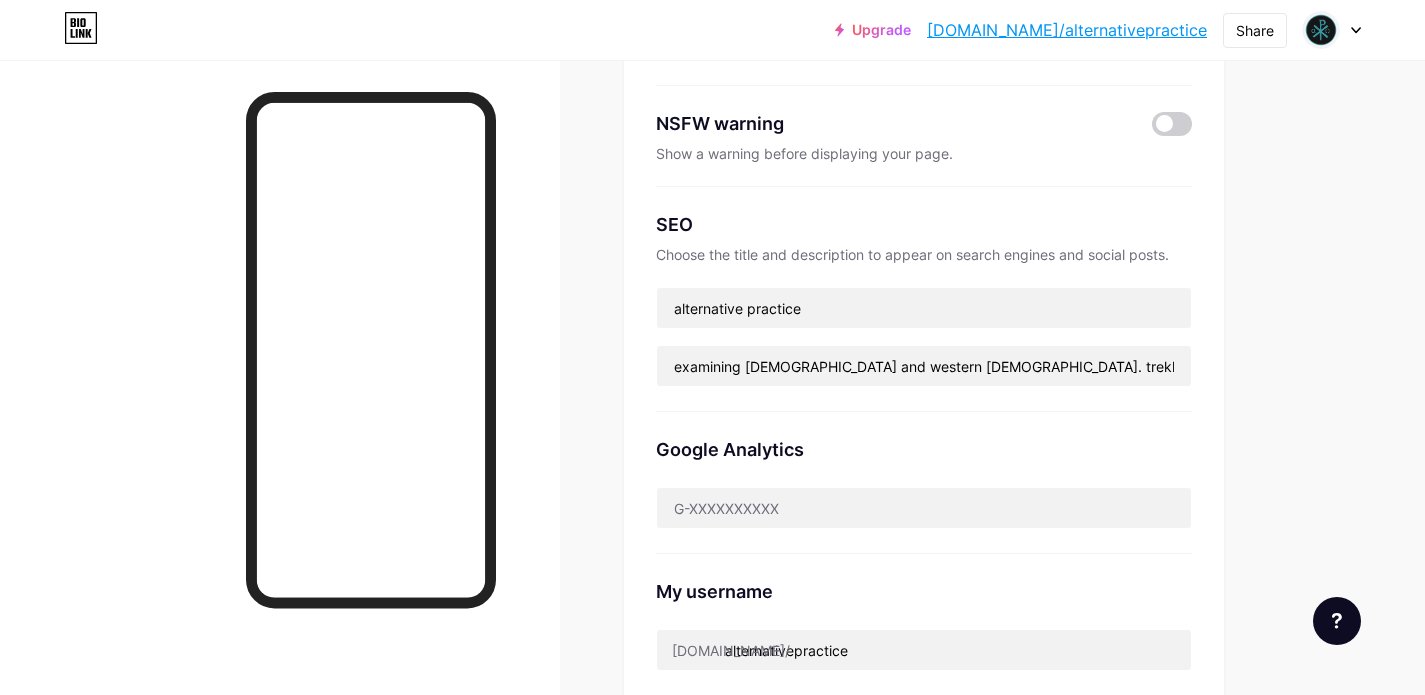 scroll, scrollTop: 625, scrollLeft: 0, axis: vertical 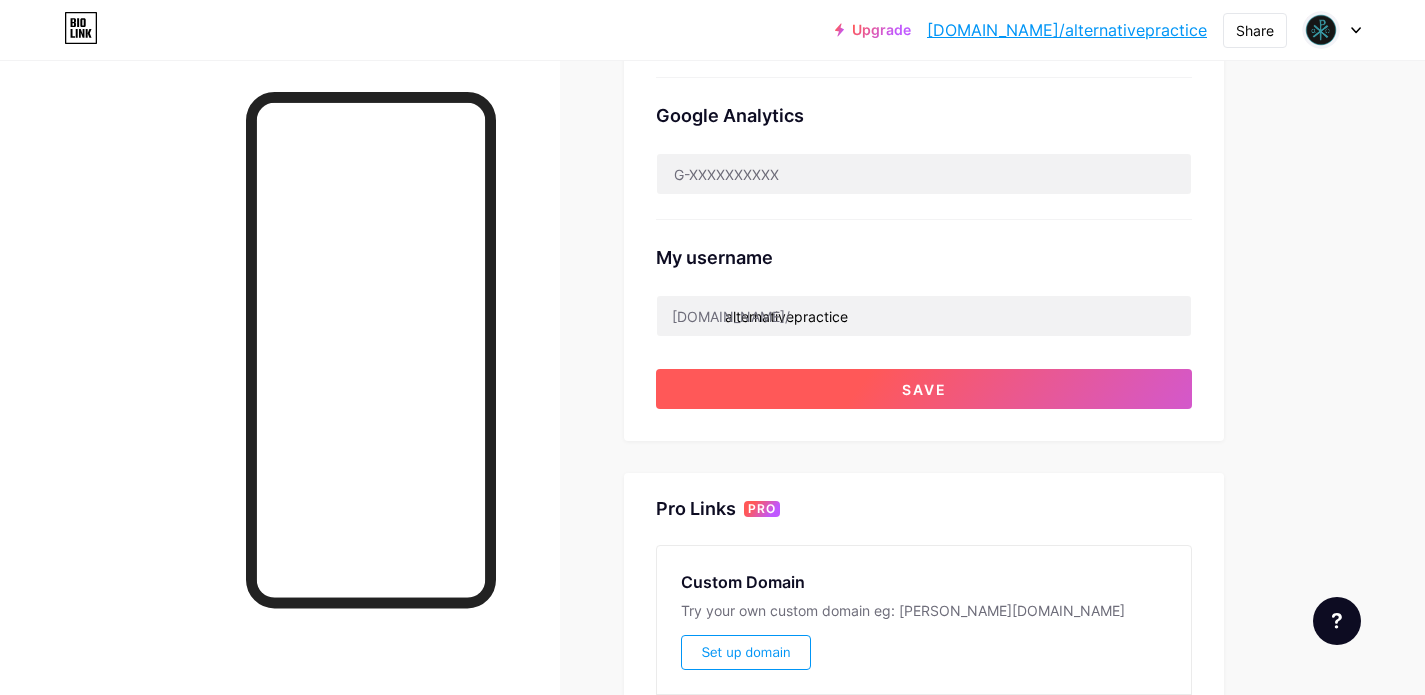click on "Save" at bounding box center [924, 389] 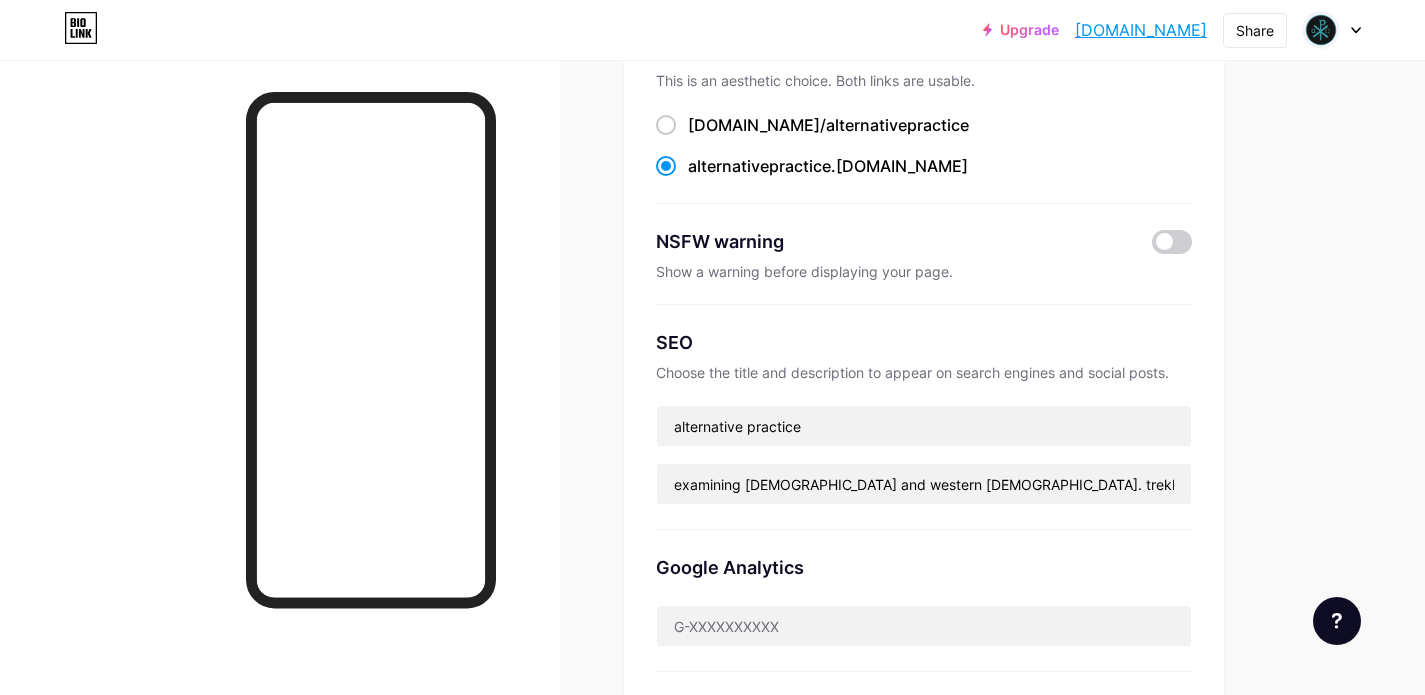 scroll, scrollTop: 0, scrollLeft: 0, axis: both 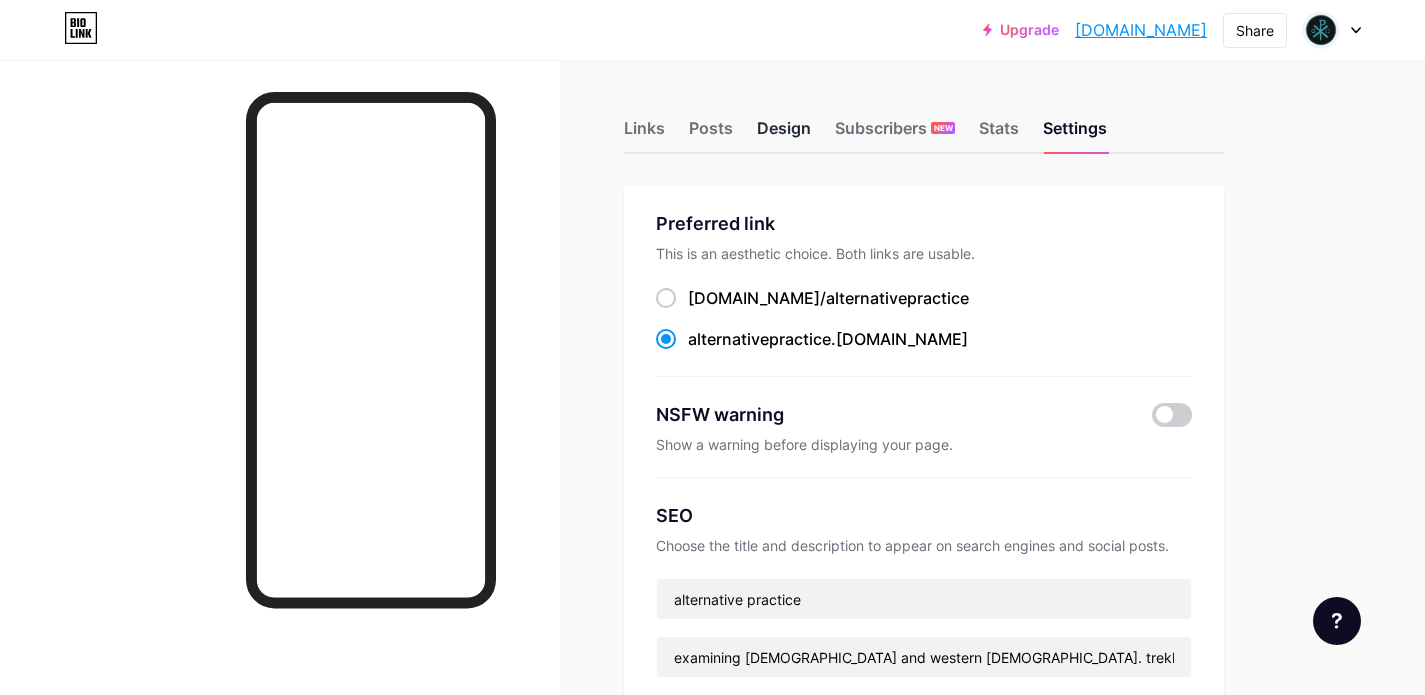 click on "Design" at bounding box center [784, 134] 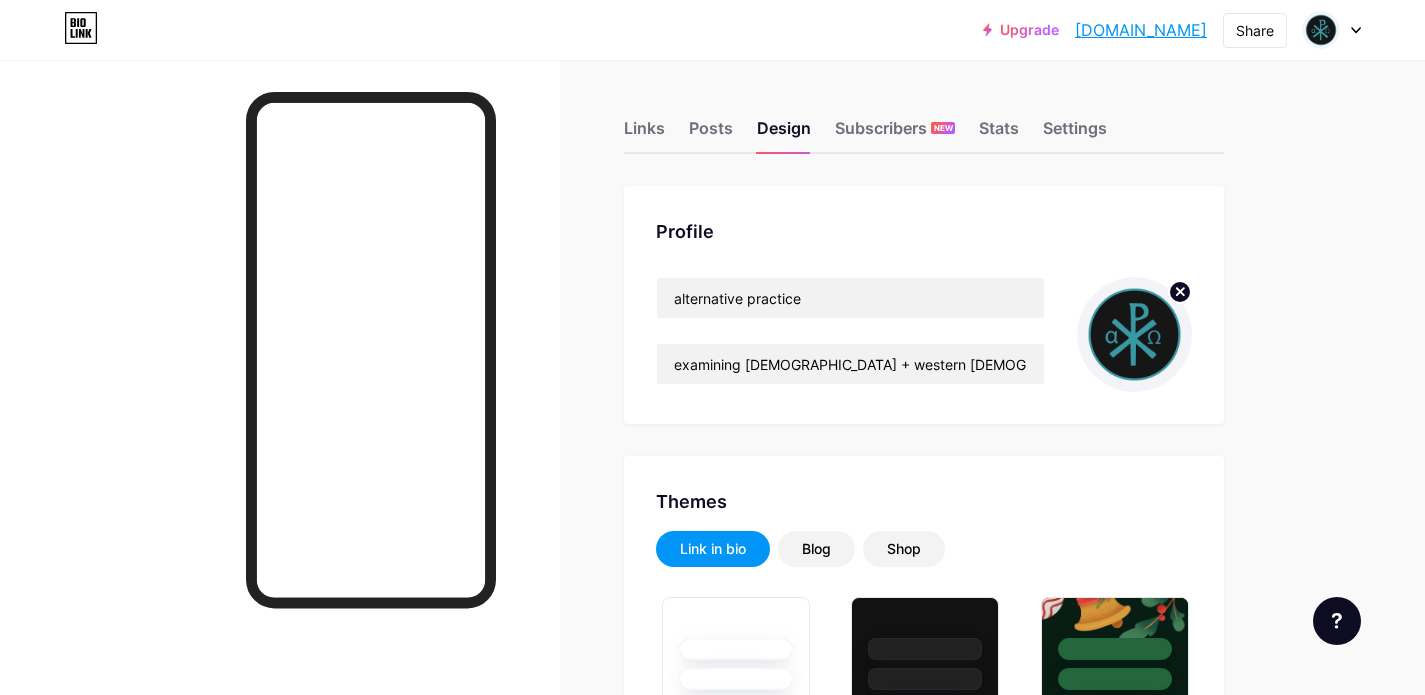 type on "#ffffff" 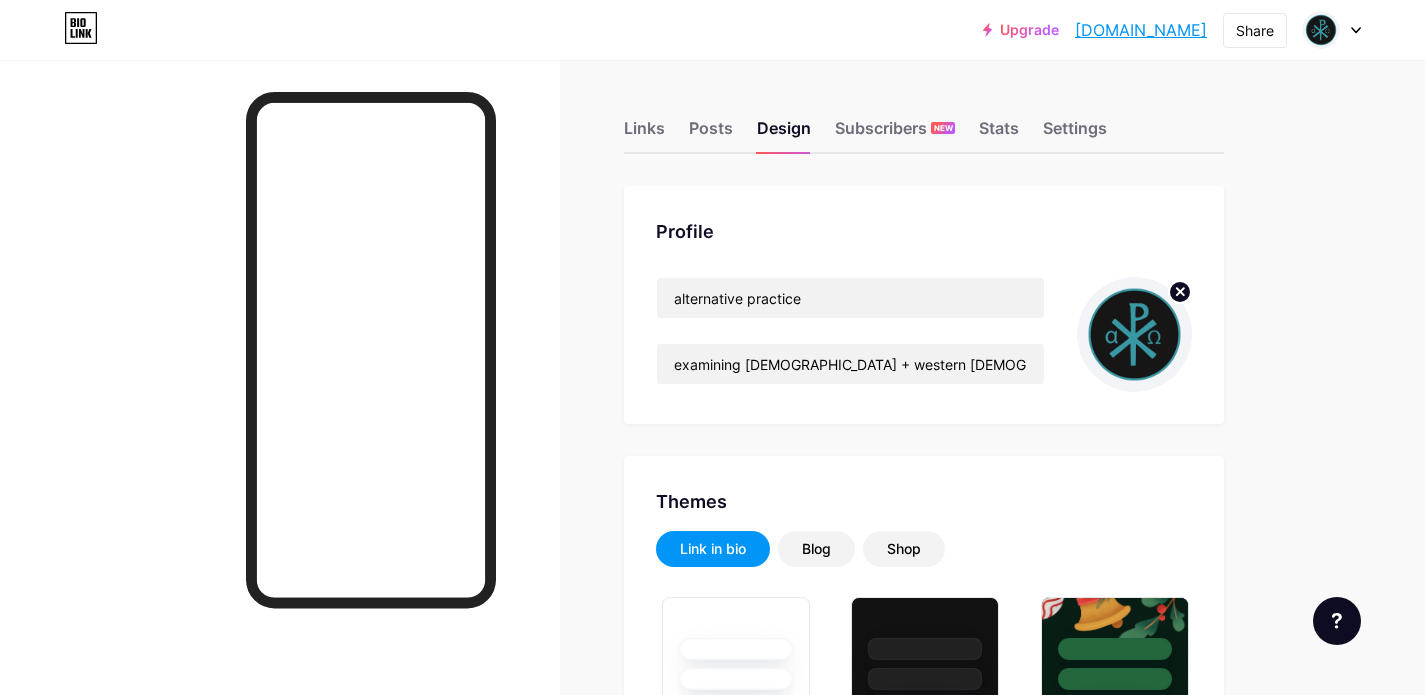 type on "#277d81" 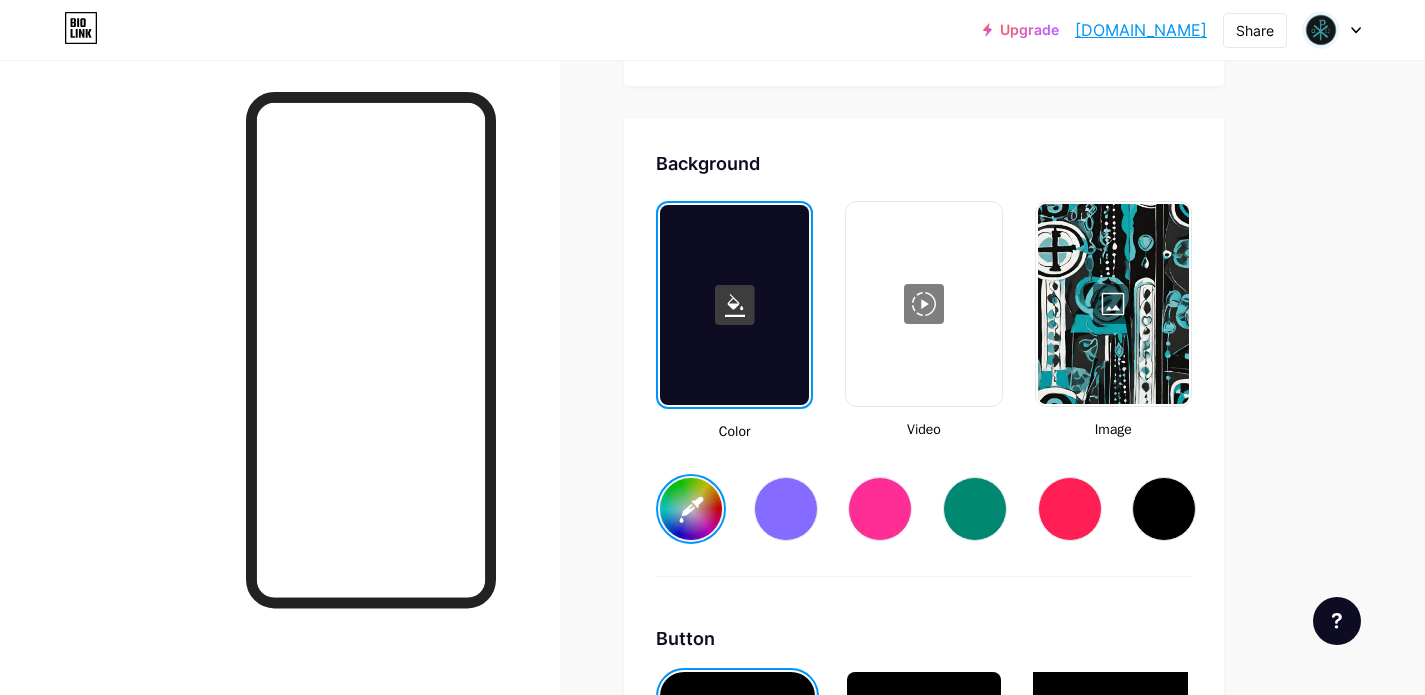 scroll, scrollTop: 2637, scrollLeft: 0, axis: vertical 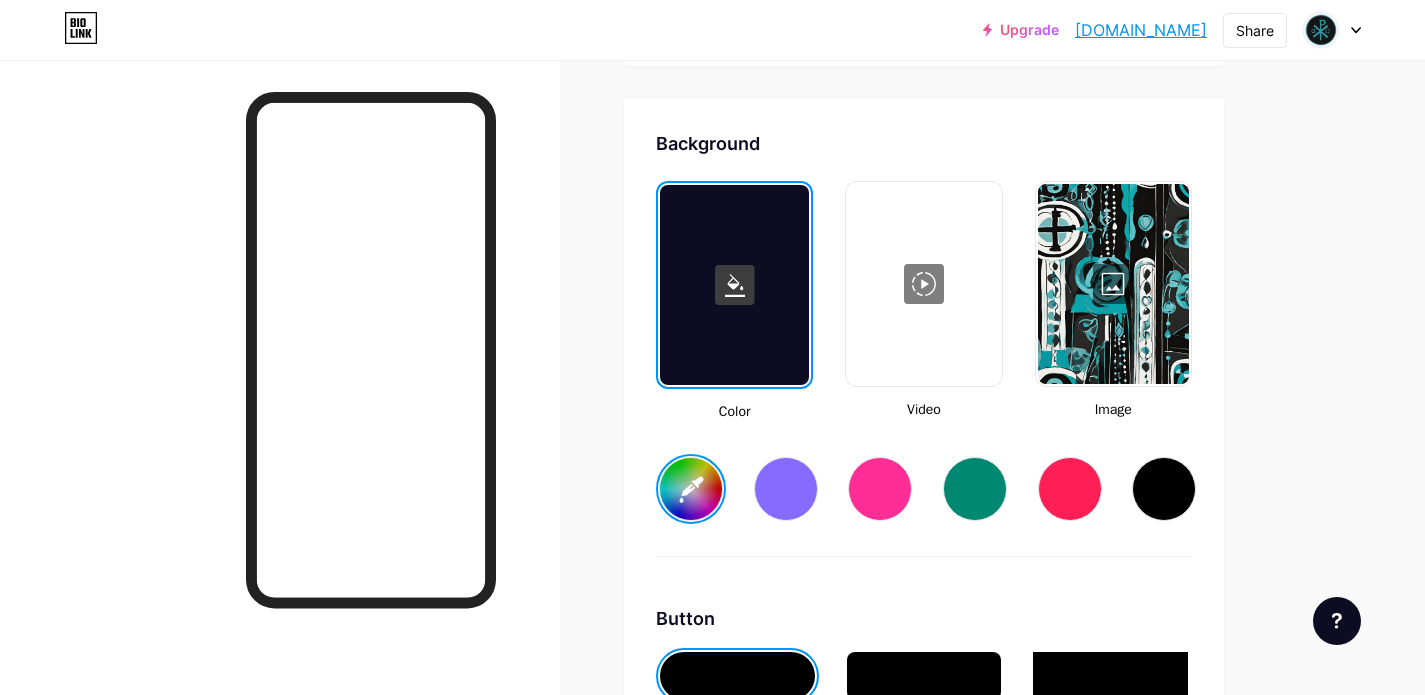click on "#ffffff" at bounding box center (691, 489) 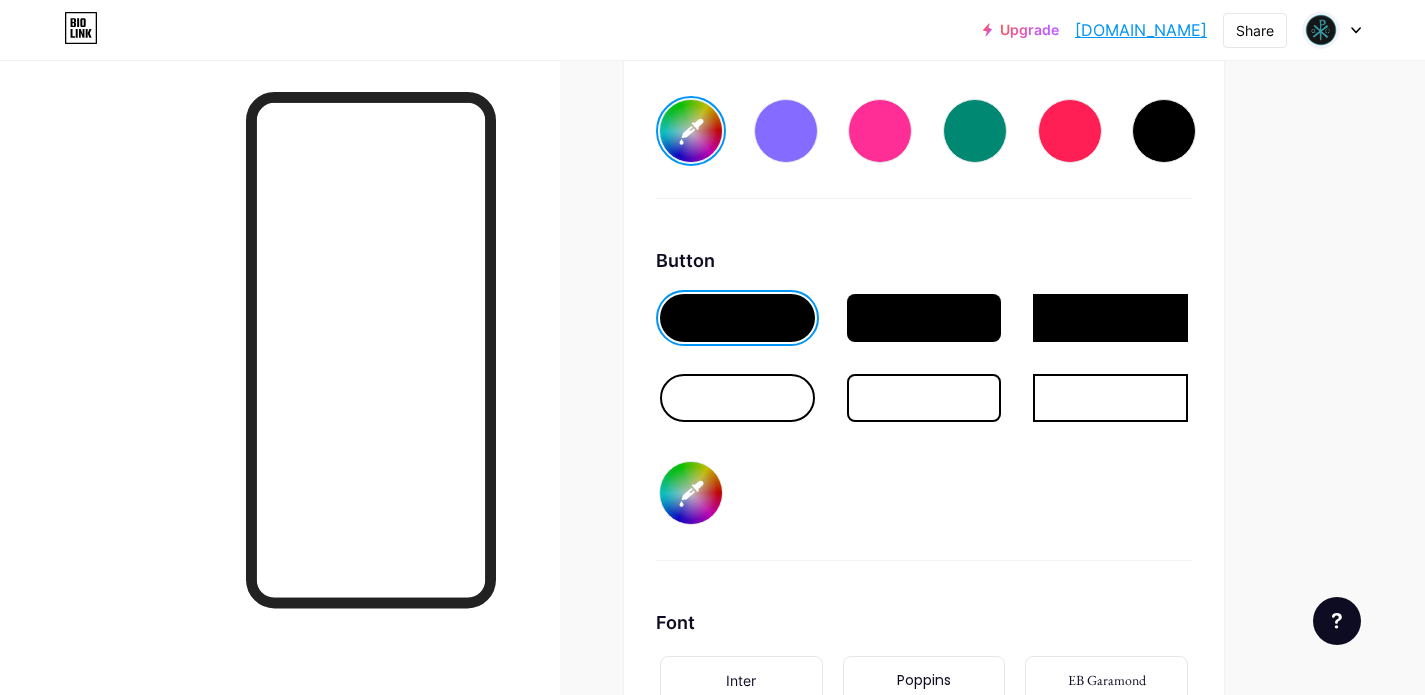 scroll, scrollTop: 2998, scrollLeft: 0, axis: vertical 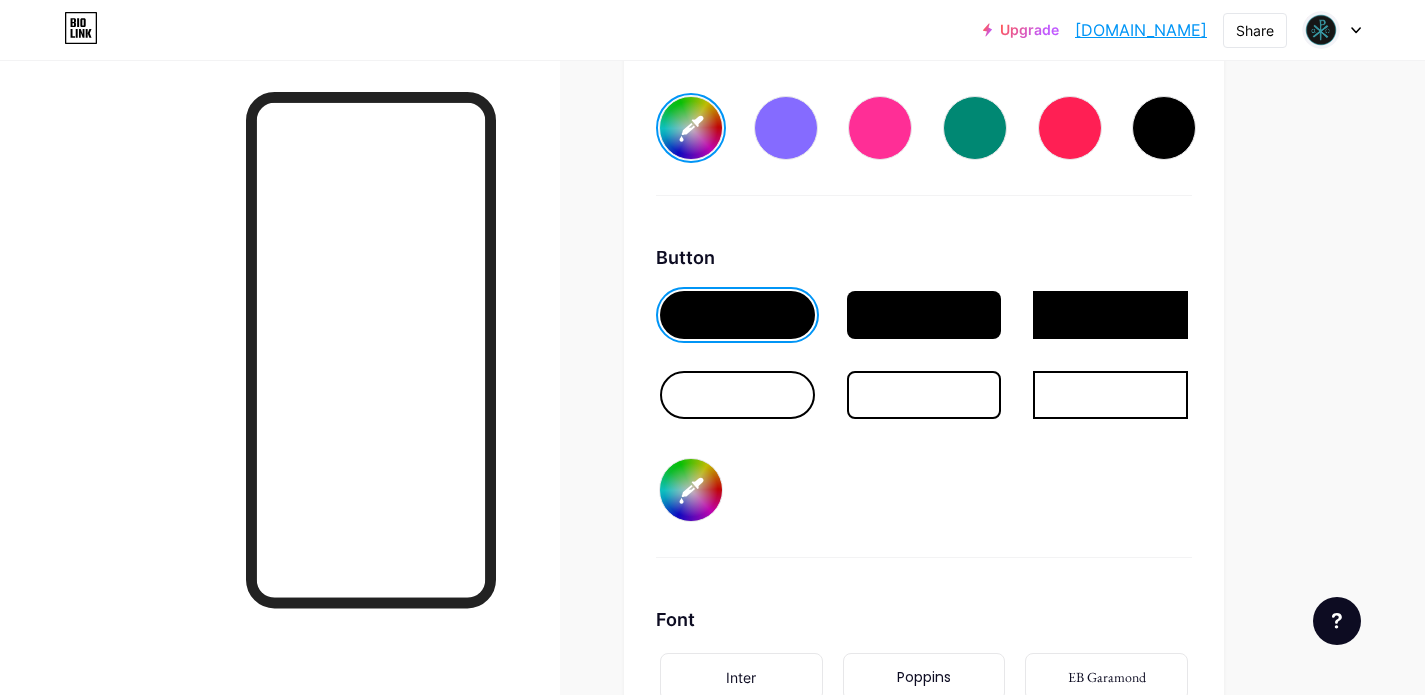 click on "#277d81" at bounding box center (691, 490) 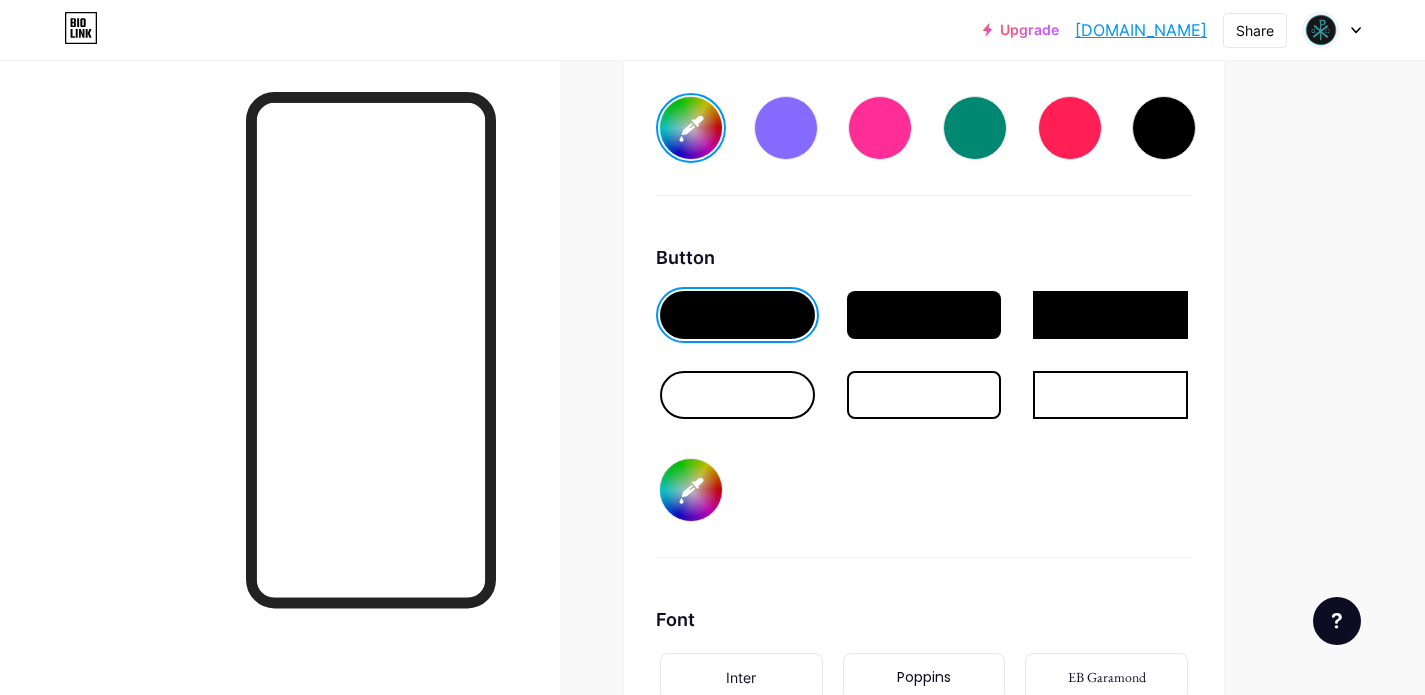 type on "#f3f5f9" 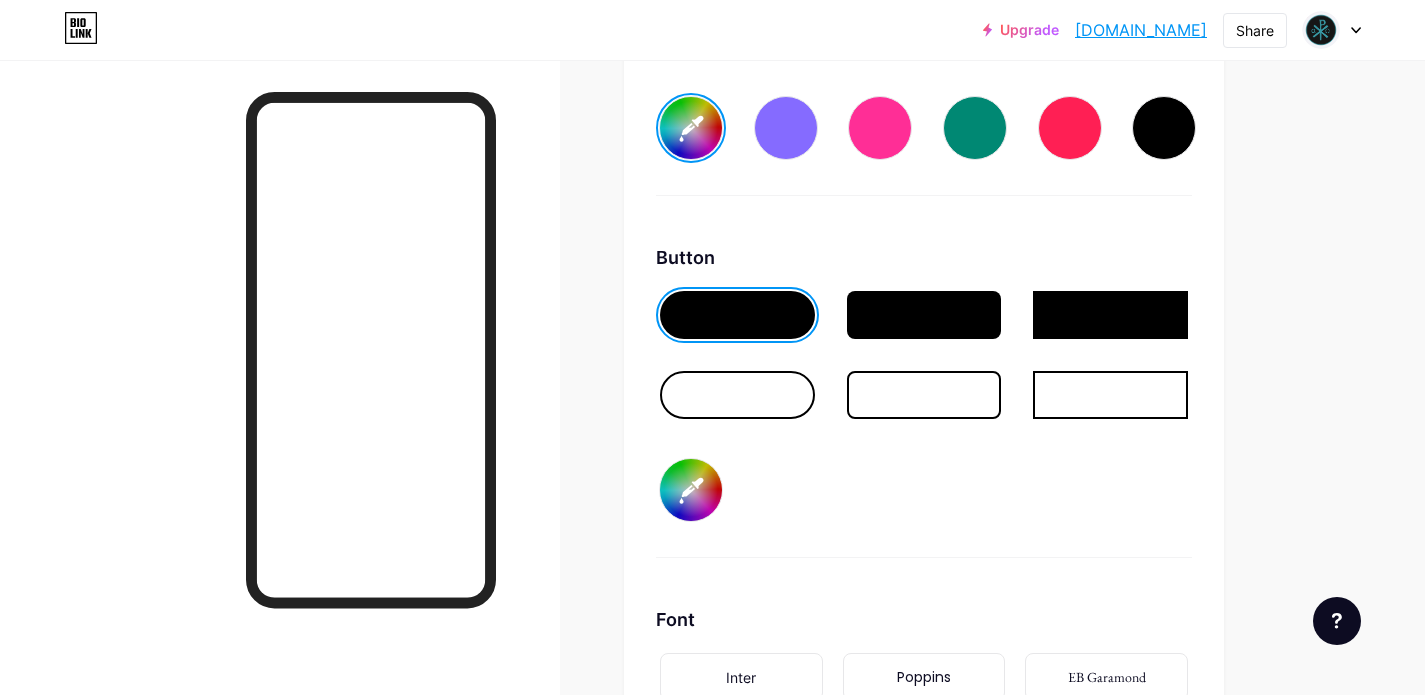 type on "#000003" 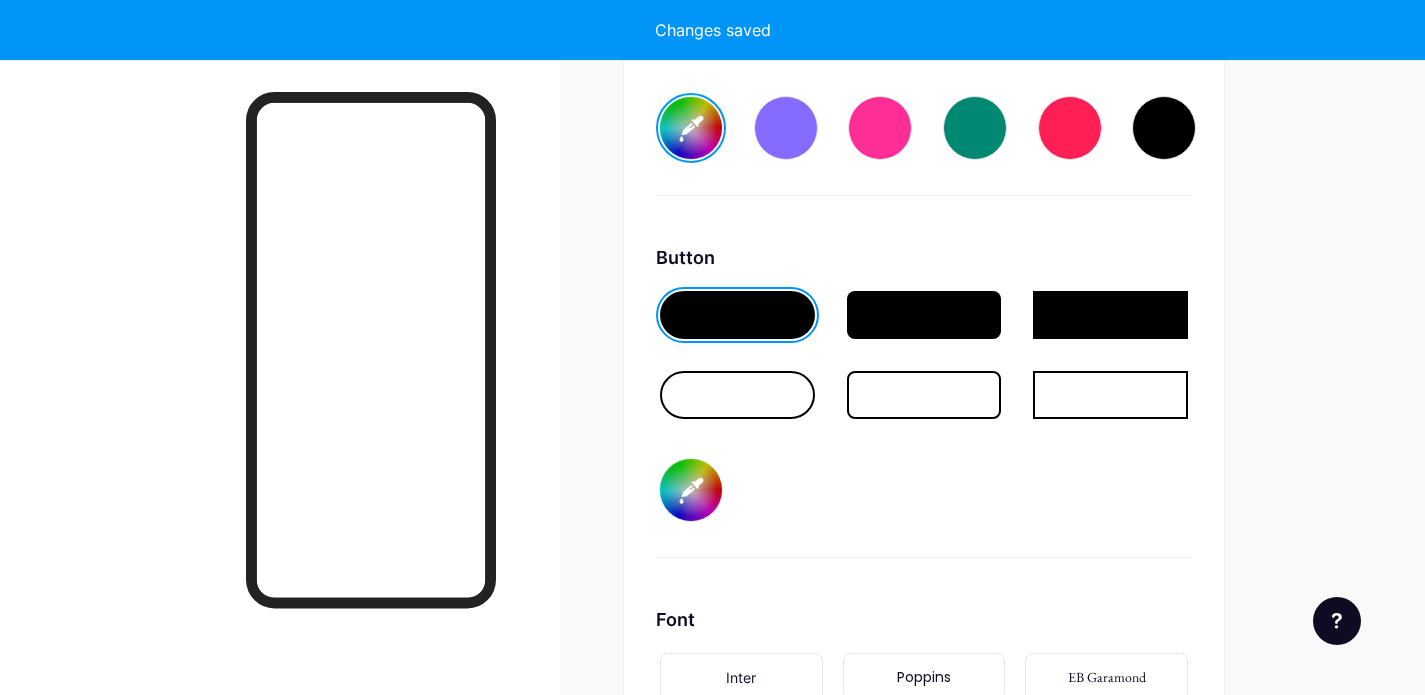 type on "#f3f5f9" 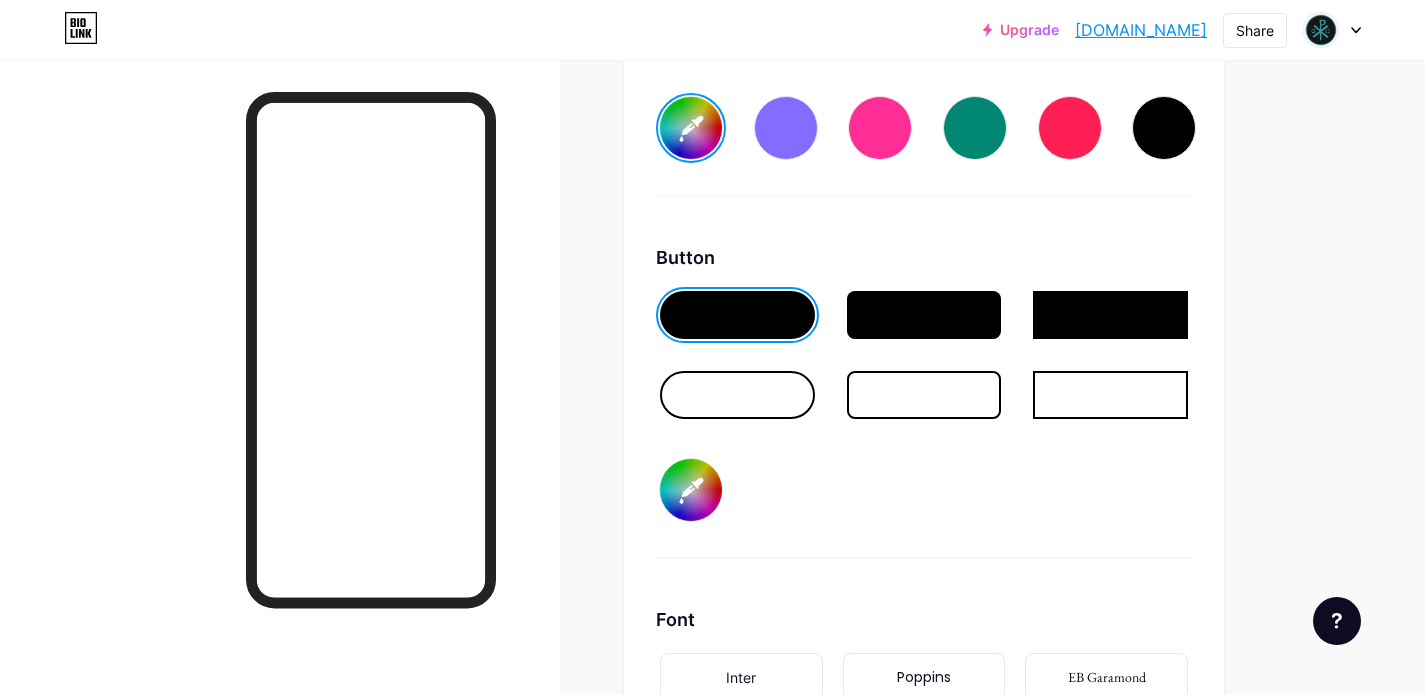 type on "#f3f5f9" 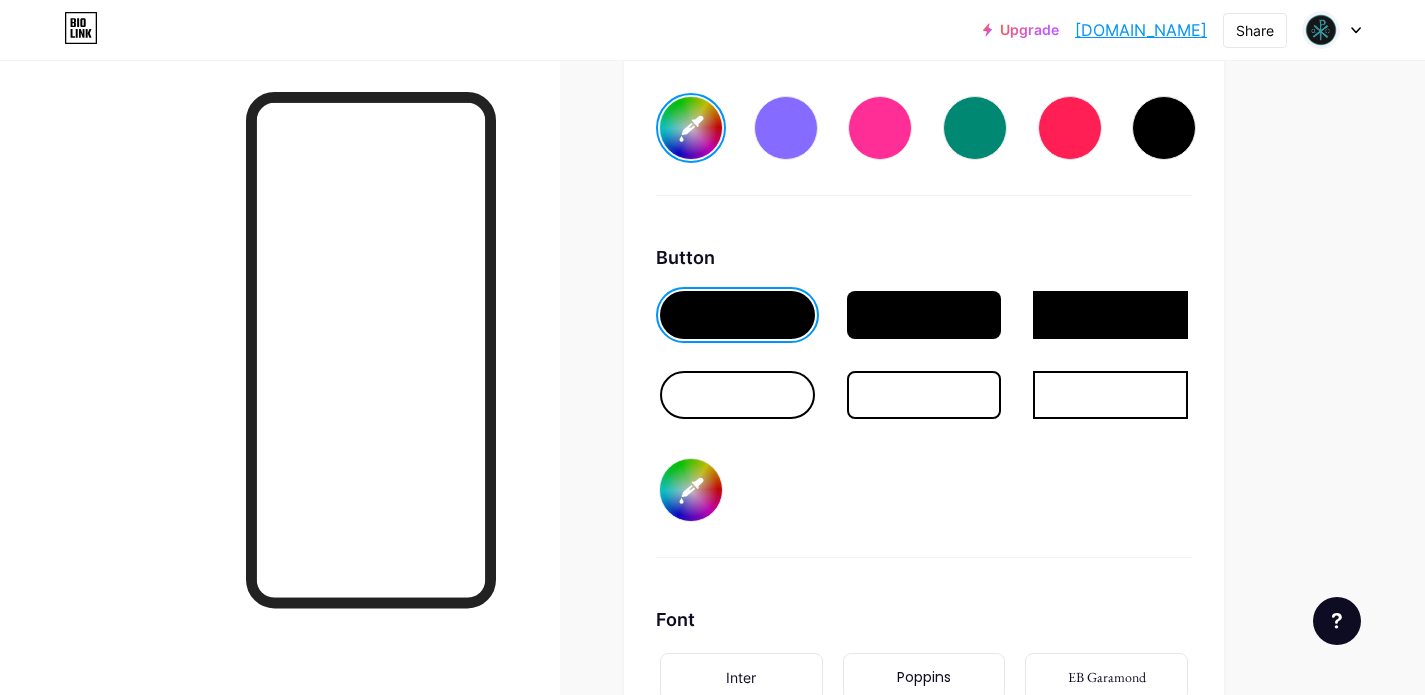 type on "#3999a4" 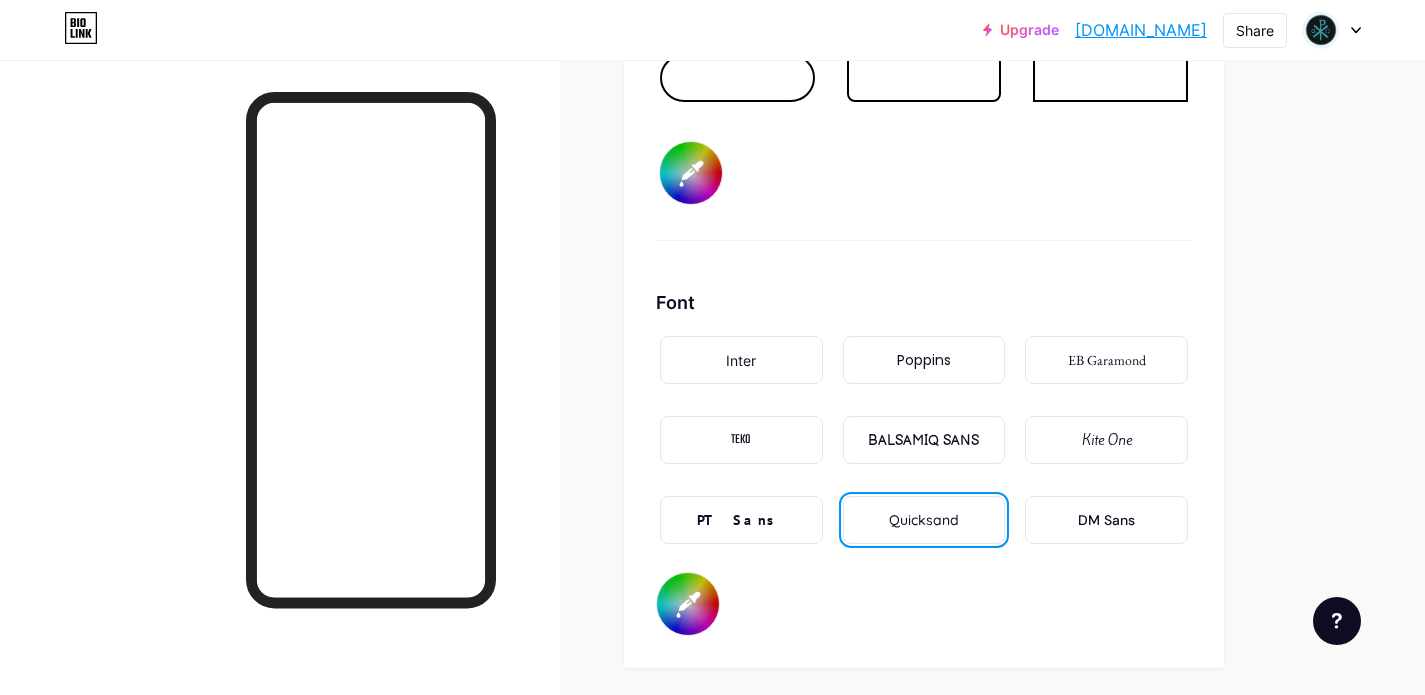 scroll, scrollTop: 3312, scrollLeft: 0, axis: vertical 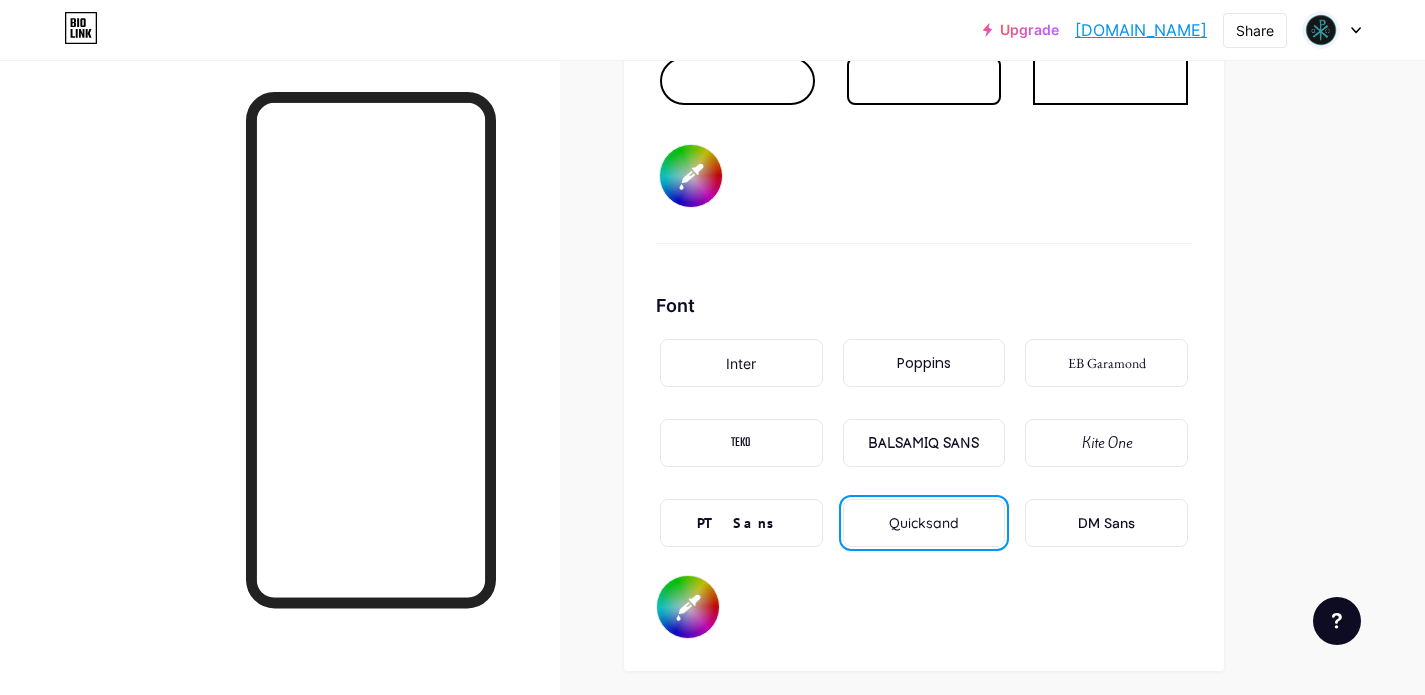 click on "BALSAMIQ SANS" at bounding box center [923, 443] 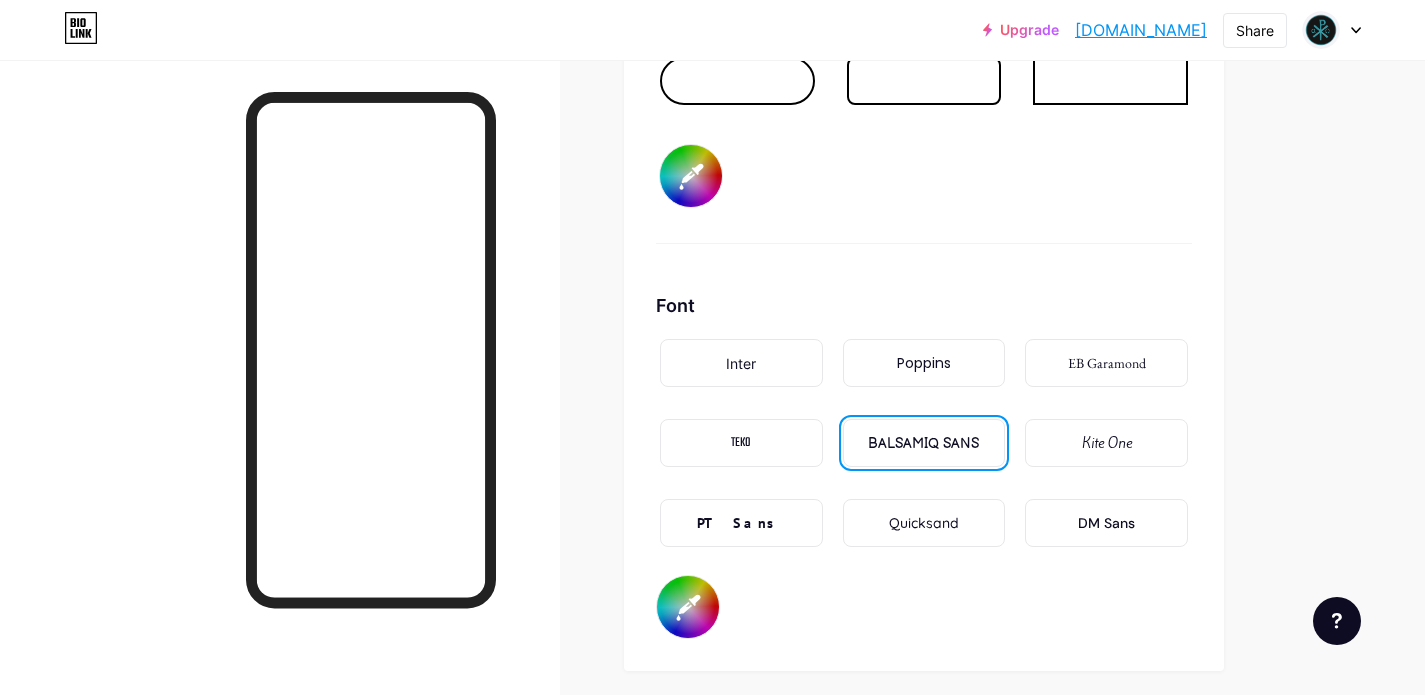 click on "Poppins" at bounding box center (924, 363) 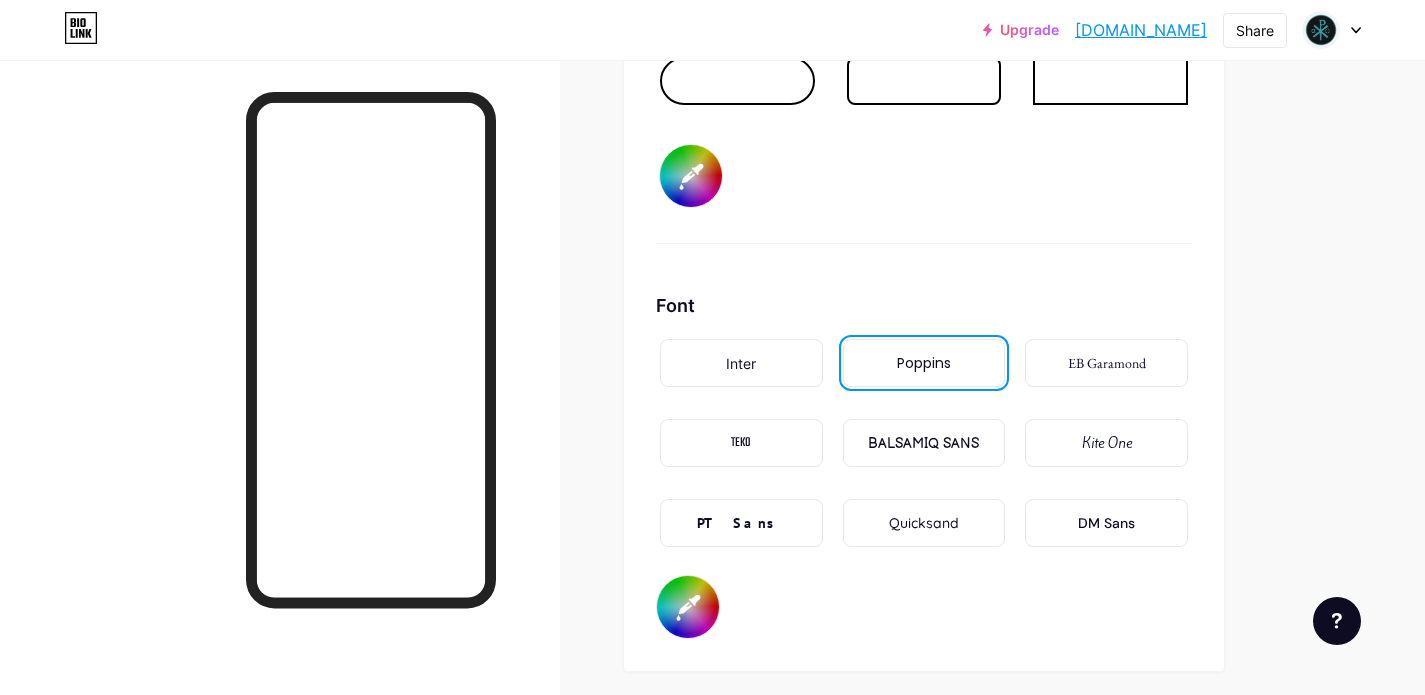 click on "Quicksand" at bounding box center [924, 523] 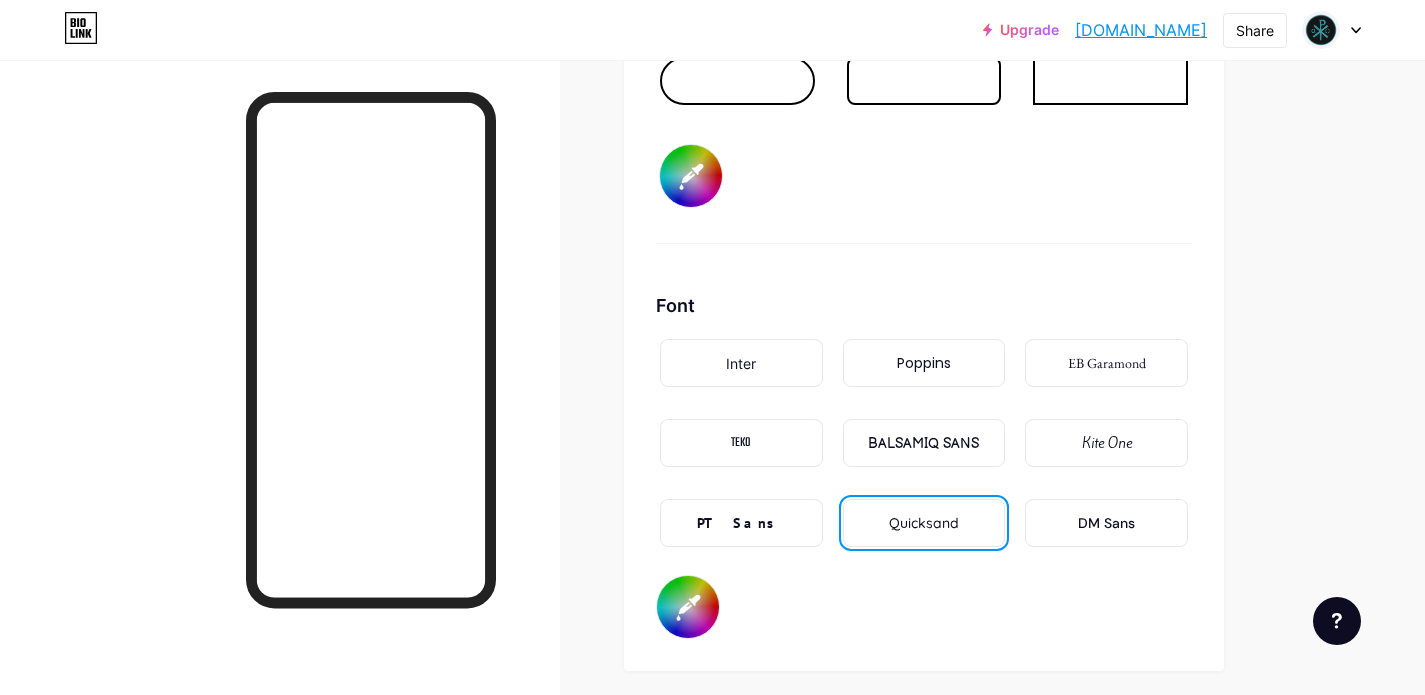 click on "DM Sans" at bounding box center (1106, 523) 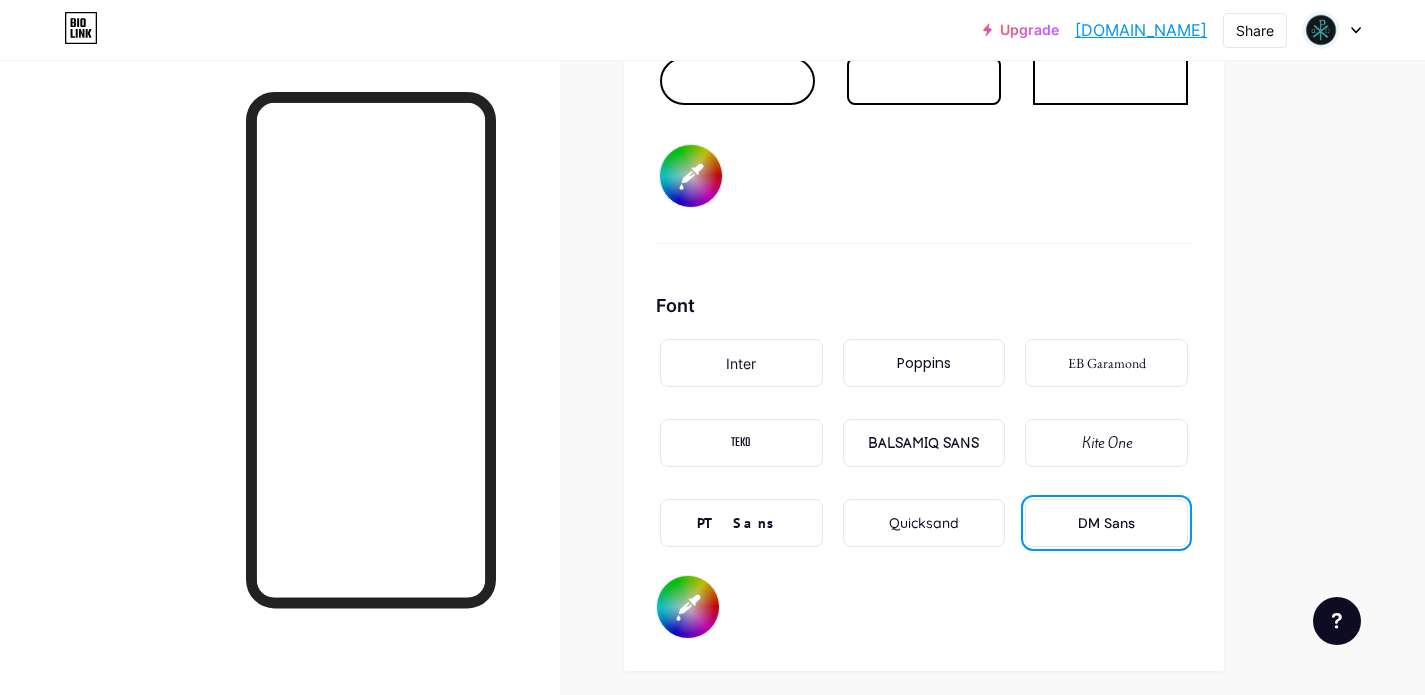 click on "Inter" at bounding box center (741, 363) 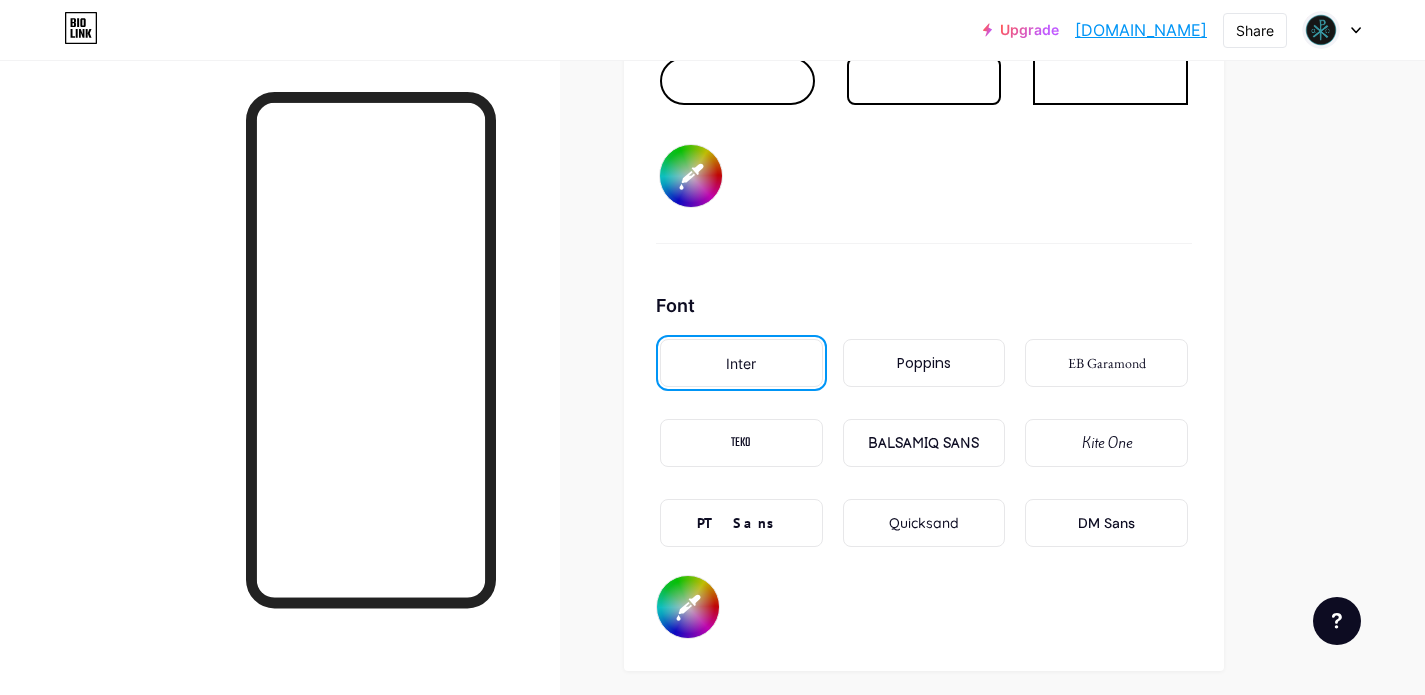 click on "TEKO" at bounding box center (741, 443) 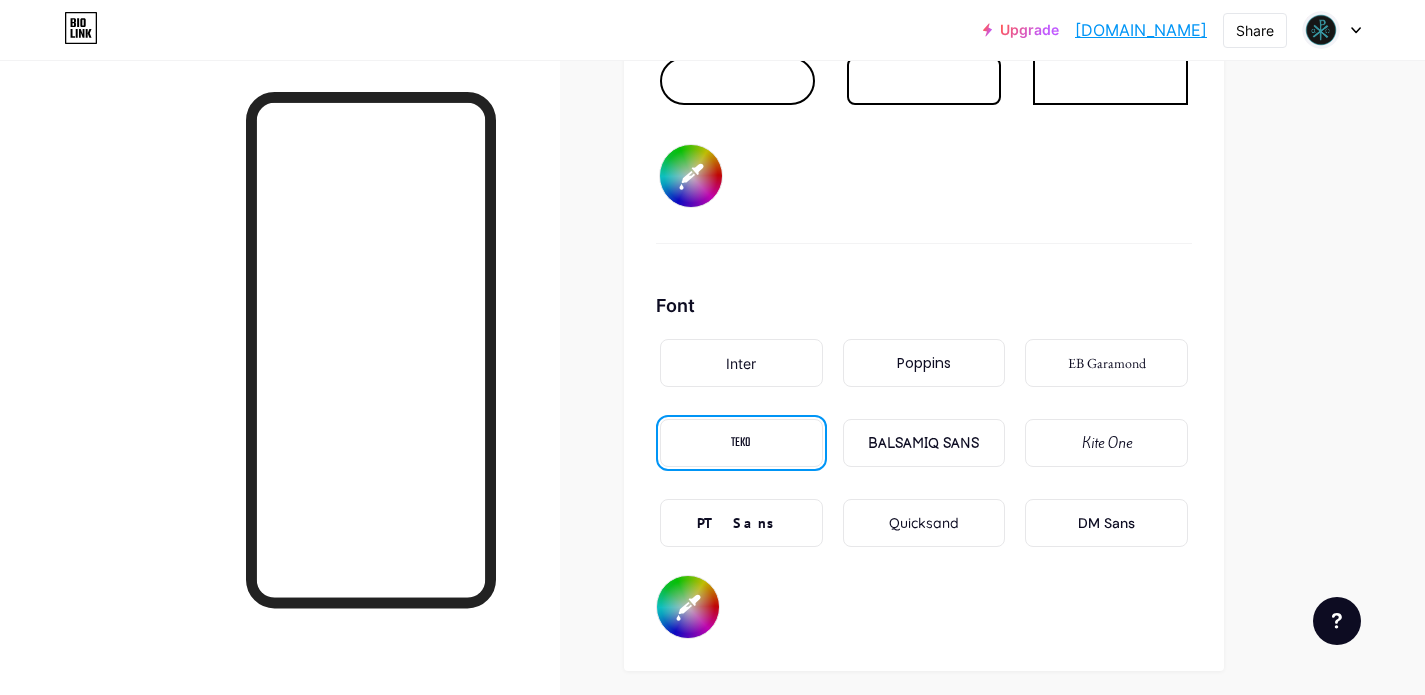click on "Poppins" at bounding box center (924, 363) 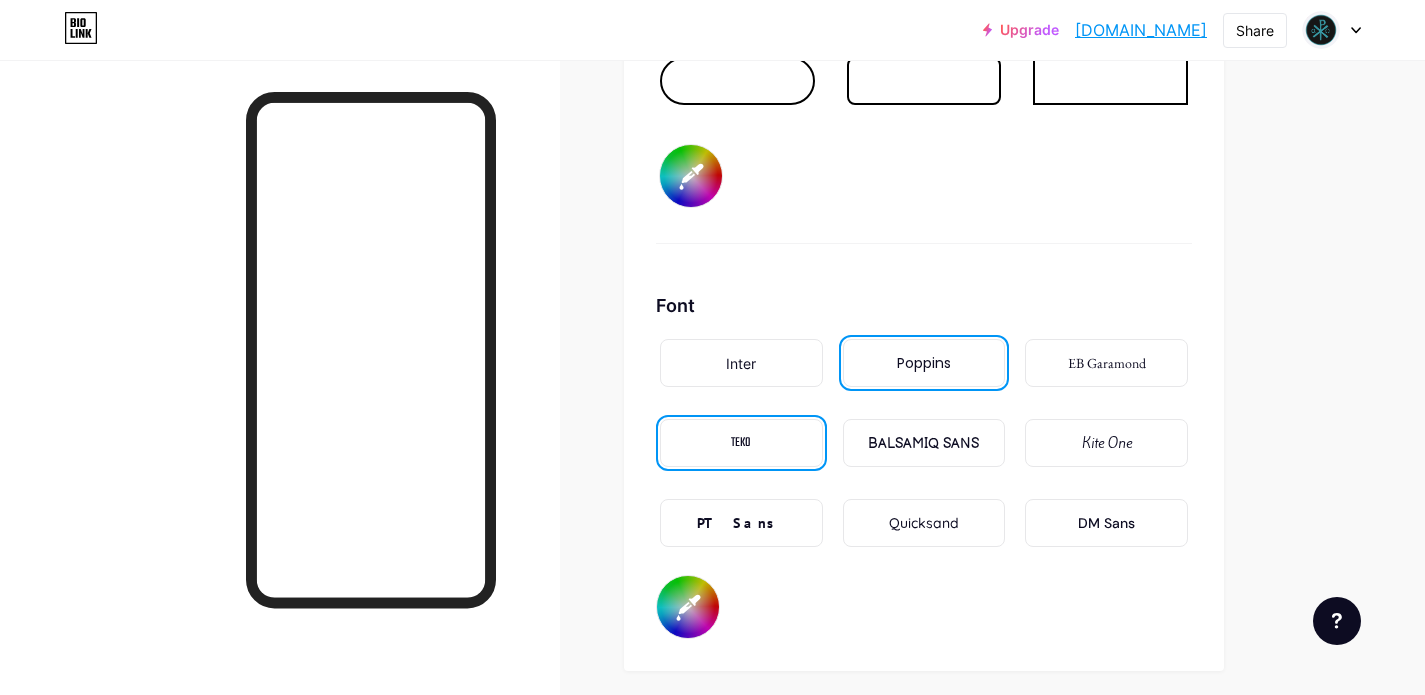 click on "Poppins" at bounding box center [924, 363] 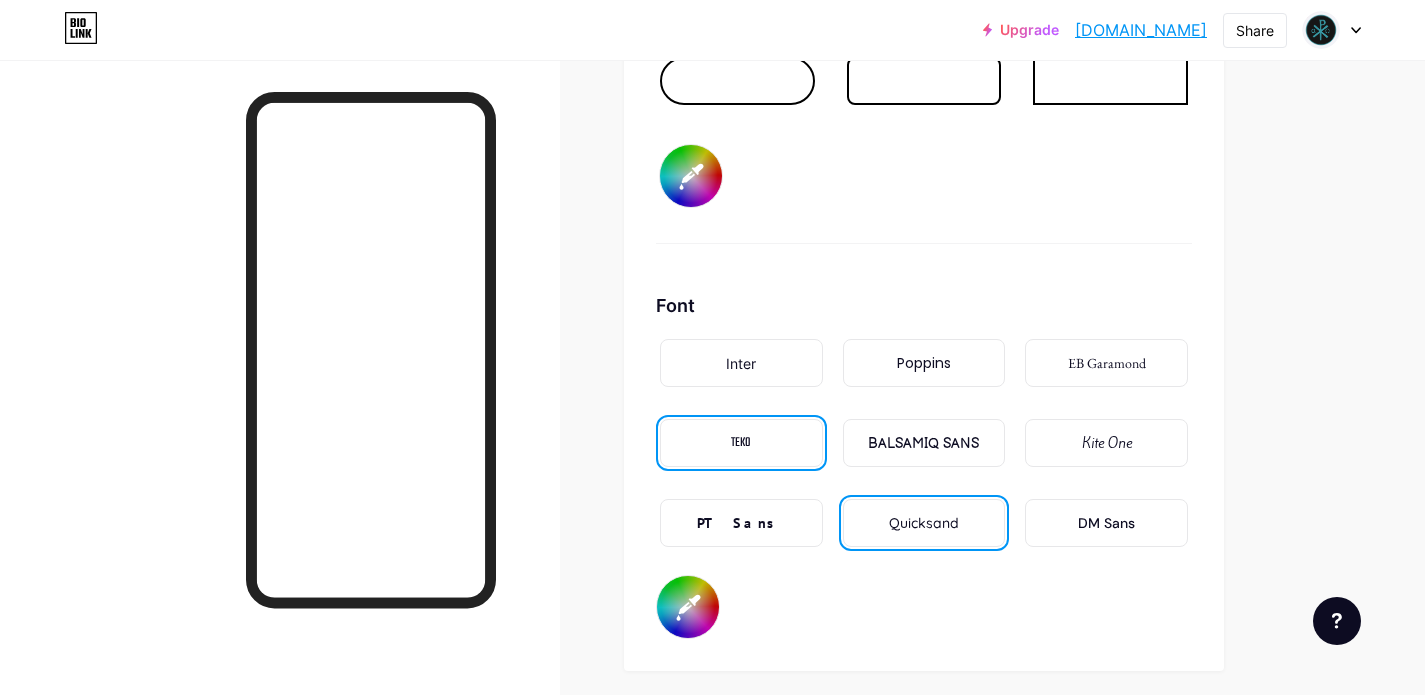 click on "Poppins" at bounding box center (924, 363) 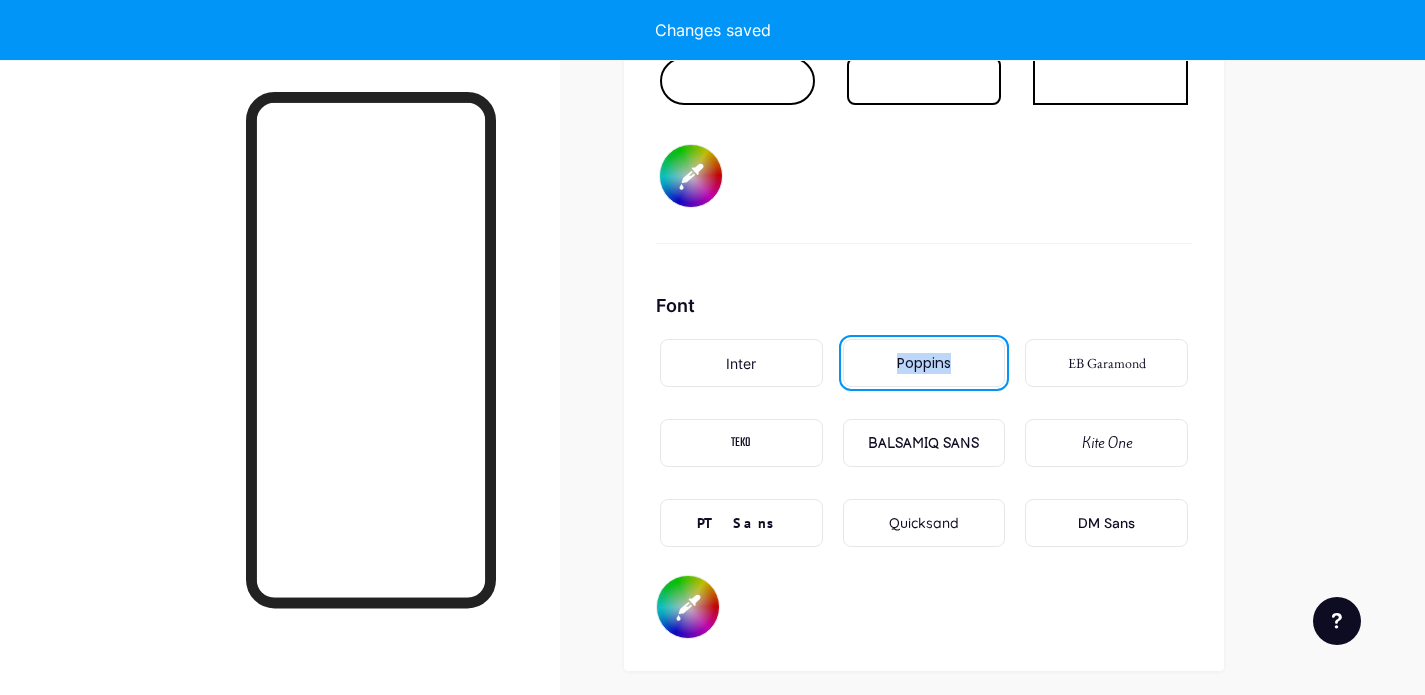 click on "Poppins" at bounding box center [924, 363] 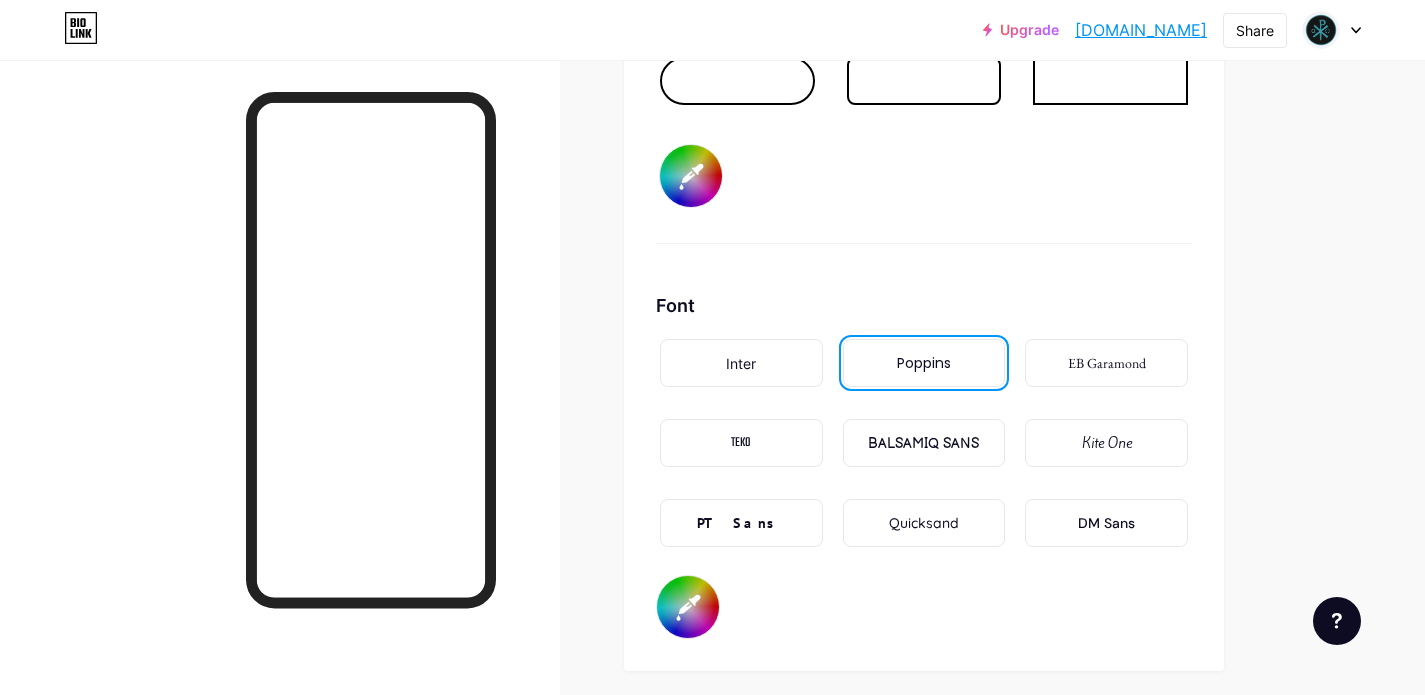 click on "Button       #3999a4" at bounding box center (924, 87) 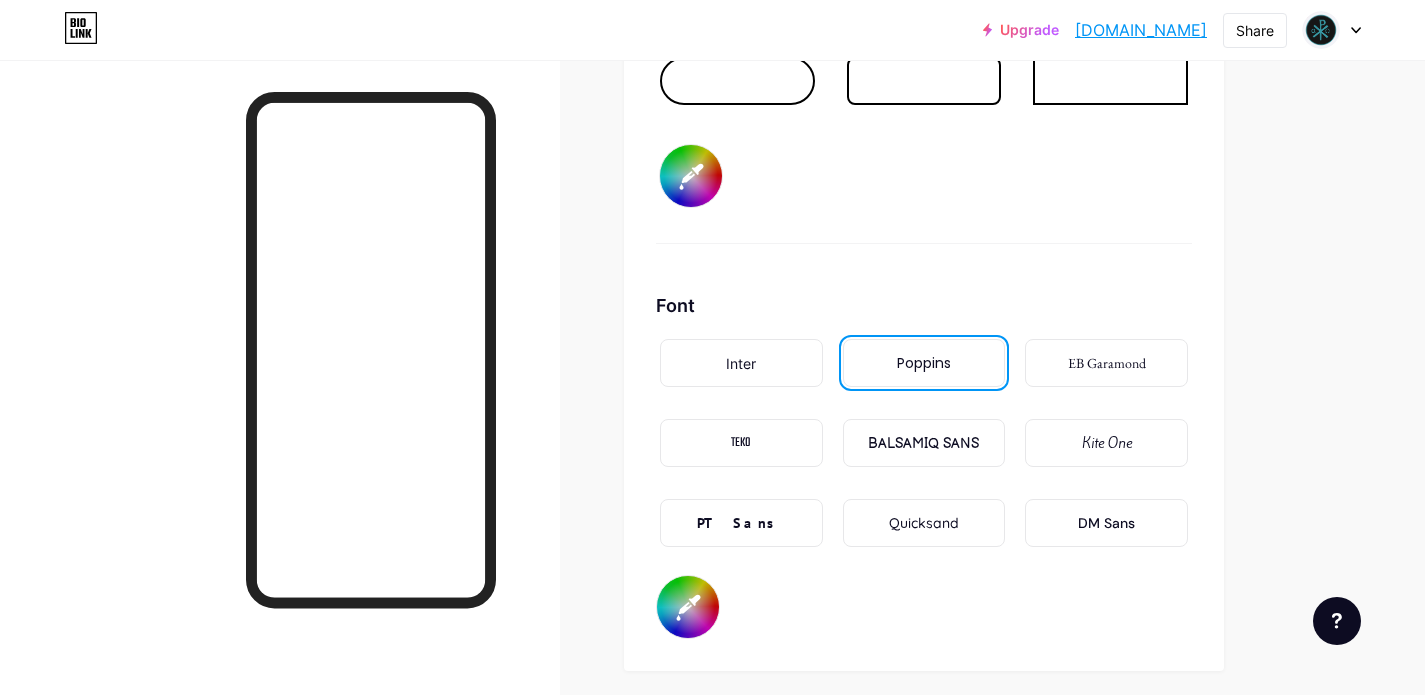 click on "Quicksand" at bounding box center (924, 523) 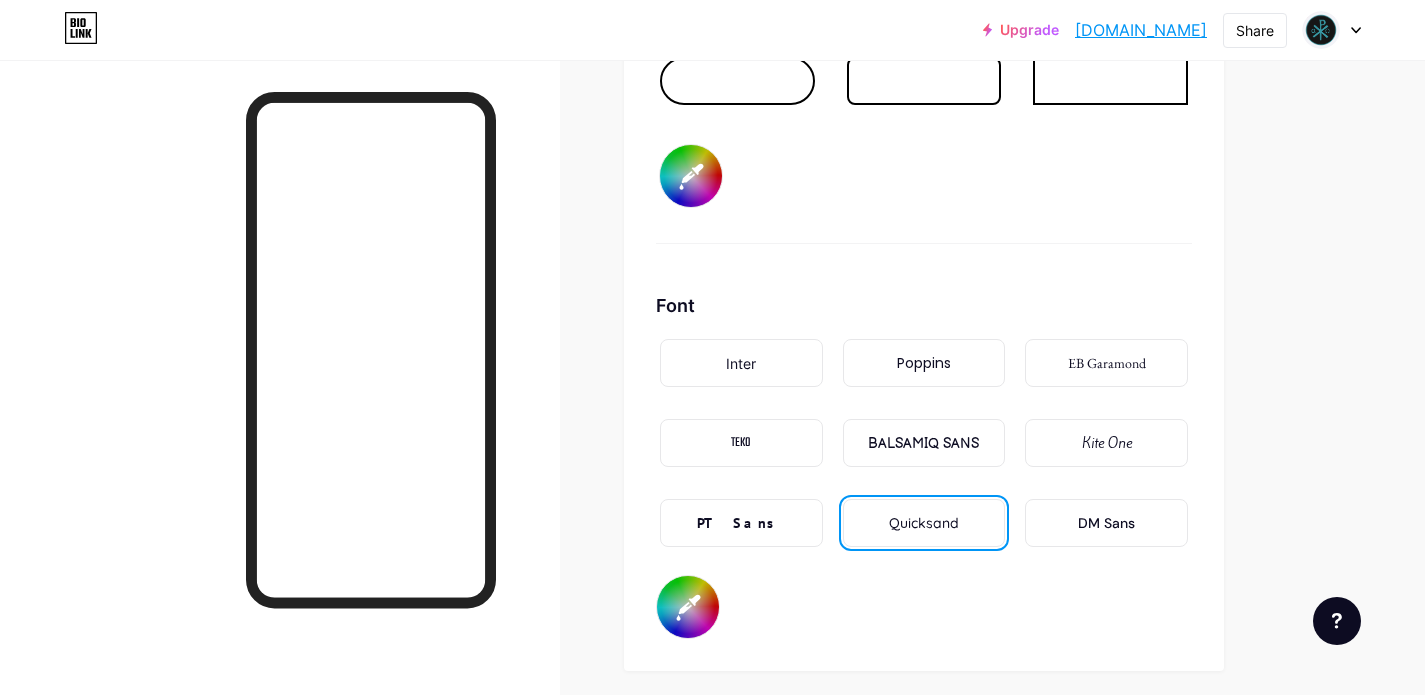click on "Poppins" at bounding box center [924, 363] 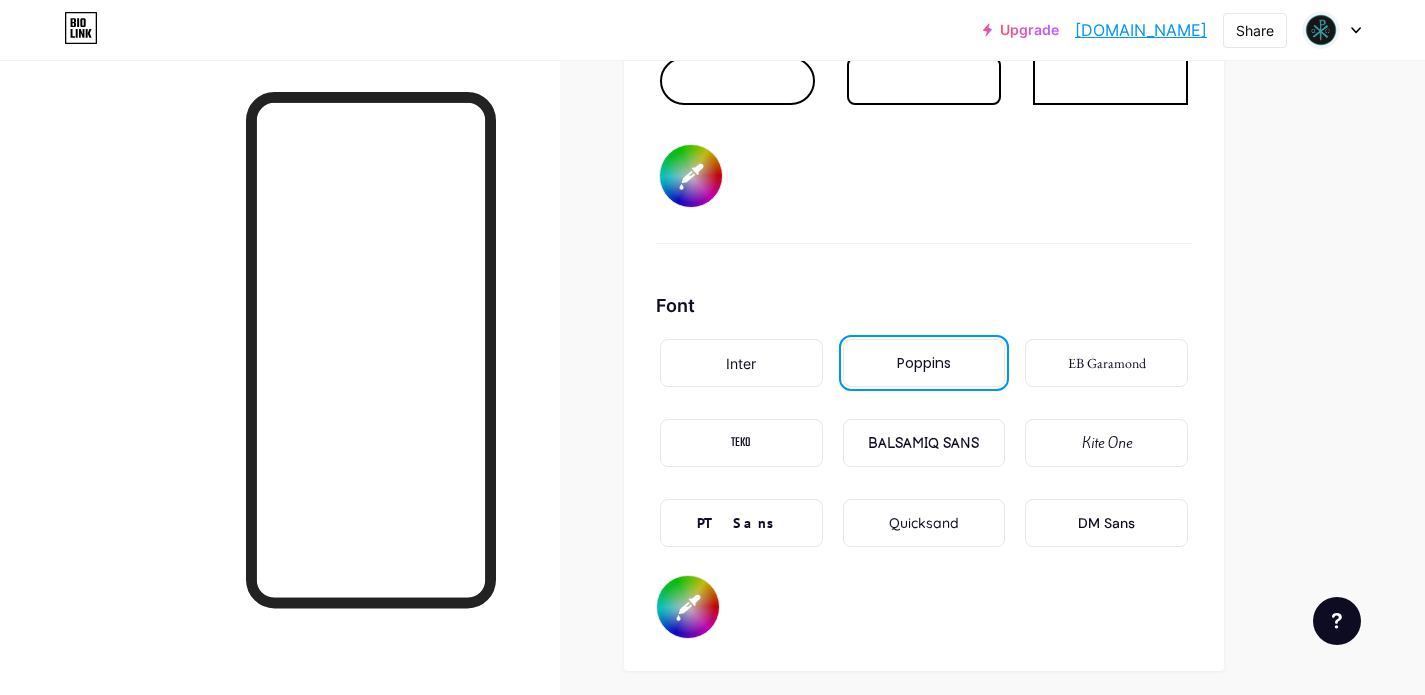 click on "Quicksand" at bounding box center (924, 523) 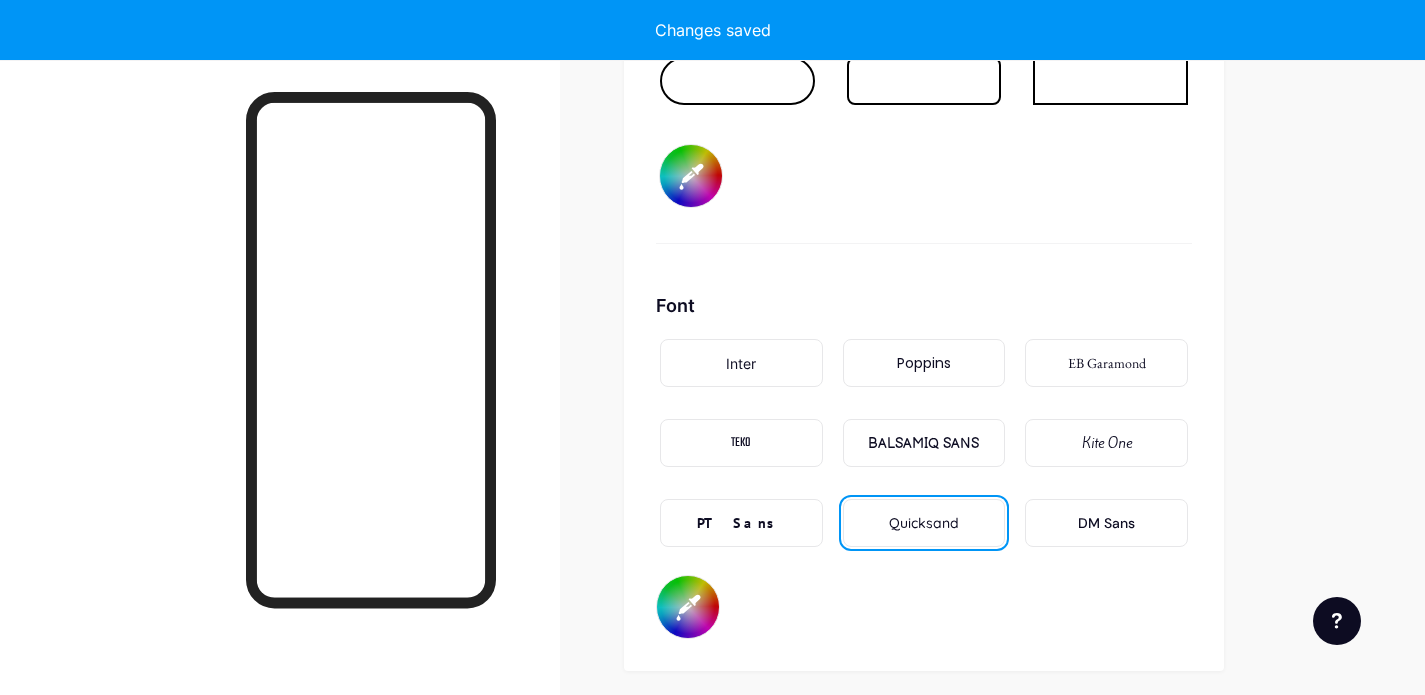 type on "#f3f5f9" 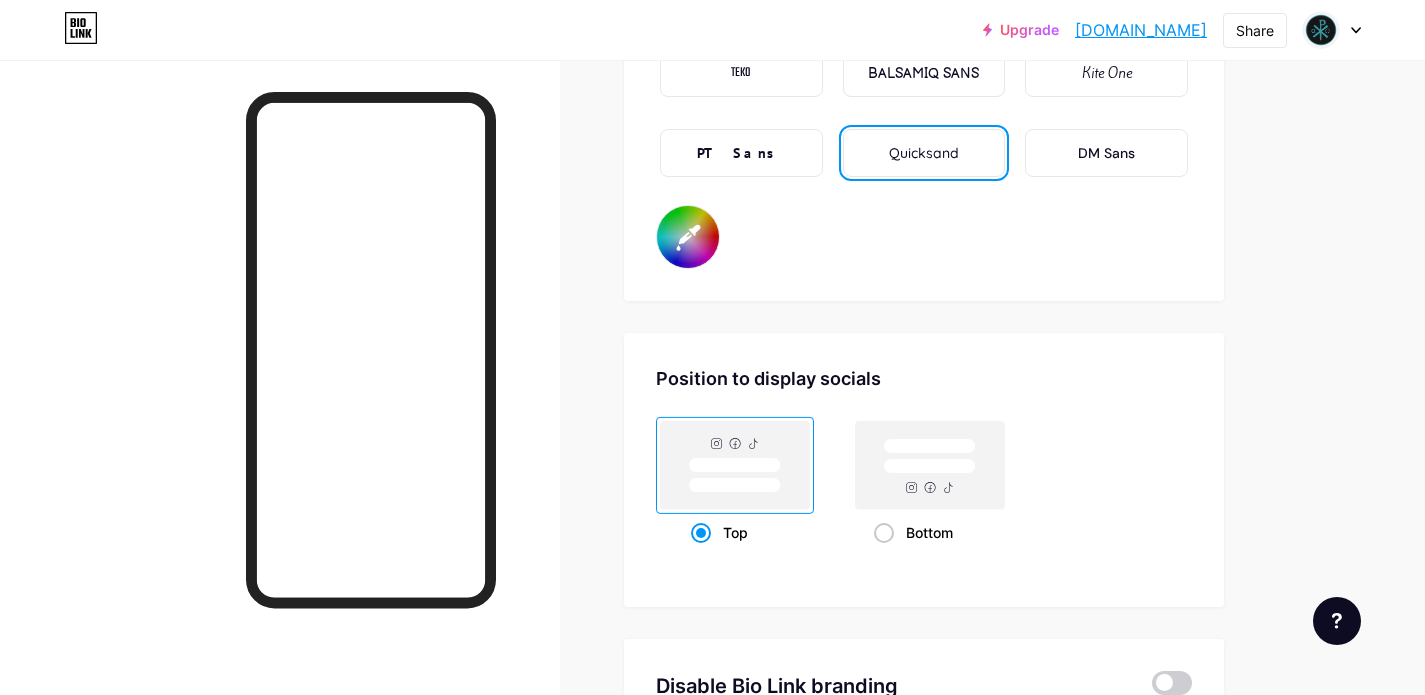 scroll, scrollTop: 3678, scrollLeft: 0, axis: vertical 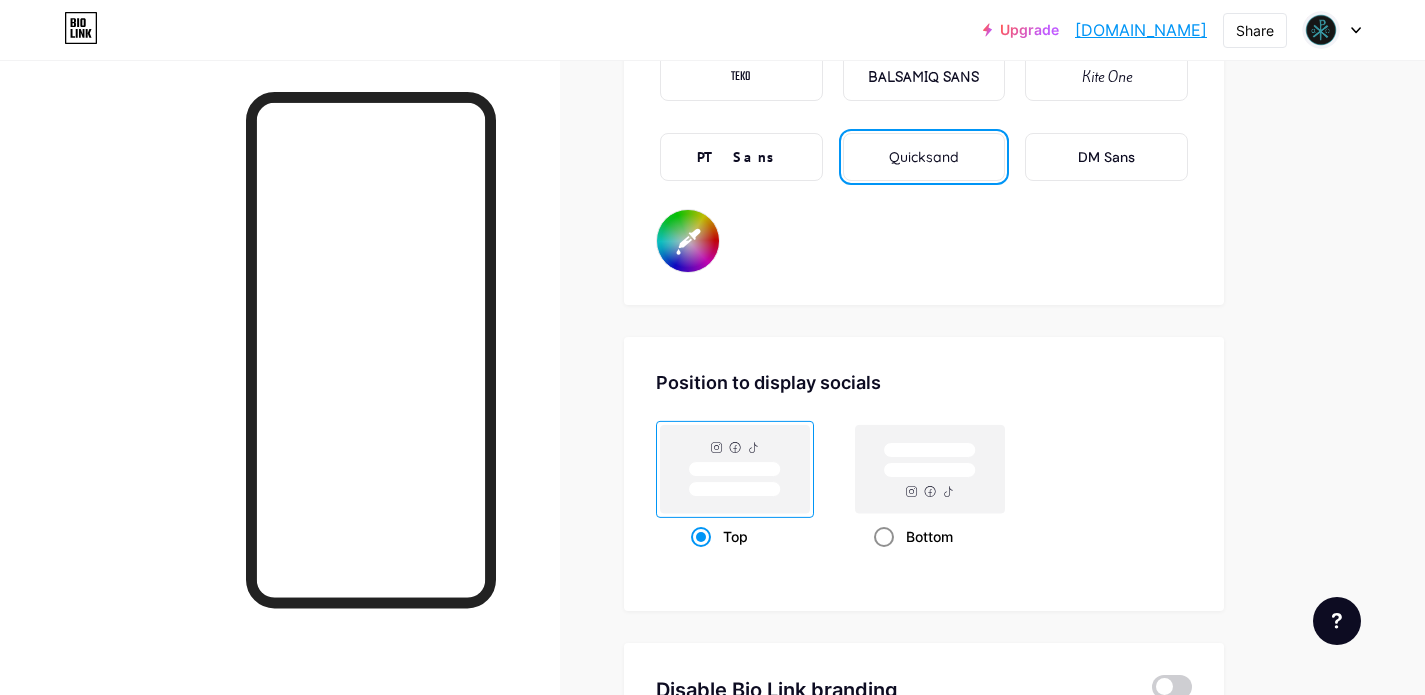 click 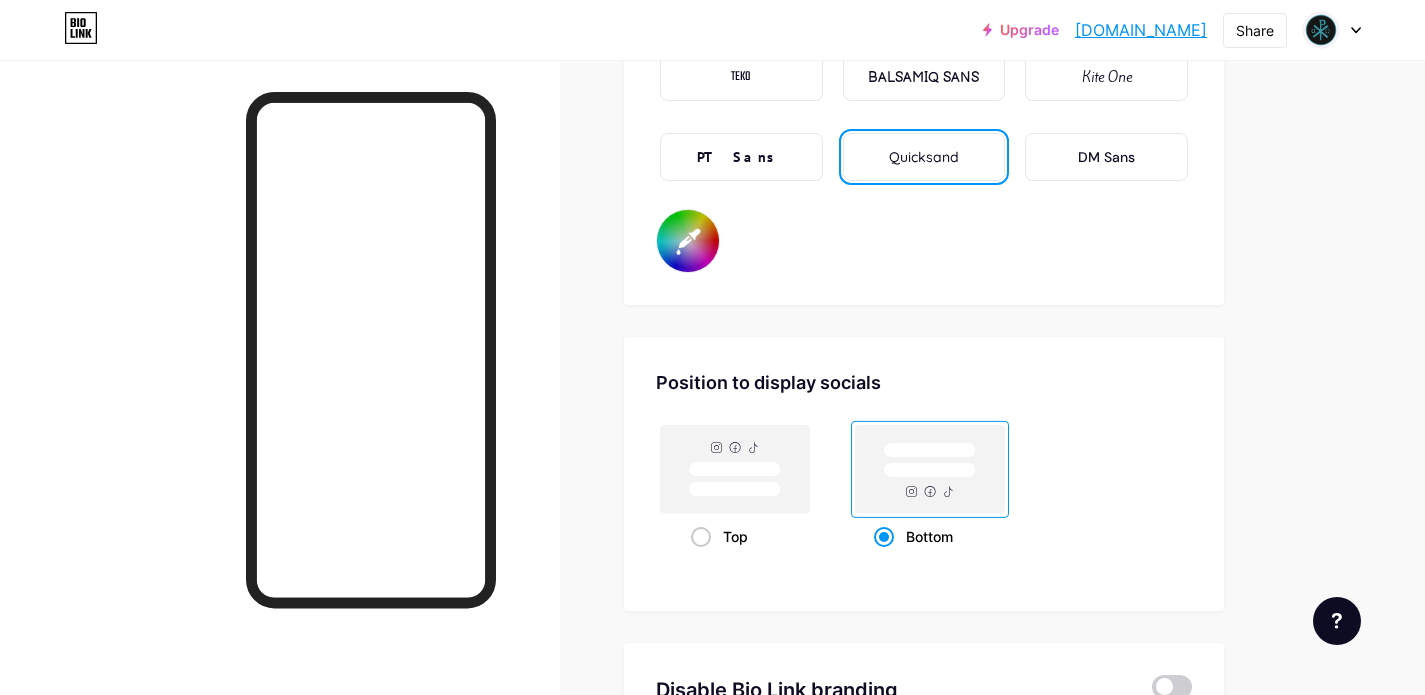 type on "#f3f5f9" 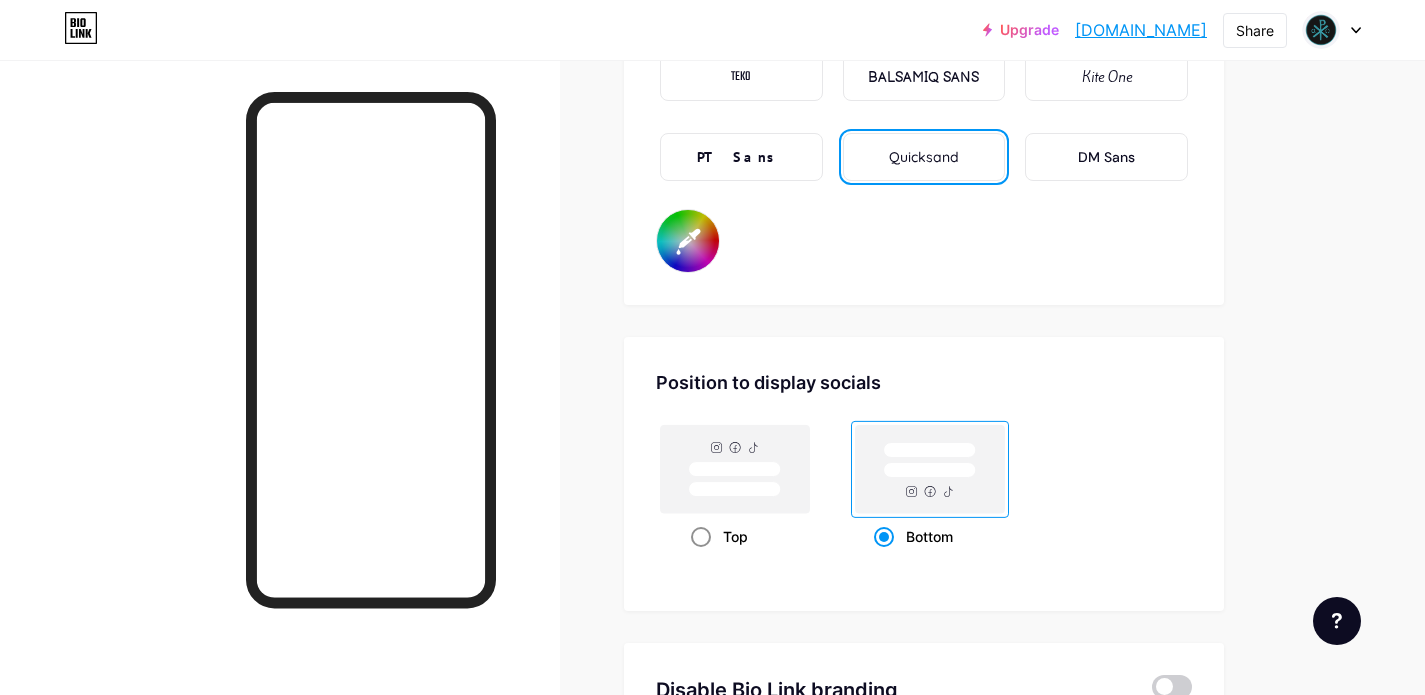 click 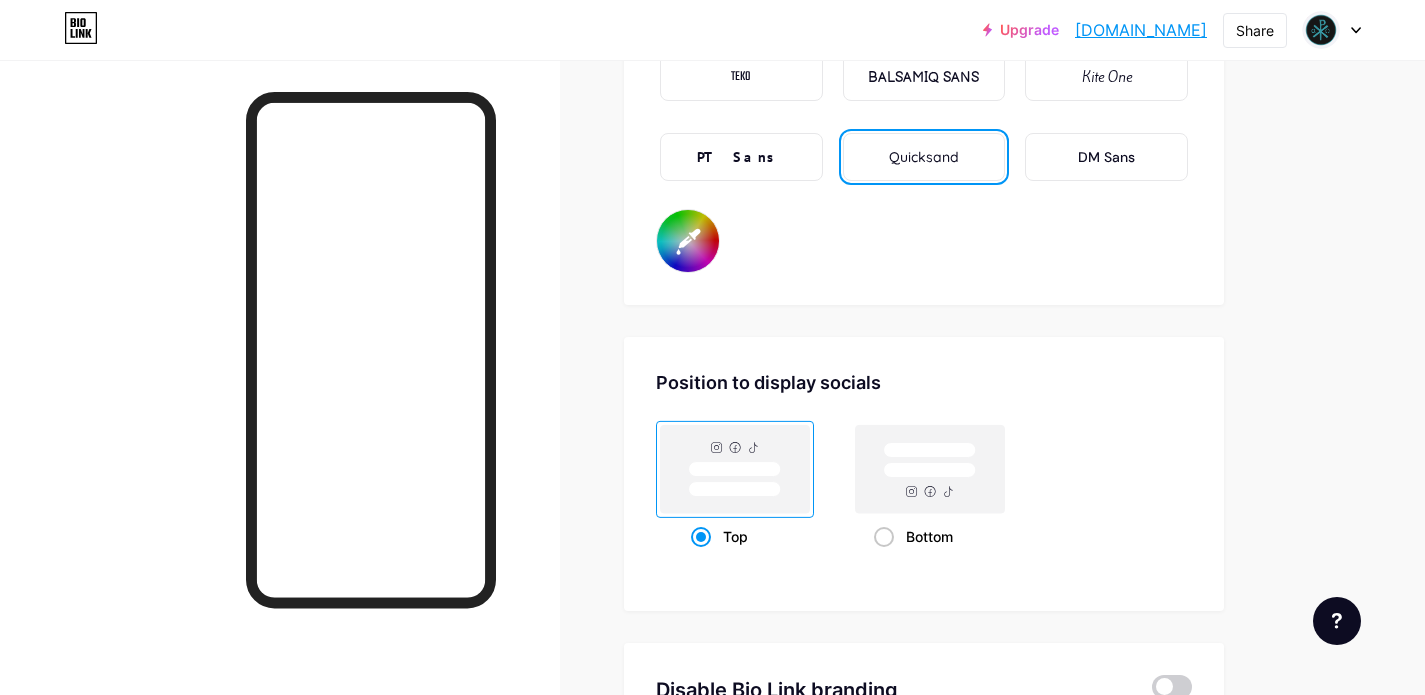 type on "#f3f5f9" 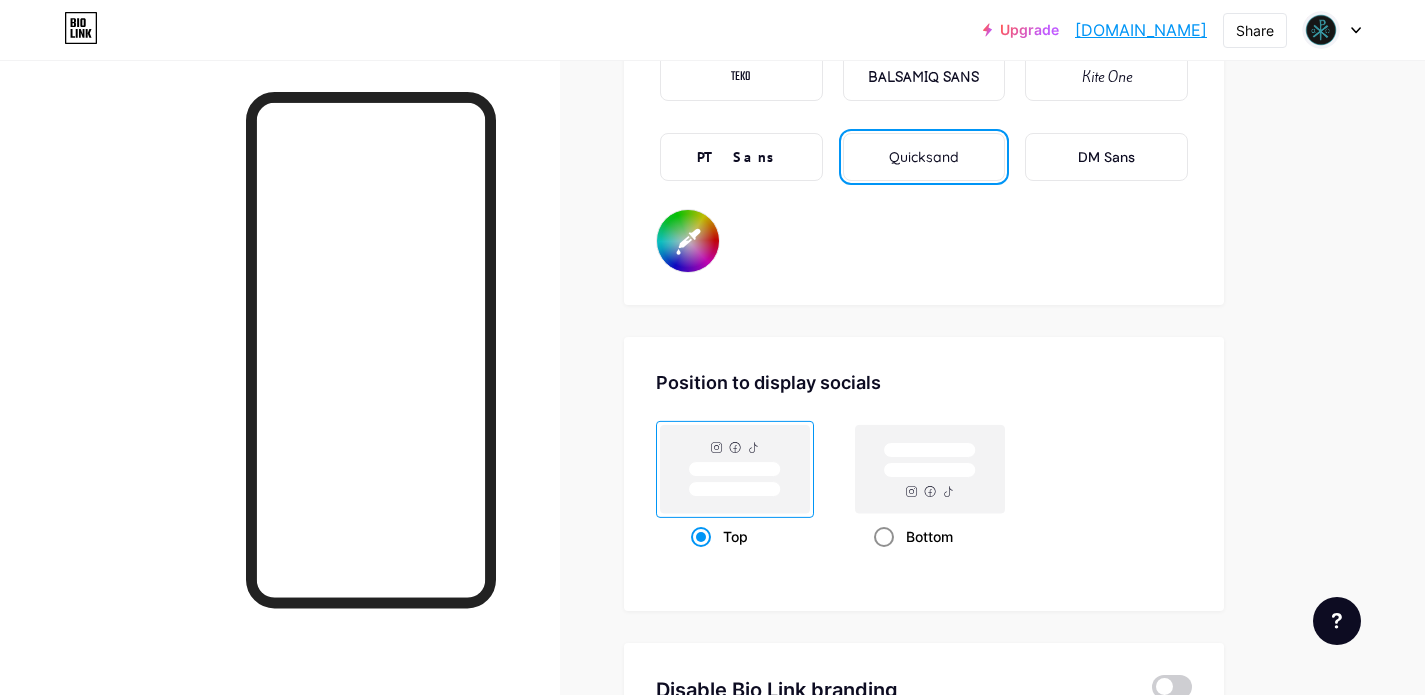 click 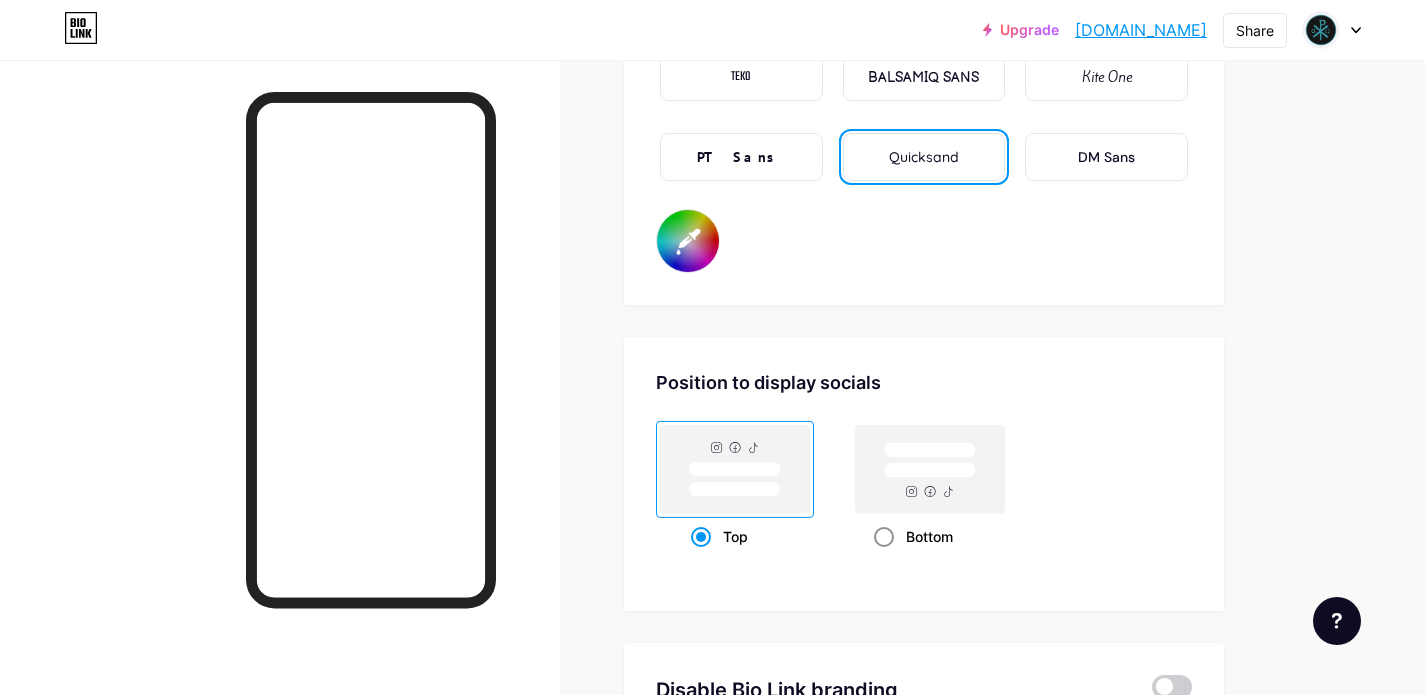 click on "Bottom" at bounding box center (880, 561) 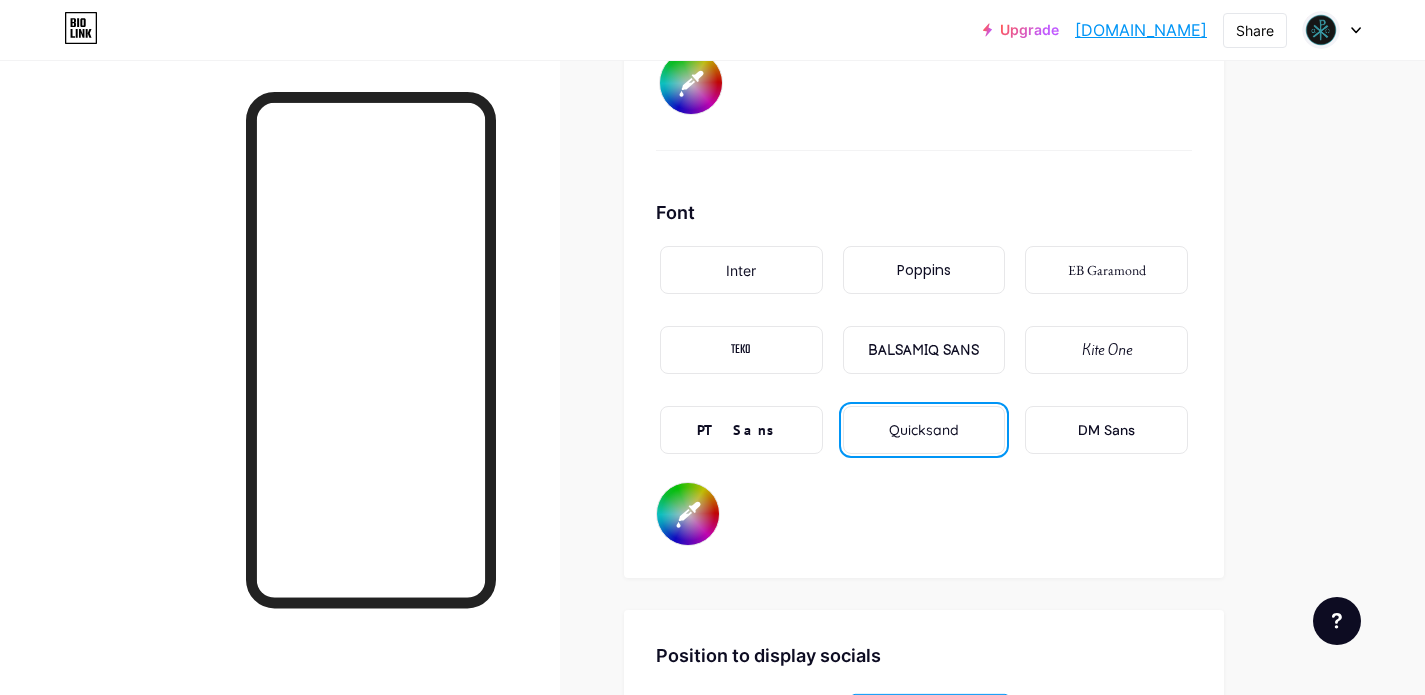 scroll, scrollTop: 2493, scrollLeft: 0, axis: vertical 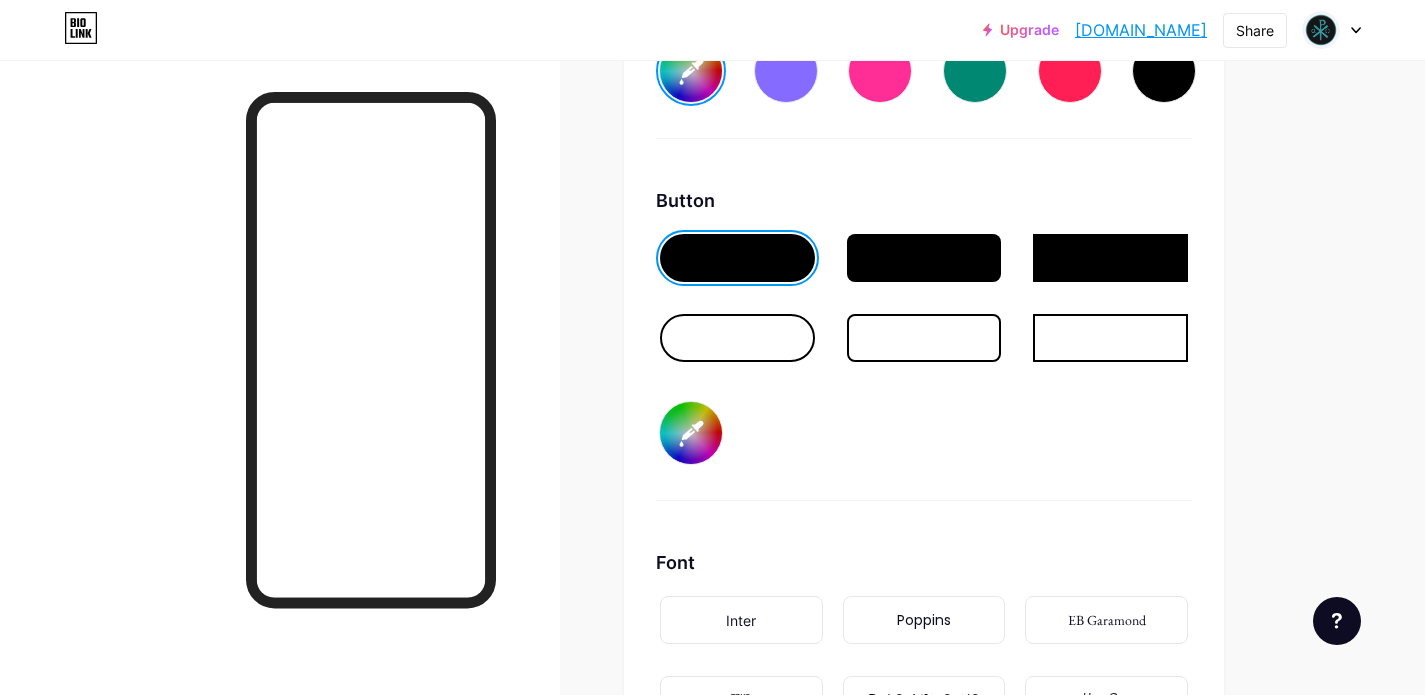 click at bounding box center [737, 338] 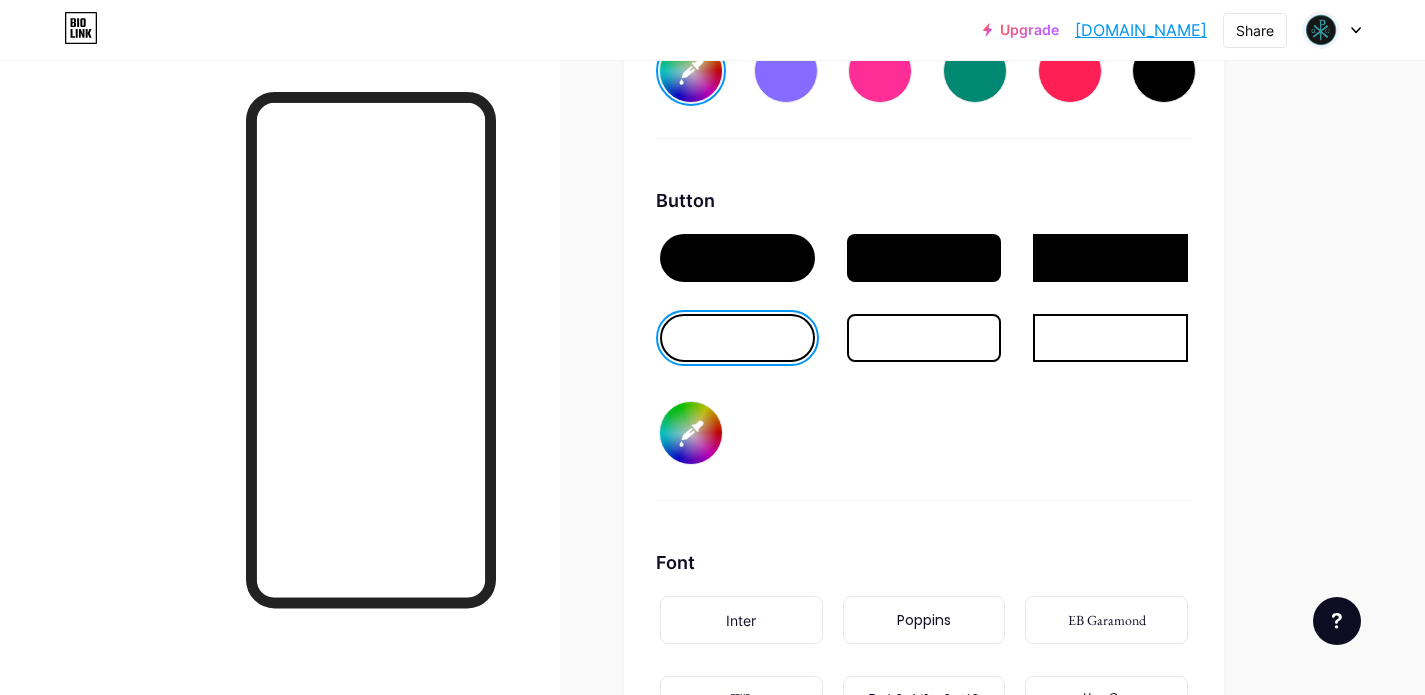 click at bounding box center [737, 258] 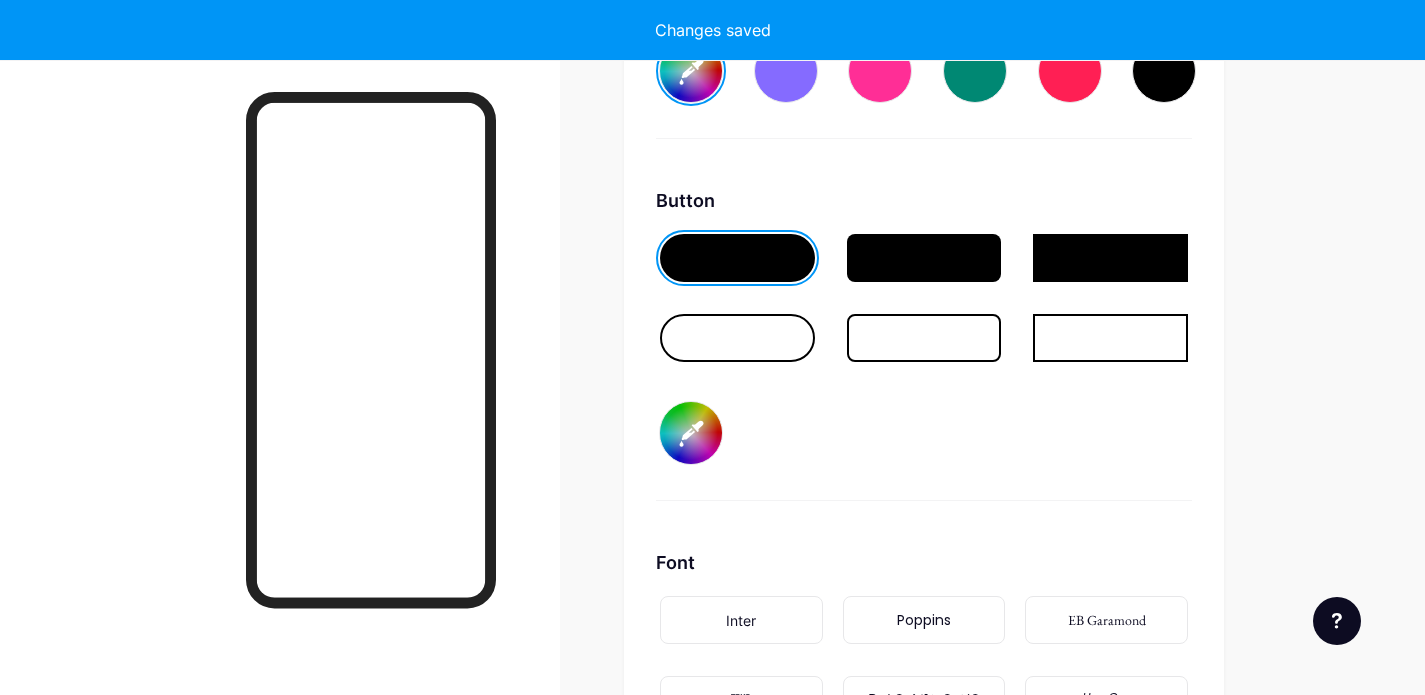 type on "#f3f5f9" 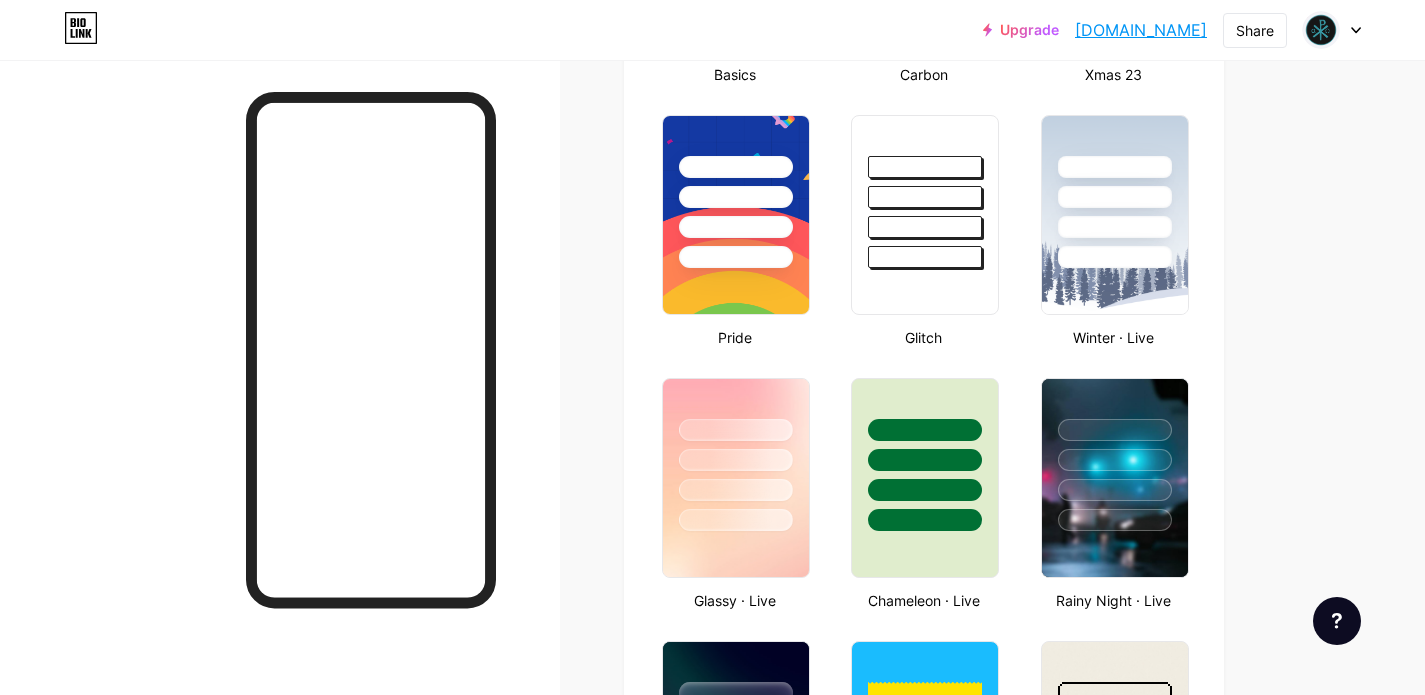 scroll, scrollTop: 748, scrollLeft: 0, axis: vertical 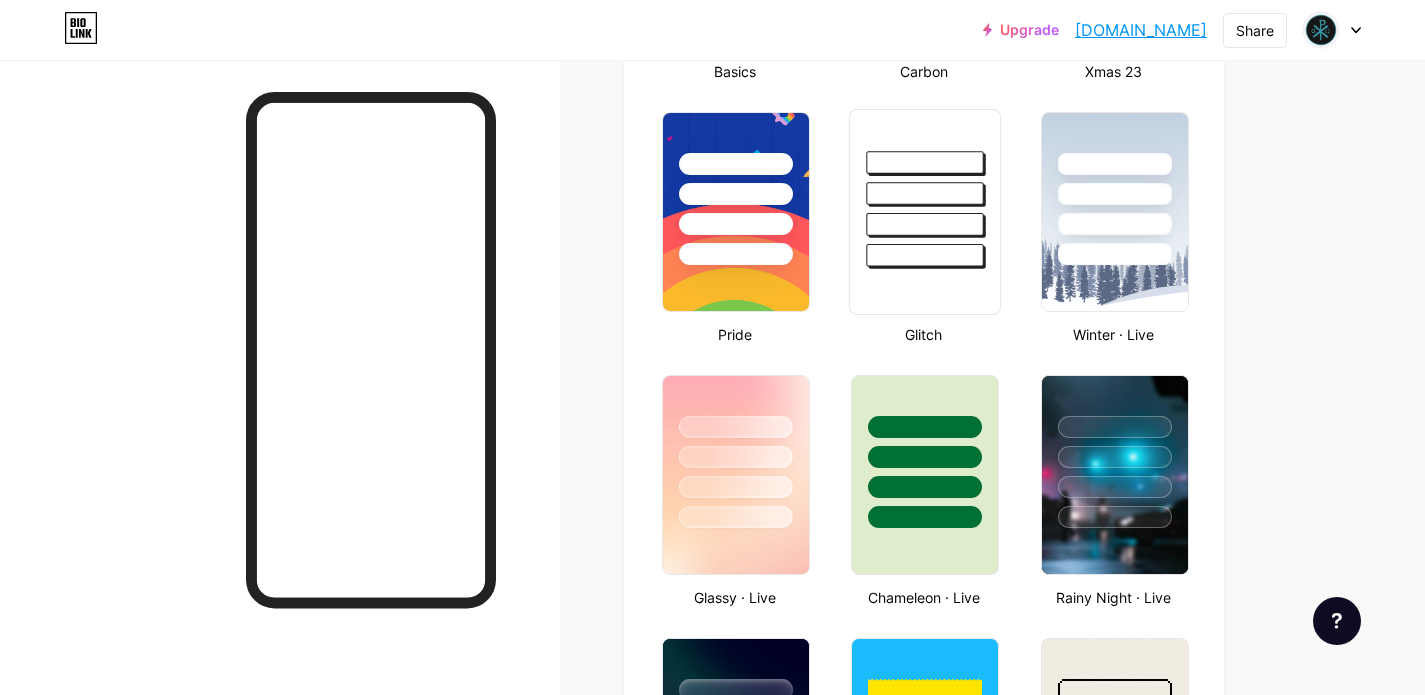 click at bounding box center [925, 224] 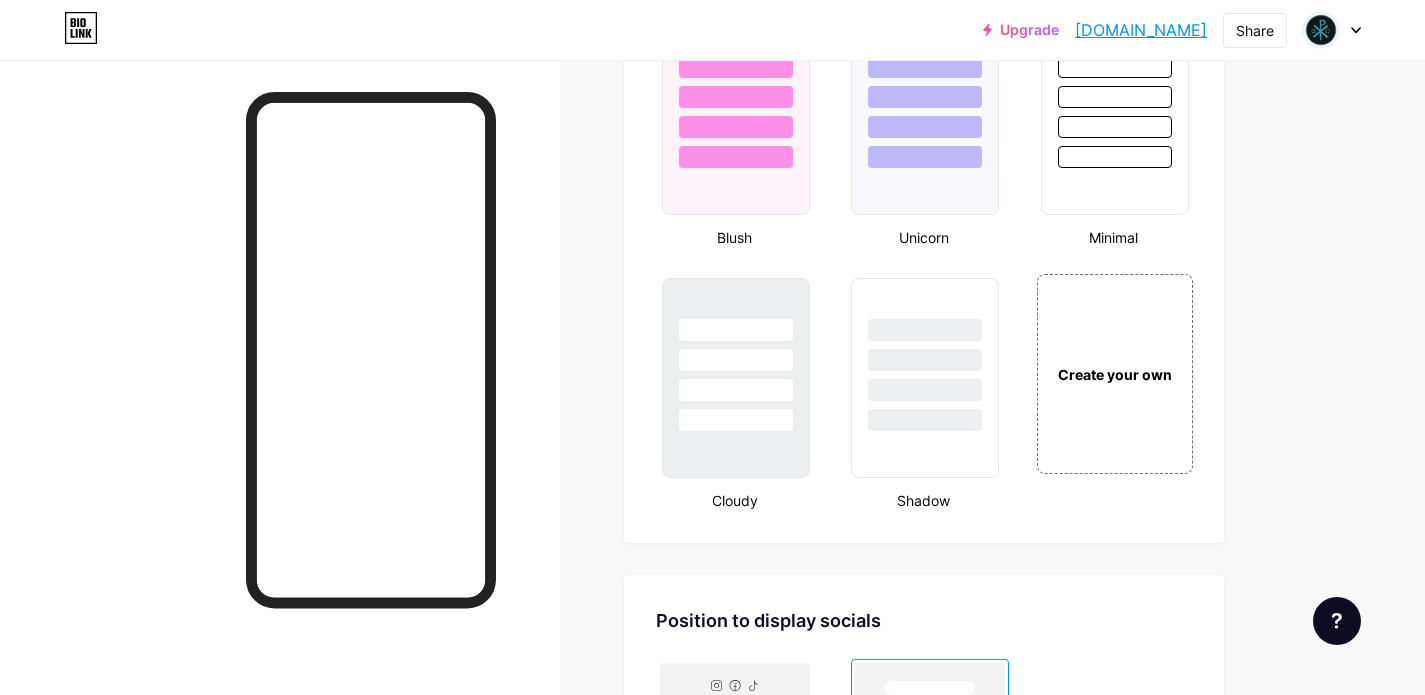 scroll, scrollTop: 2164, scrollLeft: 0, axis: vertical 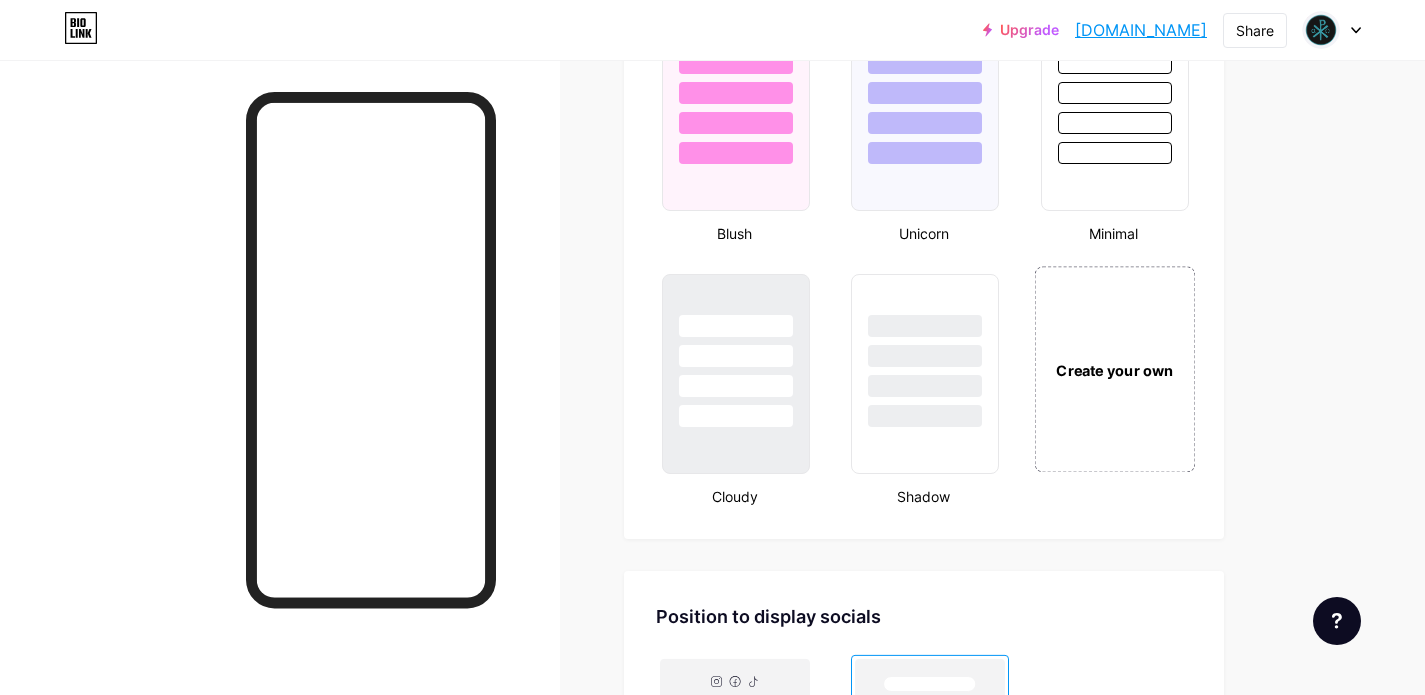click on "Create your own" at bounding box center [1114, 369] 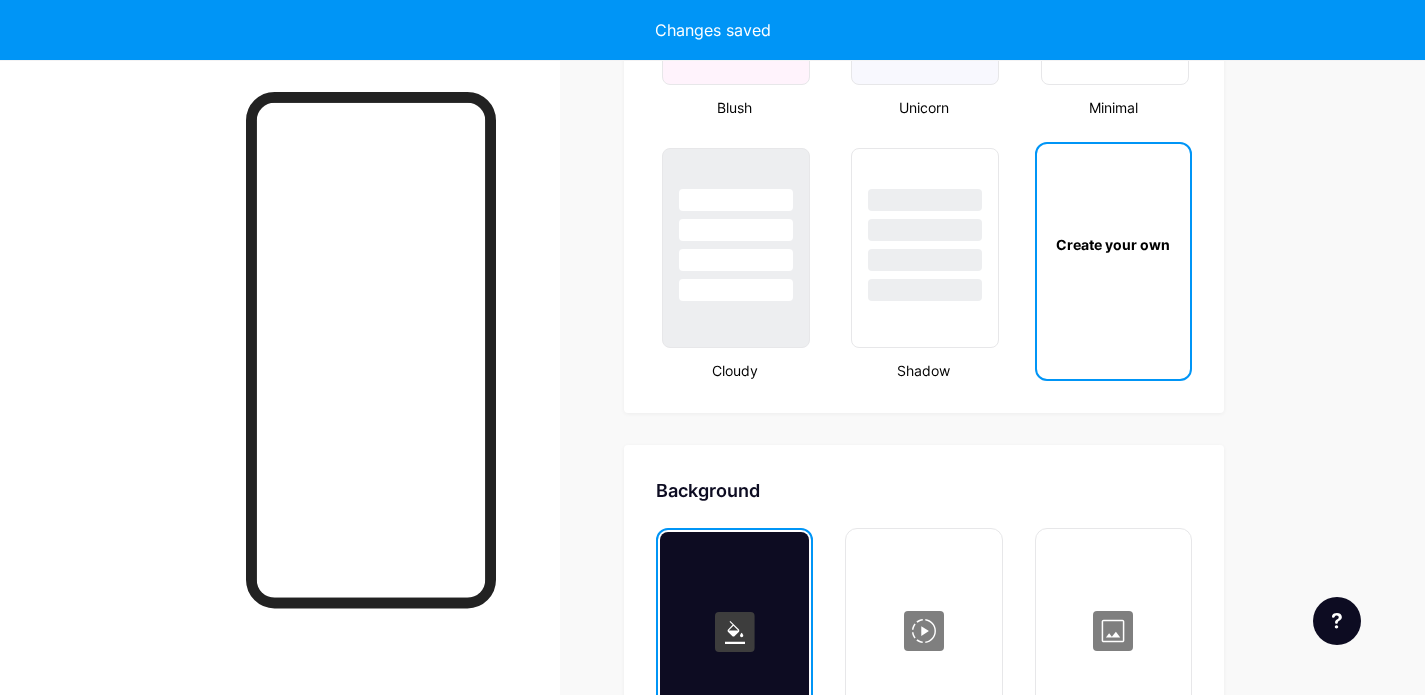 type on "#ffffff" 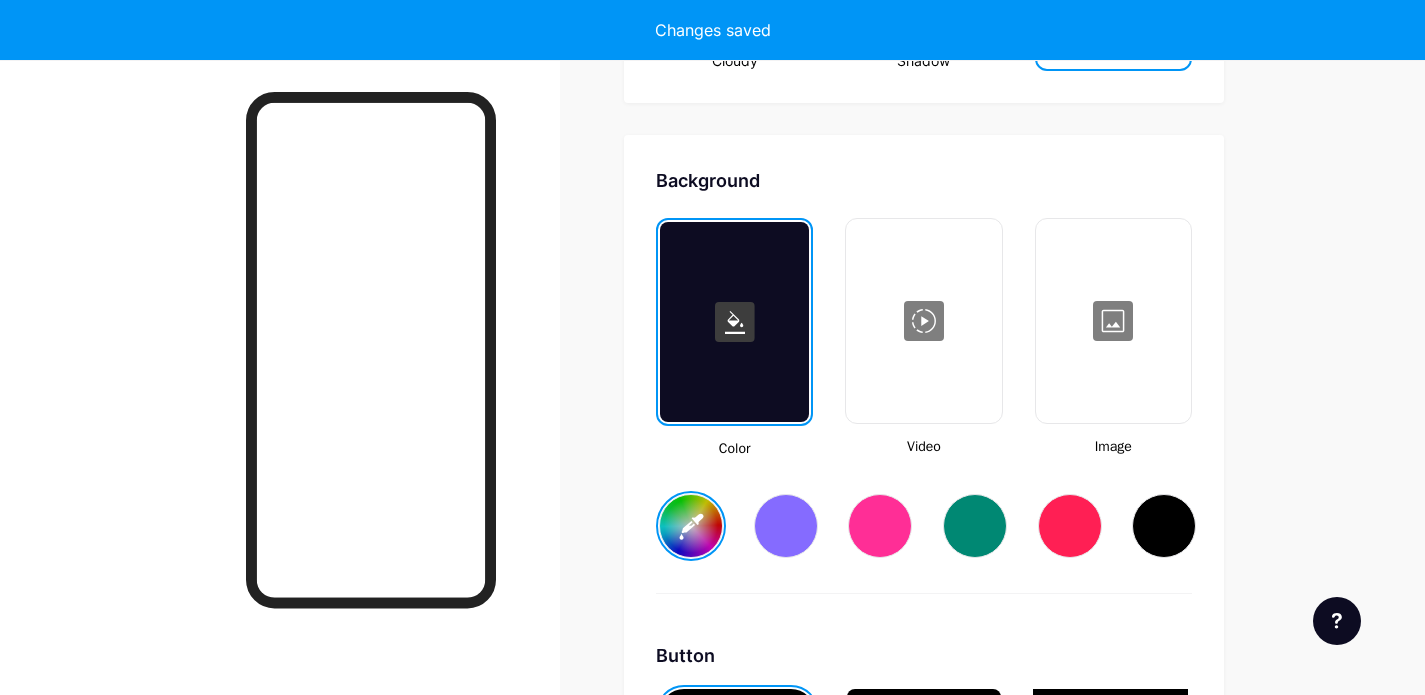 scroll, scrollTop: 2655, scrollLeft: 0, axis: vertical 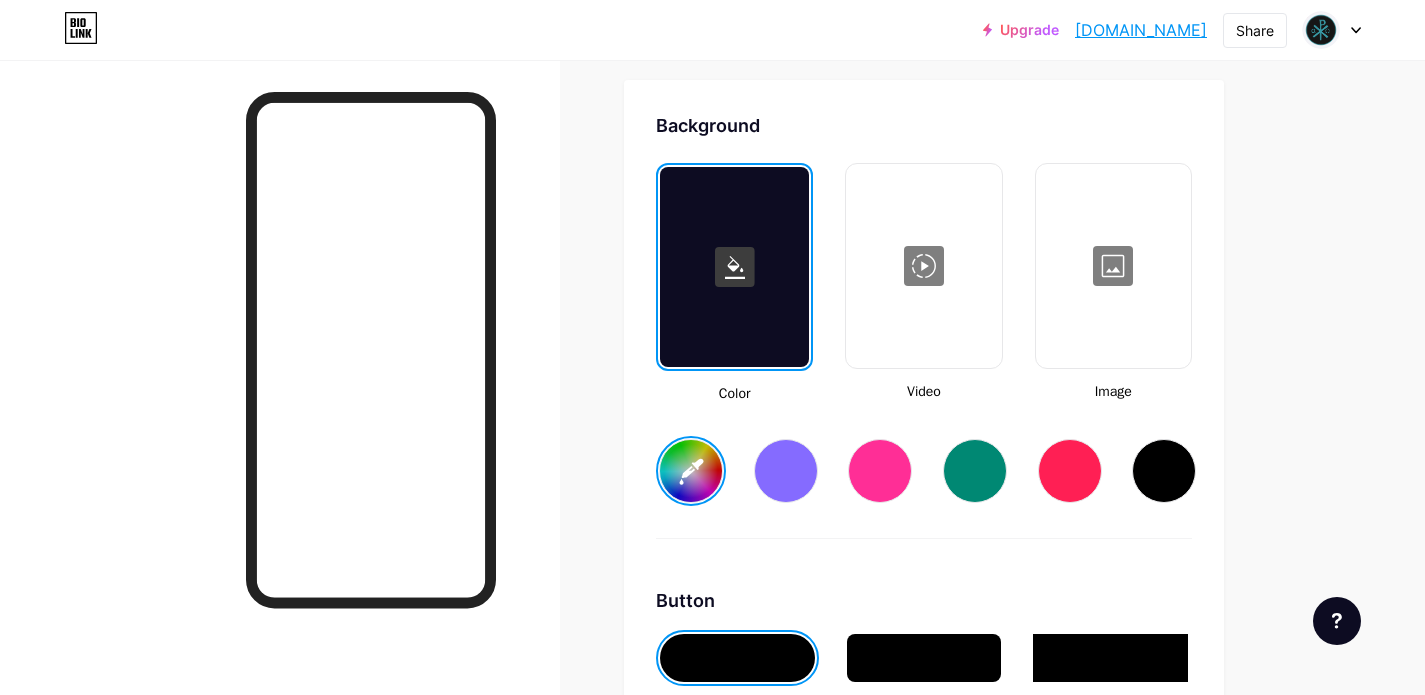 click on "#ffffff" at bounding box center [691, 471] 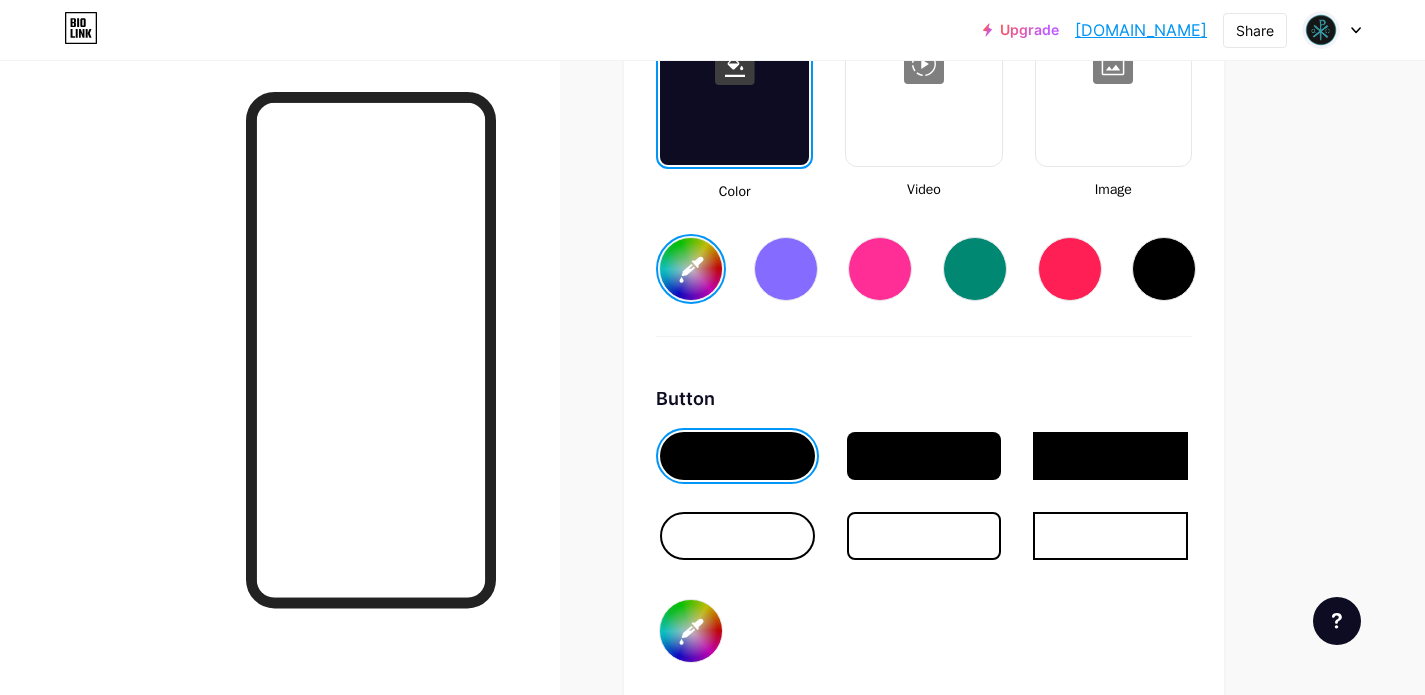 scroll, scrollTop: 3103, scrollLeft: 0, axis: vertical 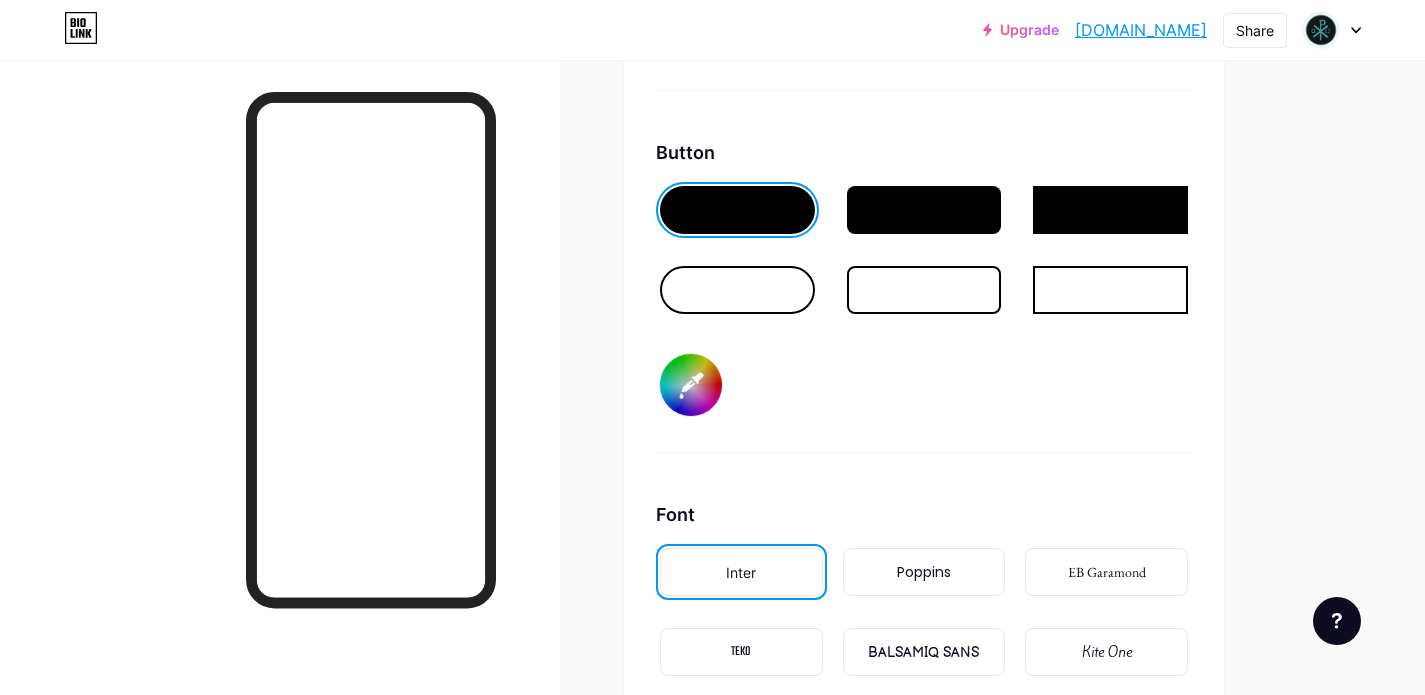 click on "#000000" at bounding box center [691, 385] 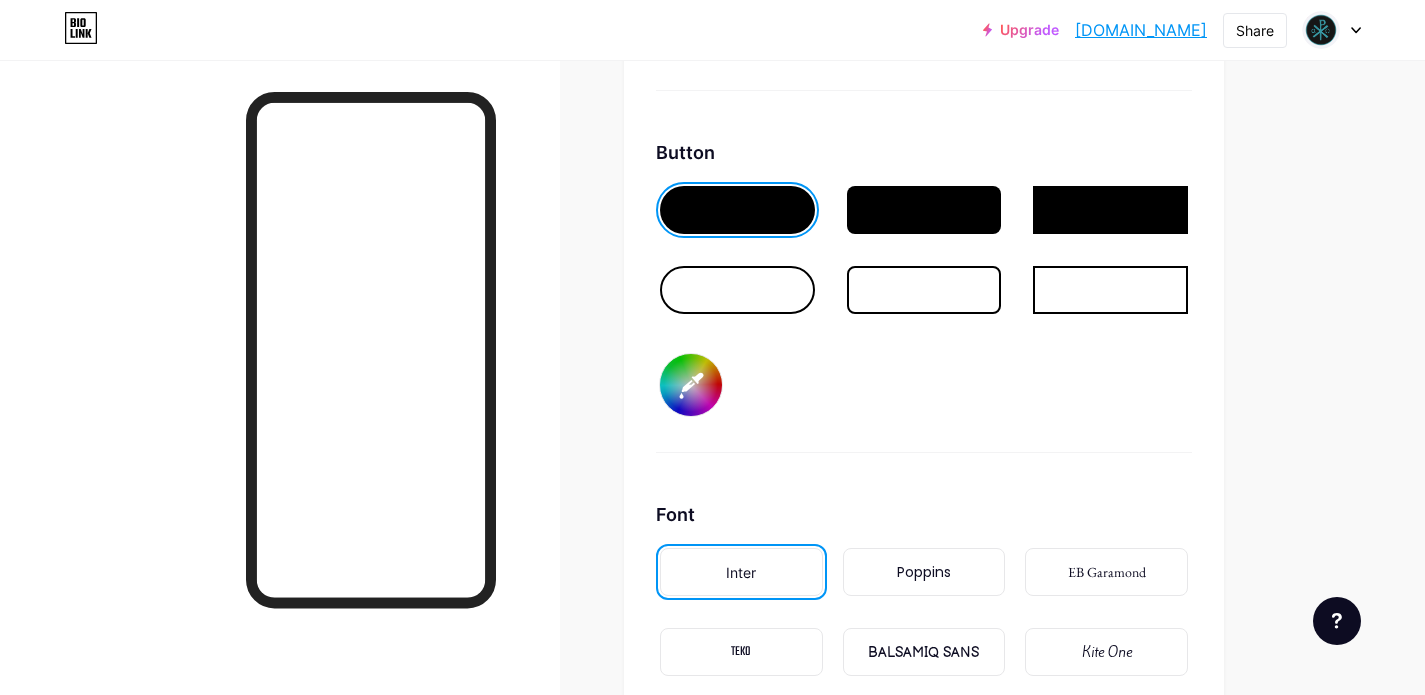 type on "#f3f5f9" 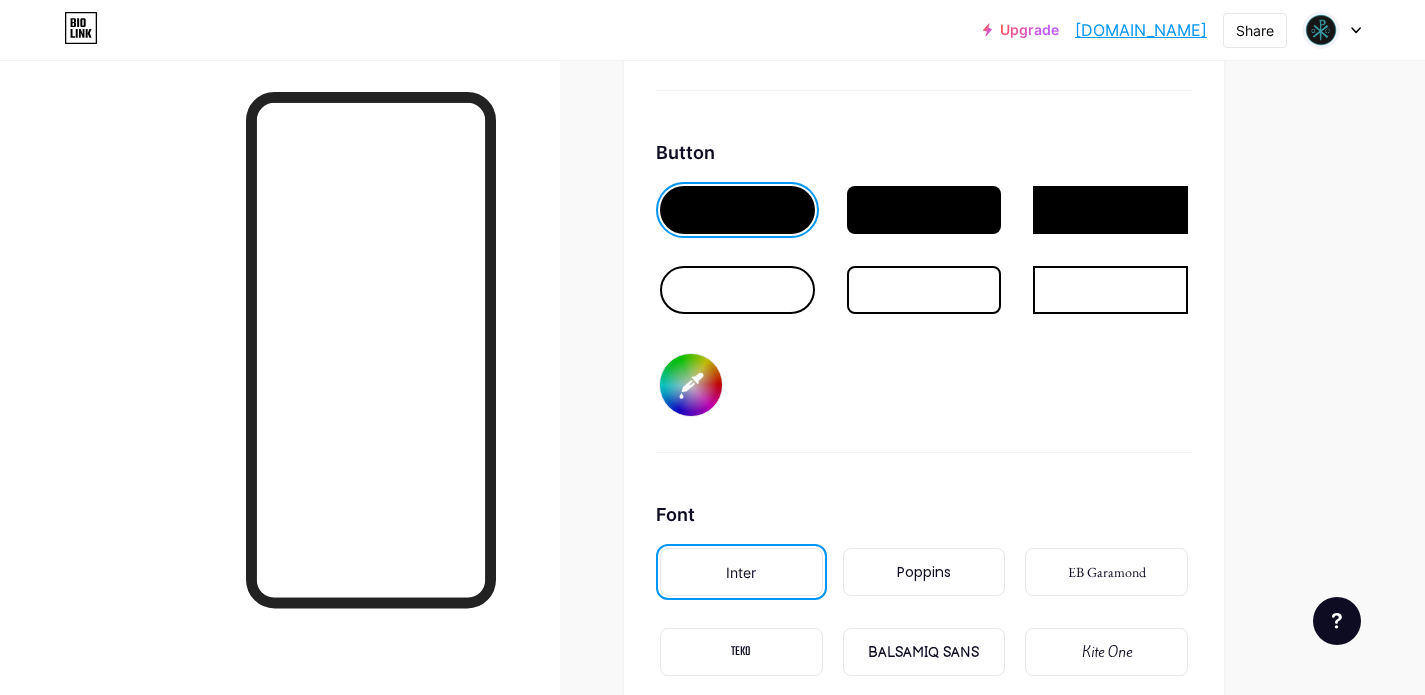 type on "#000003" 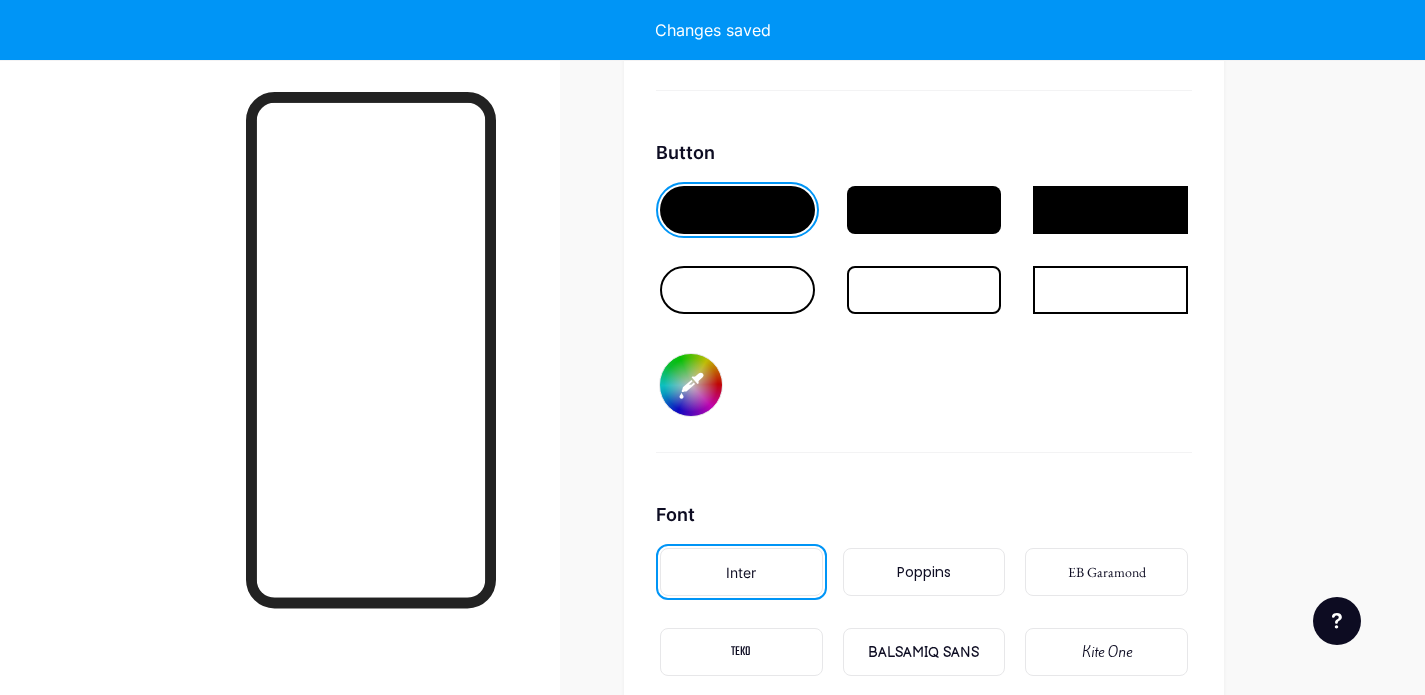 type on "#f3f5f9" 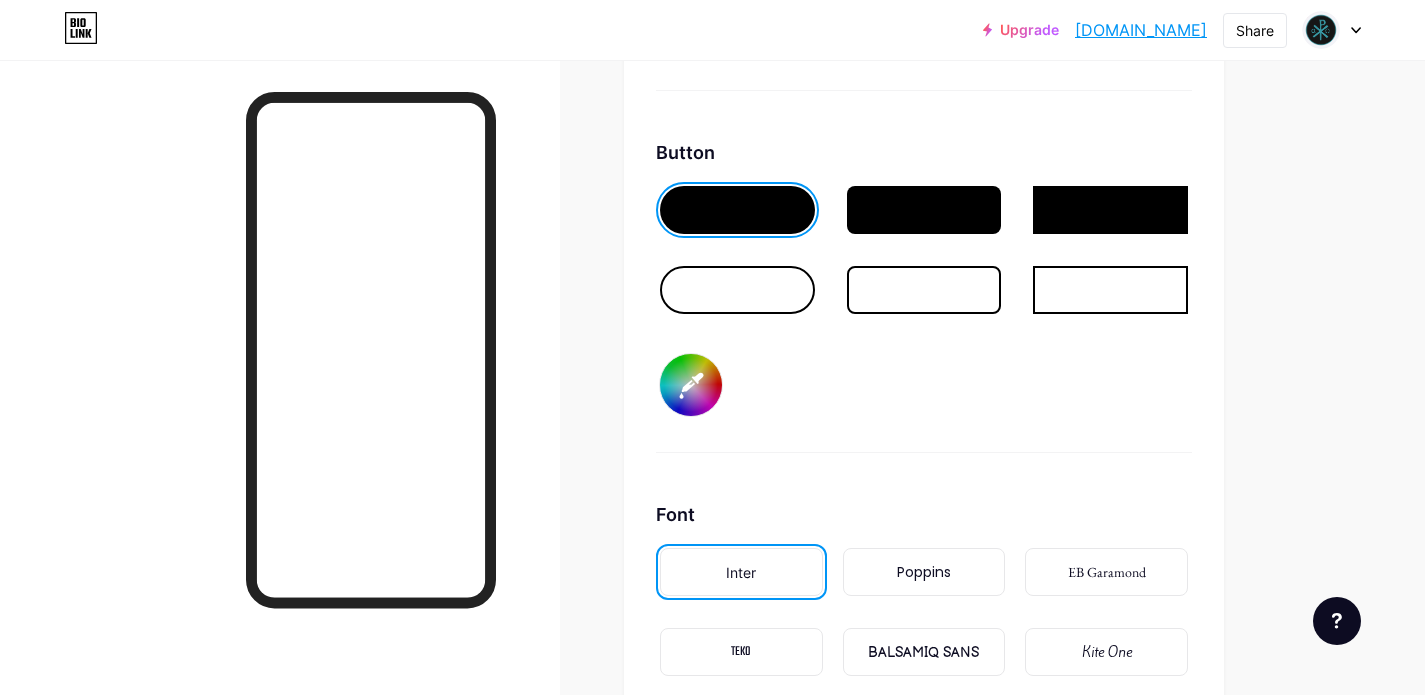 type on "#f3f5f9" 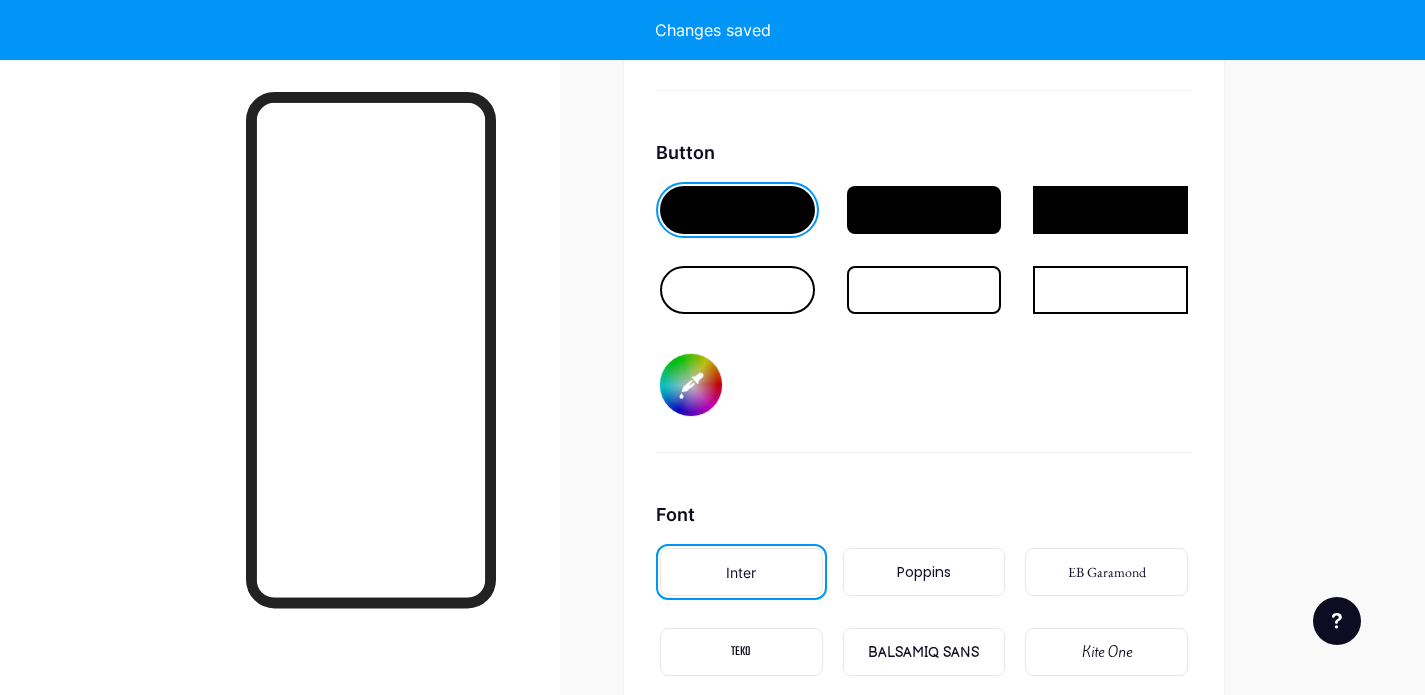 type on "#3999a4" 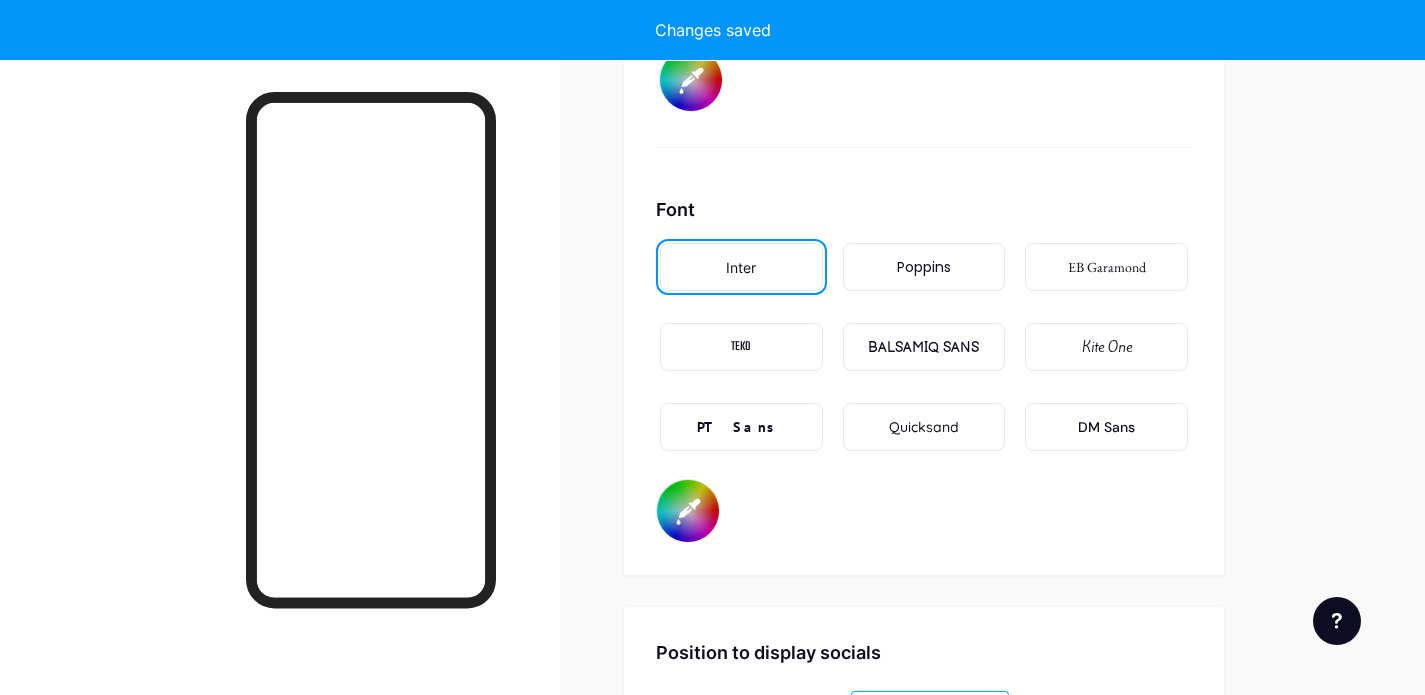 scroll, scrollTop: 3414, scrollLeft: 0, axis: vertical 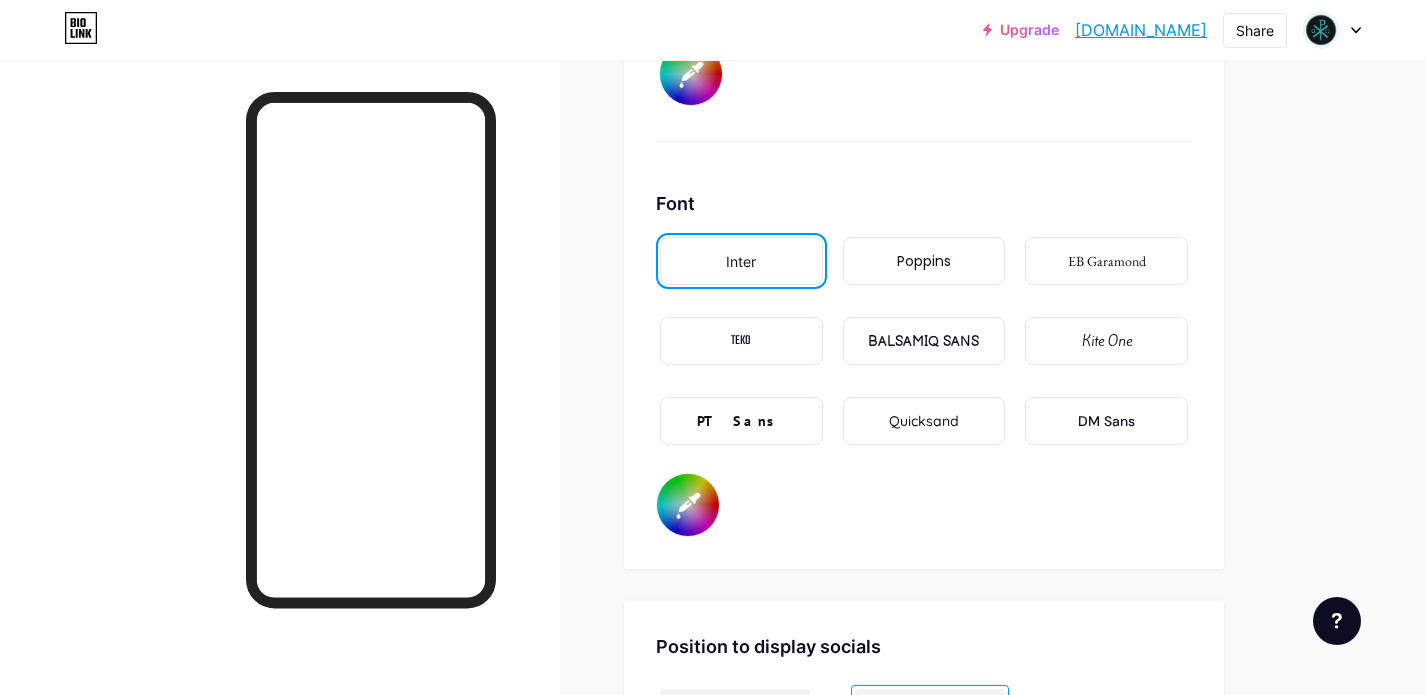 click on "Quicksand" at bounding box center (924, 421) 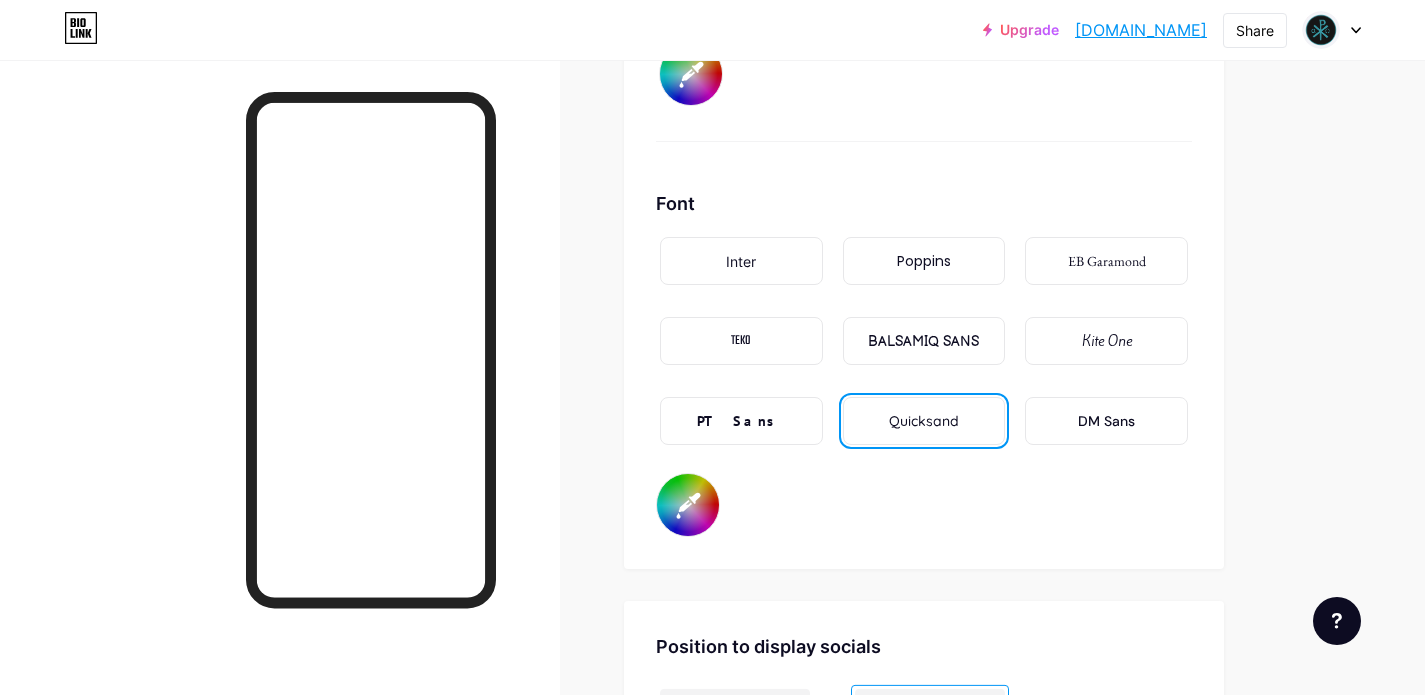 click on "BALSAMIQ SANS" at bounding box center [924, 341] 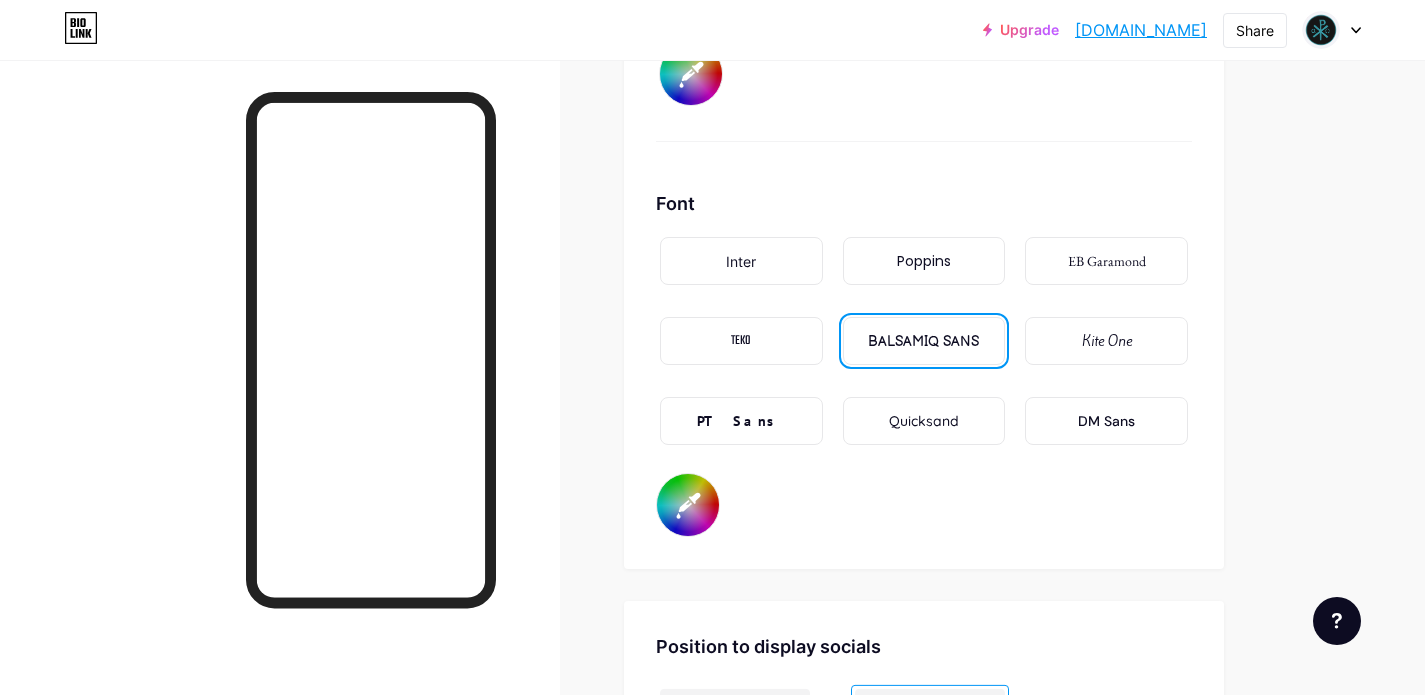 click on "Poppins" at bounding box center [924, 261] 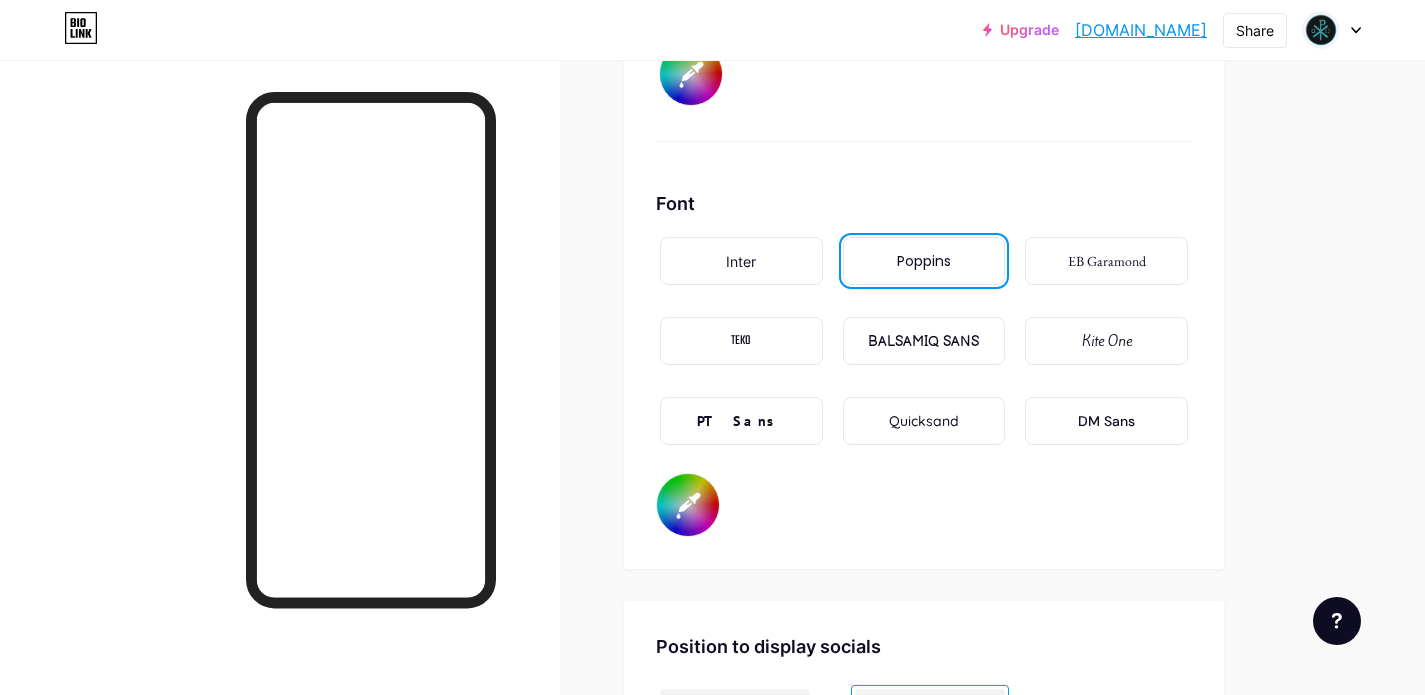click on "Quicksand" at bounding box center (924, 421) 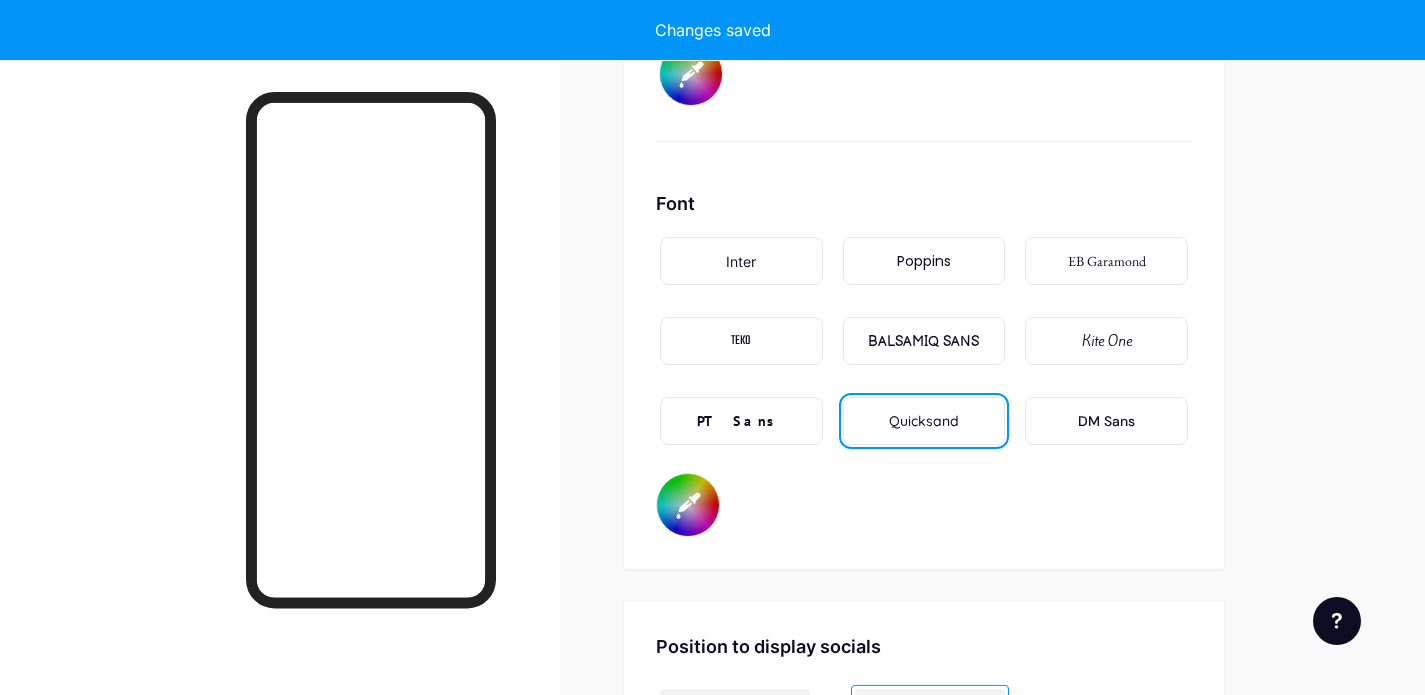 type on "#f3f5f9" 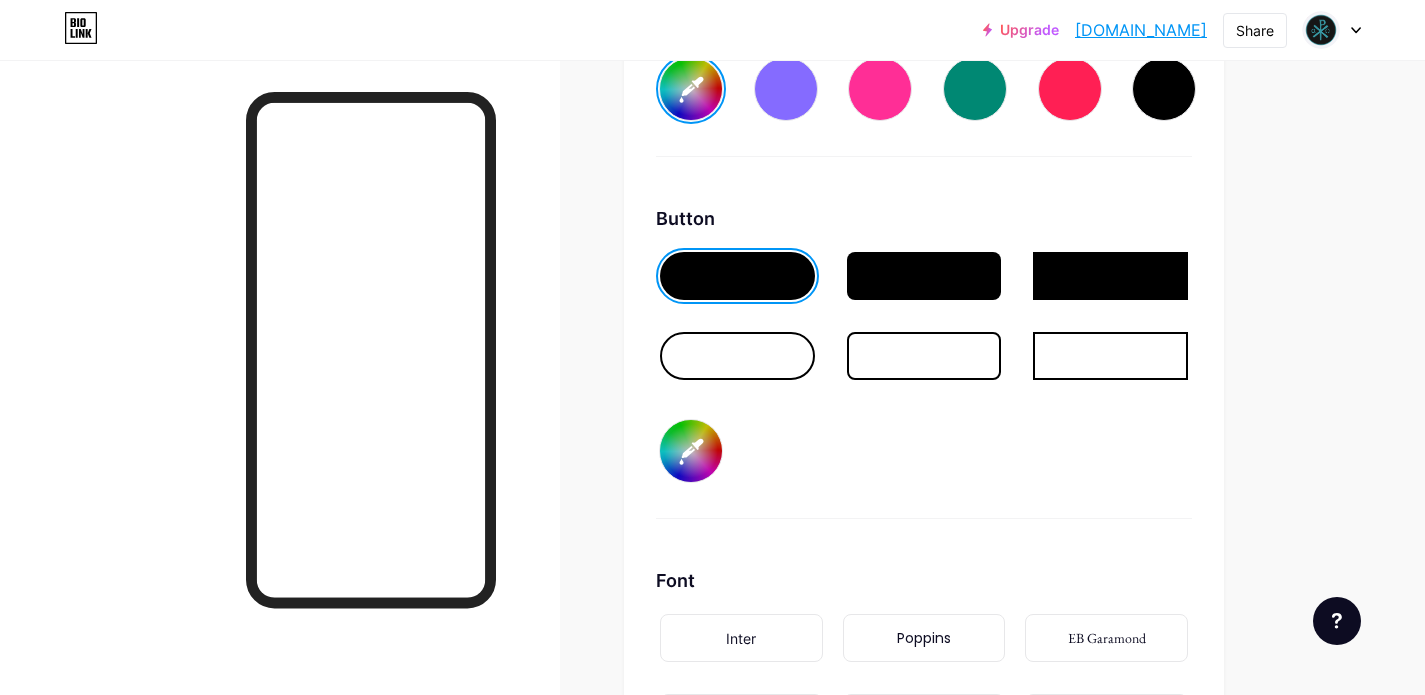 scroll, scrollTop: 0, scrollLeft: 0, axis: both 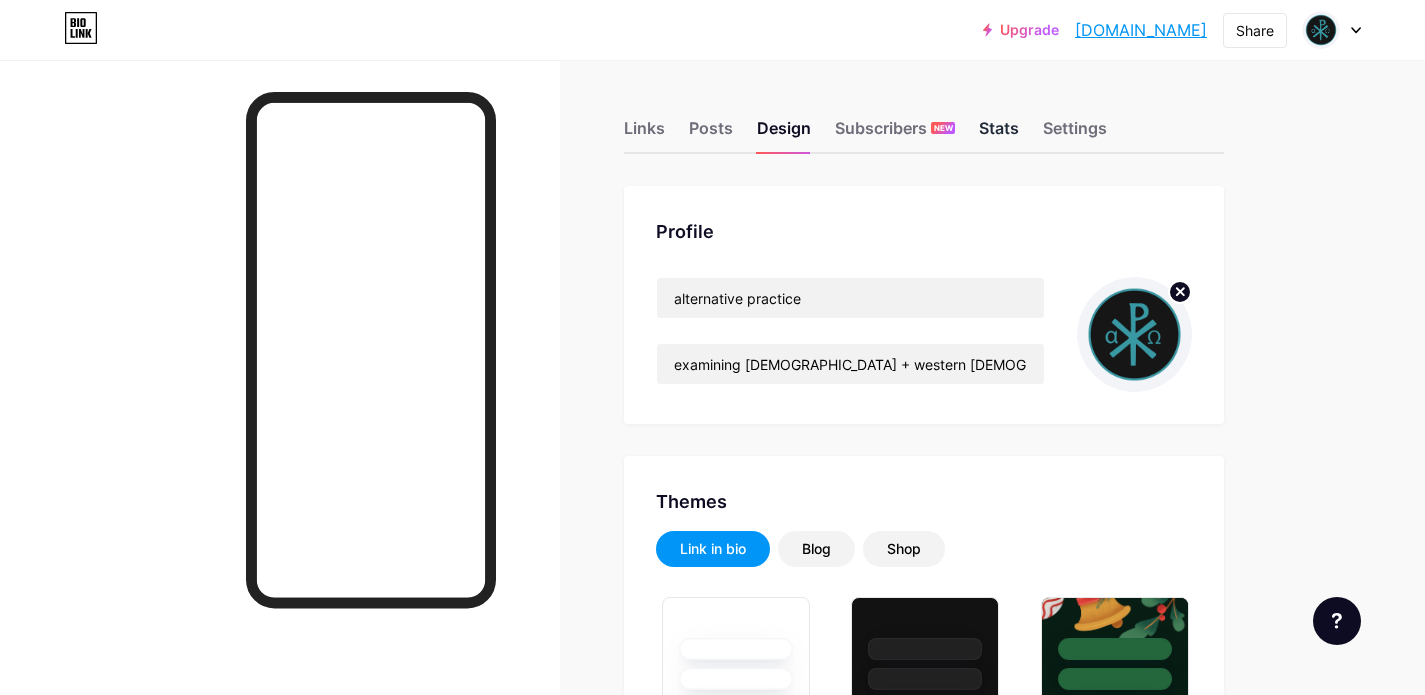 click on "Stats" at bounding box center (999, 134) 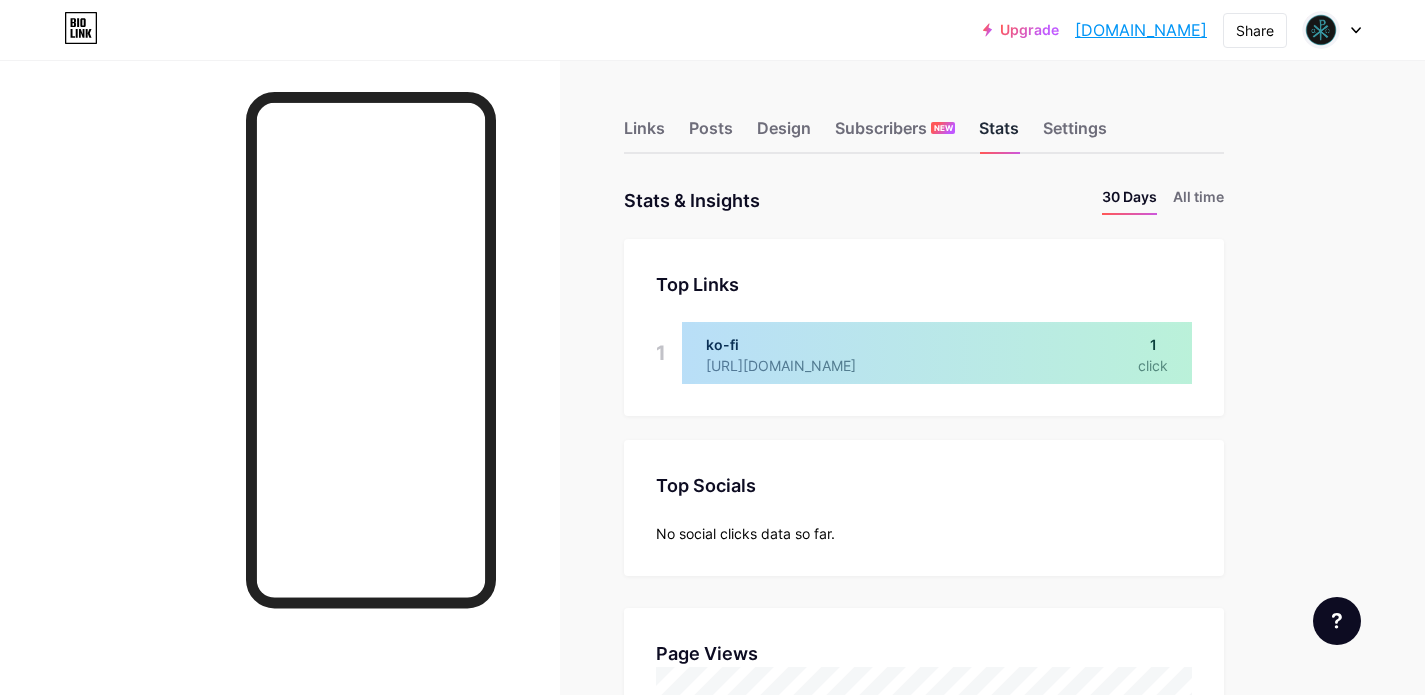 scroll, scrollTop: 999305, scrollLeft: 998575, axis: both 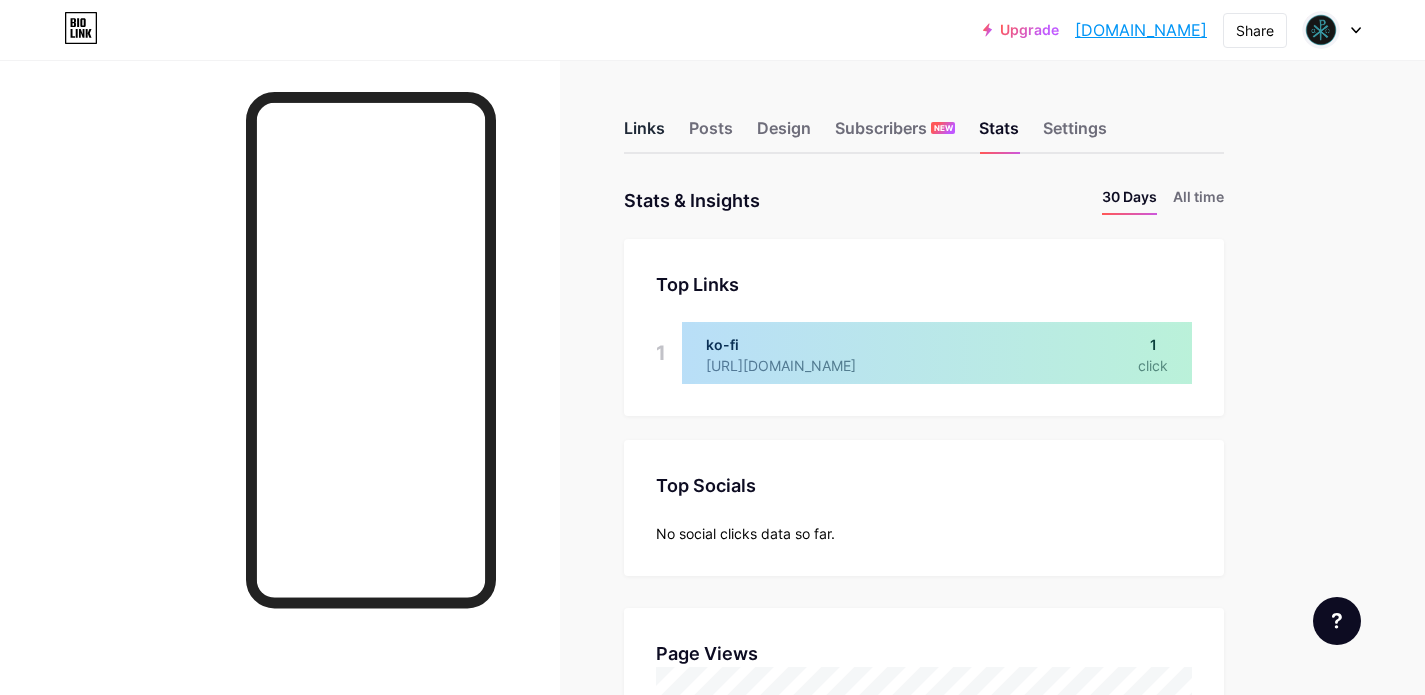 click on "Links" at bounding box center [644, 134] 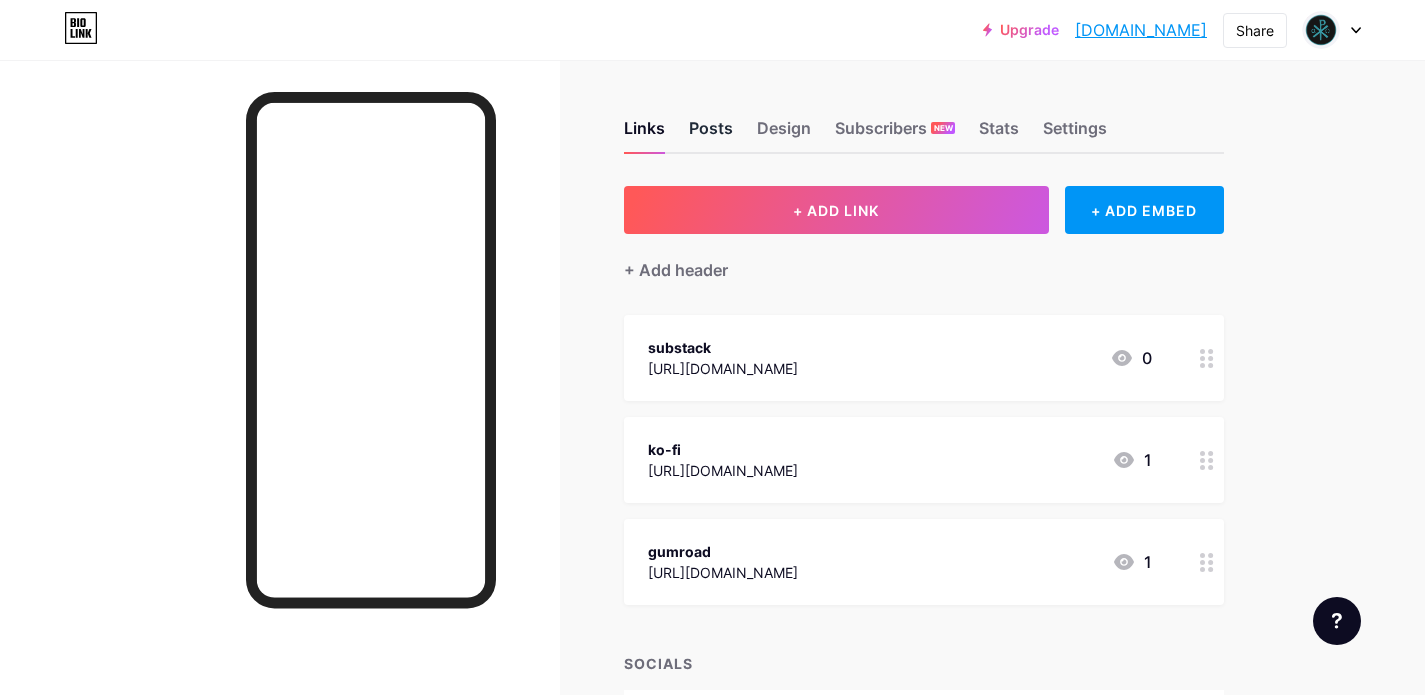 click on "Posts" at bounding box center [711, 134] 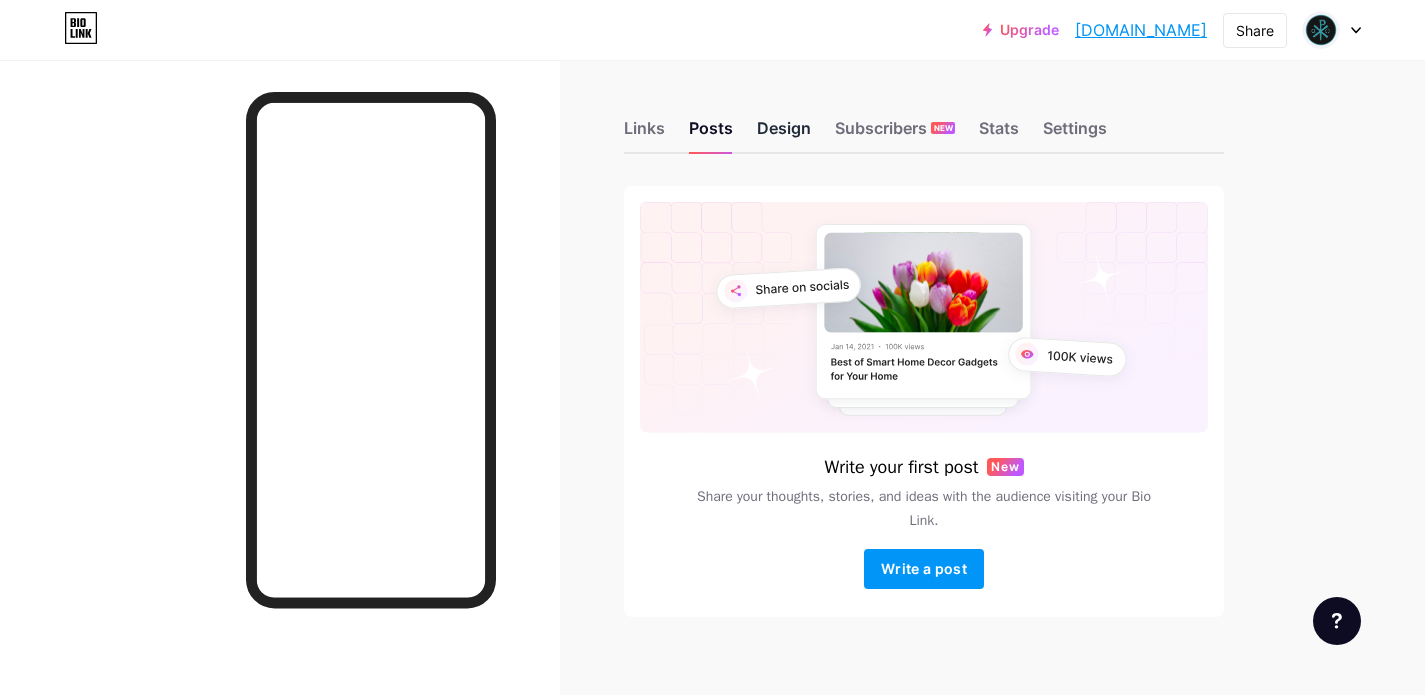 click on "Design" at bounding box center [784, 134] 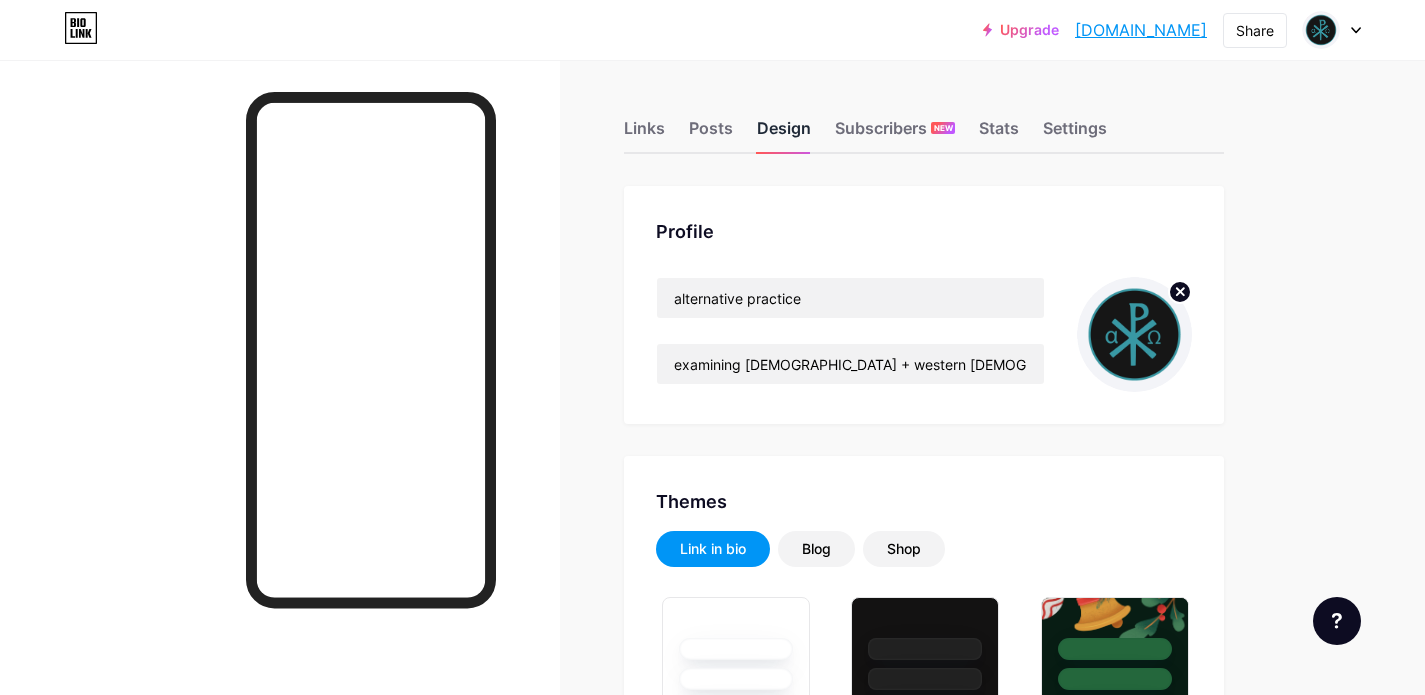type on "#f3f5f9" 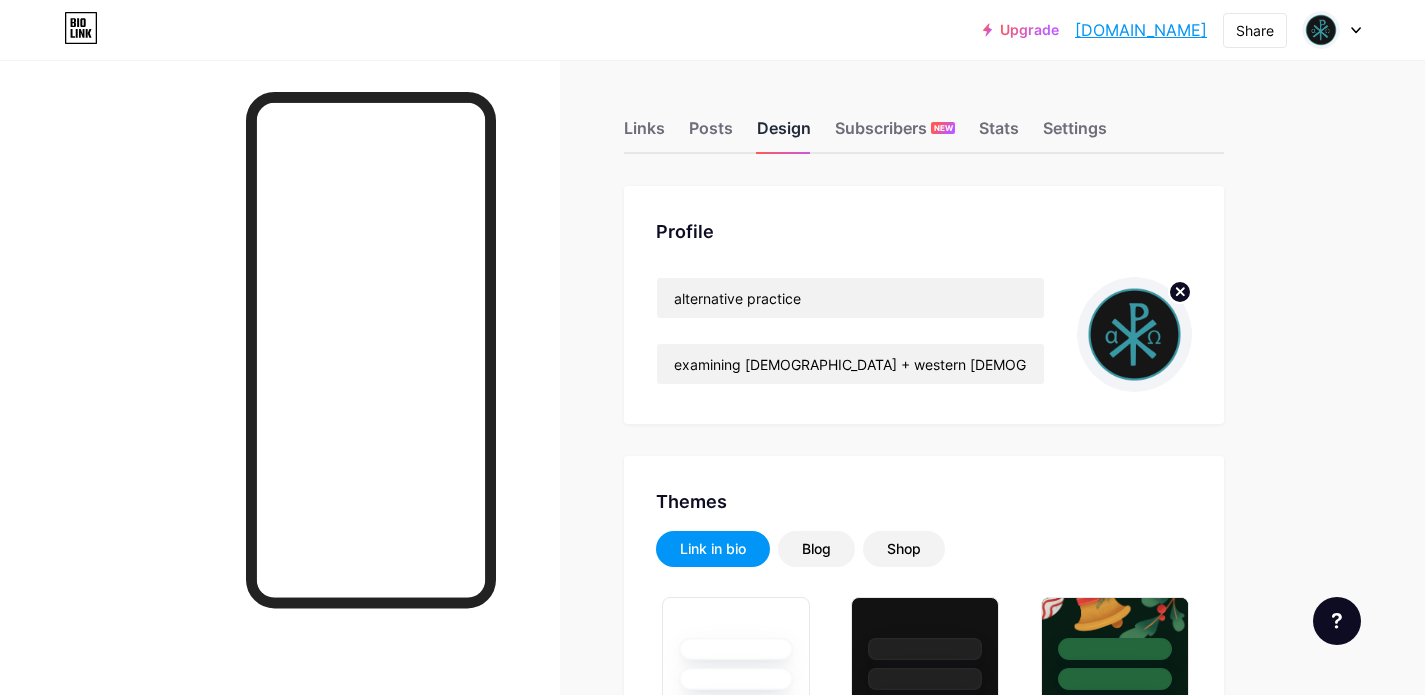 type on "#3999a4" 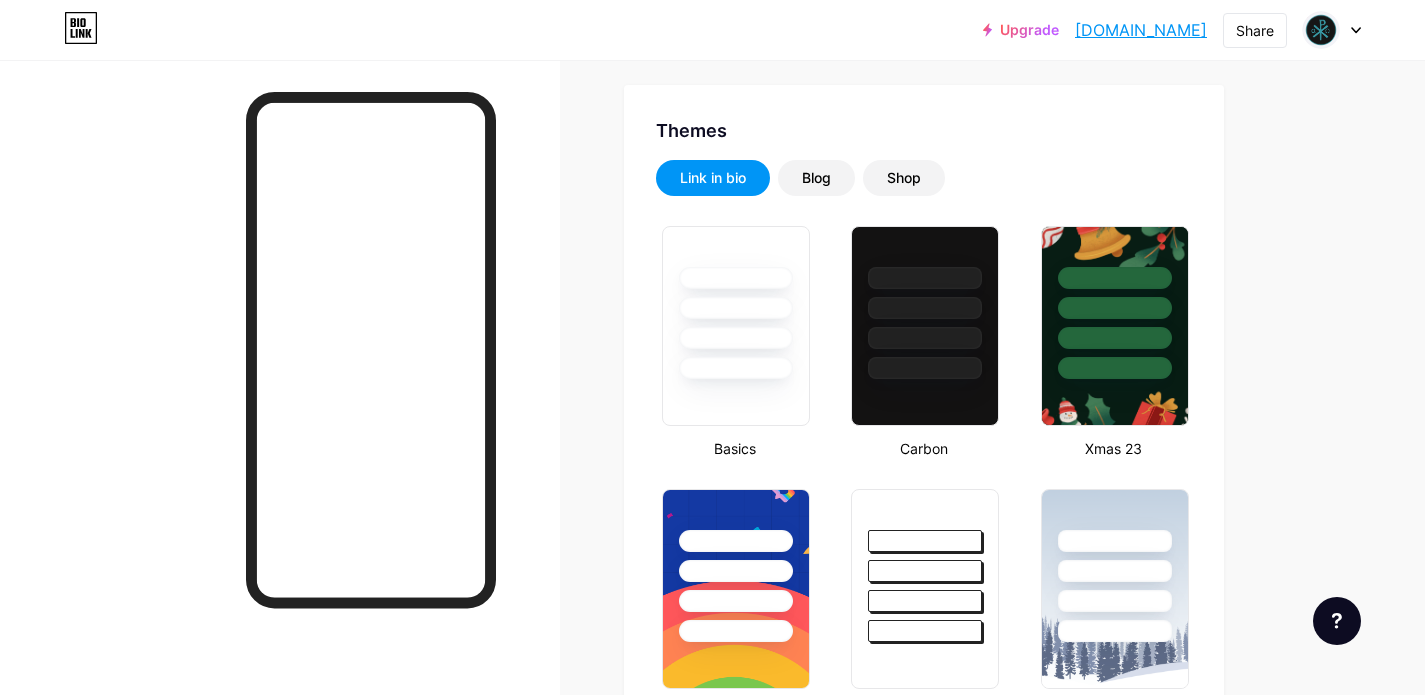 scroll, scrollTop: 418, scrollLeft: 0, axis: vertical 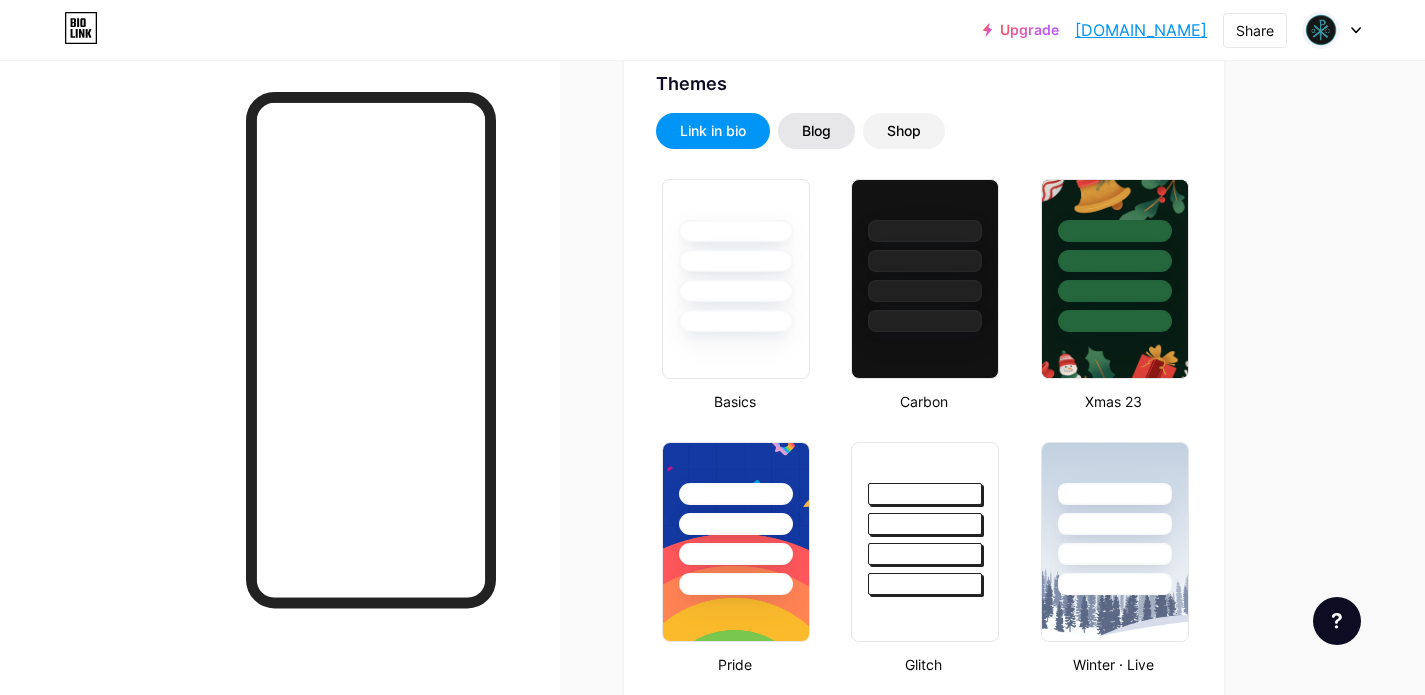 click on "Blog" at bounding box center [816, 131] 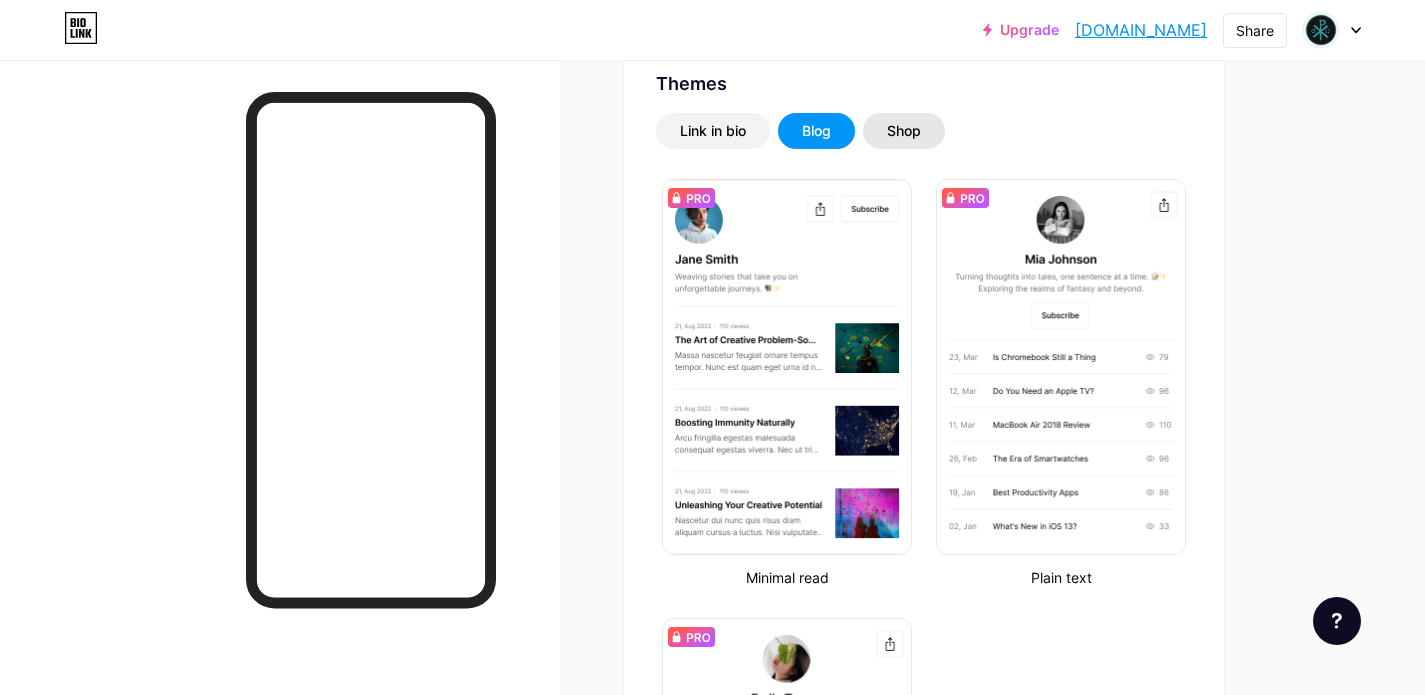 click on "Shop" at bounding box center [904, 131] 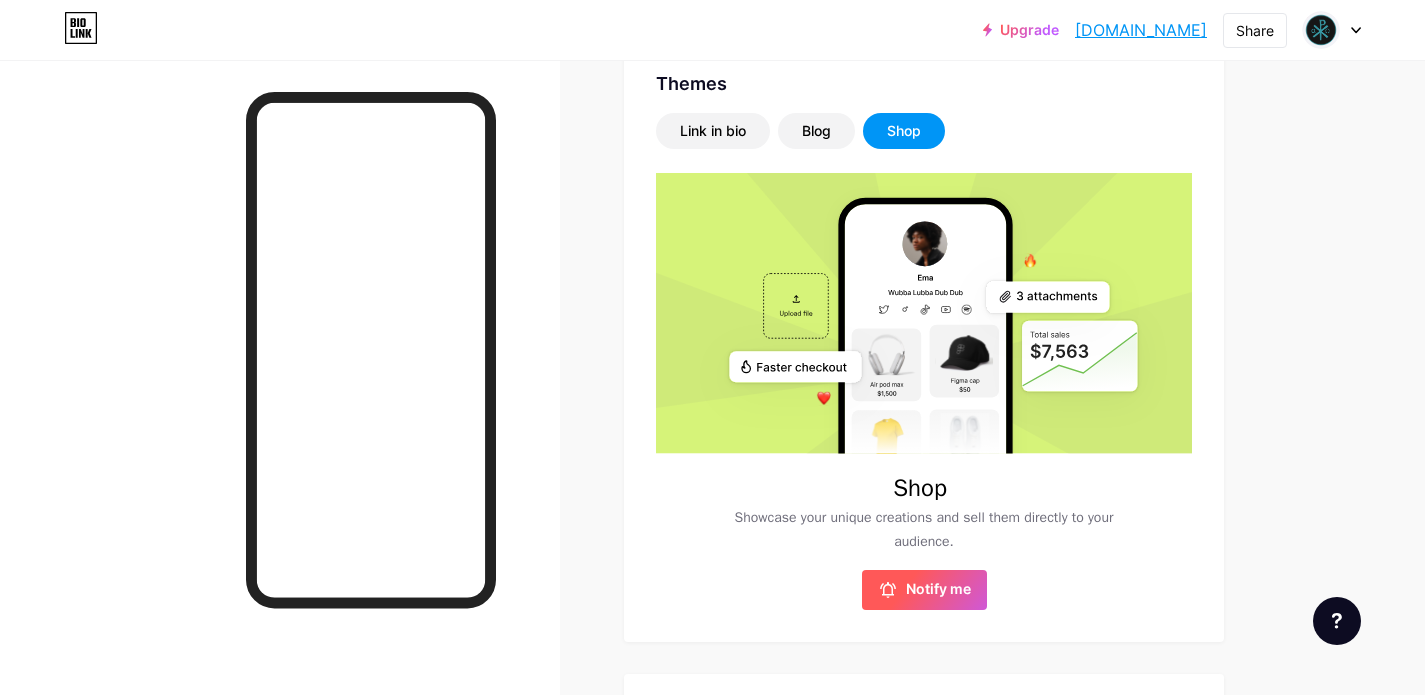 click on "Notify me" at bounding box center (924, 590) 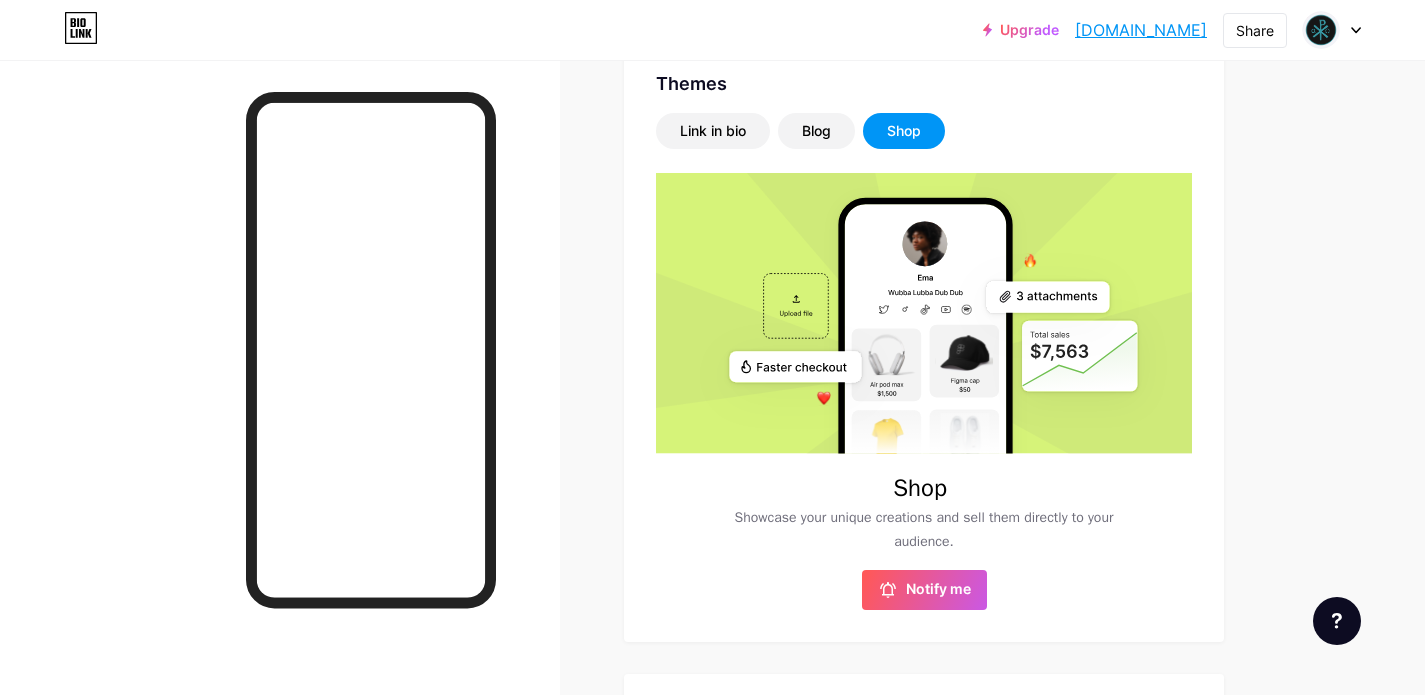 click on "Upgrade   alternativeprac...   [DOMAIN_NAME]   Share               Switch accounts     alternative practice   [DOMAIN_NAME]/alternativepractice       + Add a new page        Account settings   Logout   Link Copied
Links
Posts
Design
Subscribers
NEW
Stats
Settings     Profile   alternative practice     examining [DEMOGRAPHIC_DATA] + western [DEMOGRAPHIC_DATA]. trekking through the rich tapestry of spirituality.                   Themes   Link in bio   Blog   Shop                                                                                                                                                                                                                                                                                                                                   Shop
Showcase your unique creations and sell them directly to your audience." at bounding box center (712, 459) 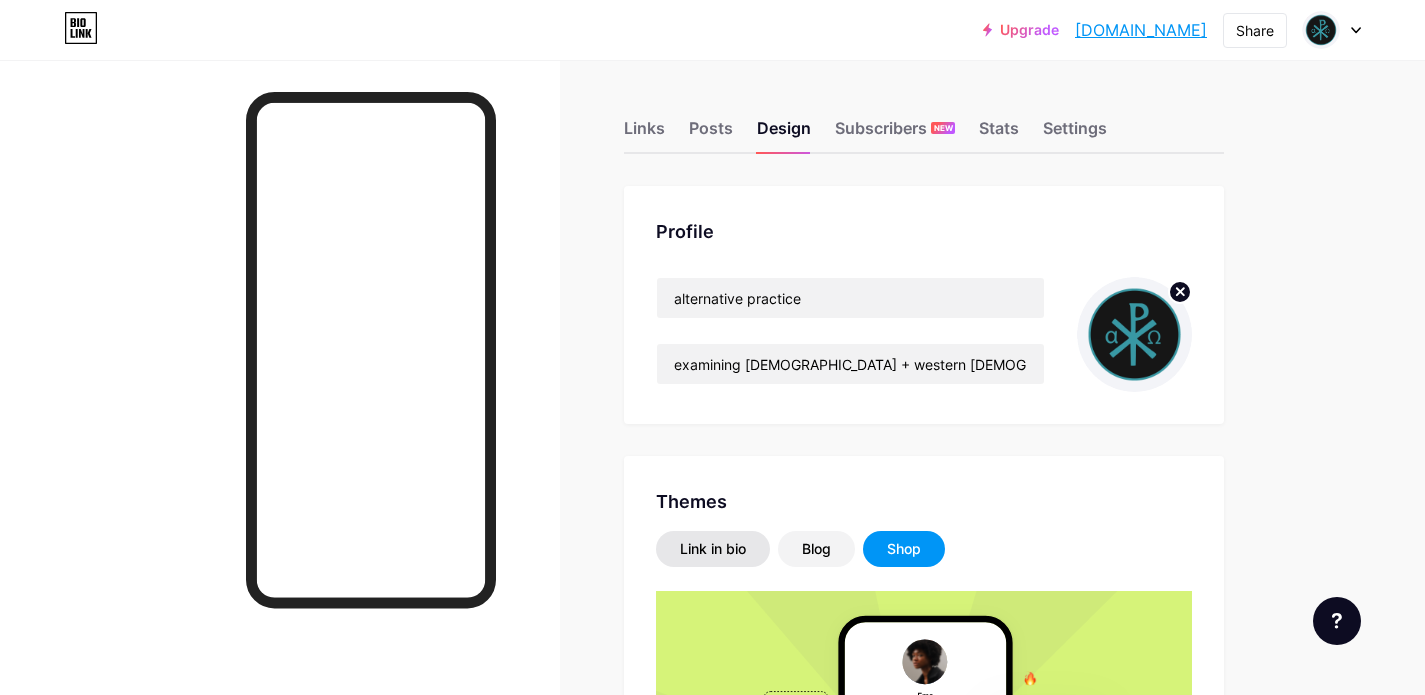 click on "Link in bio" at bounding box center [713, 549] 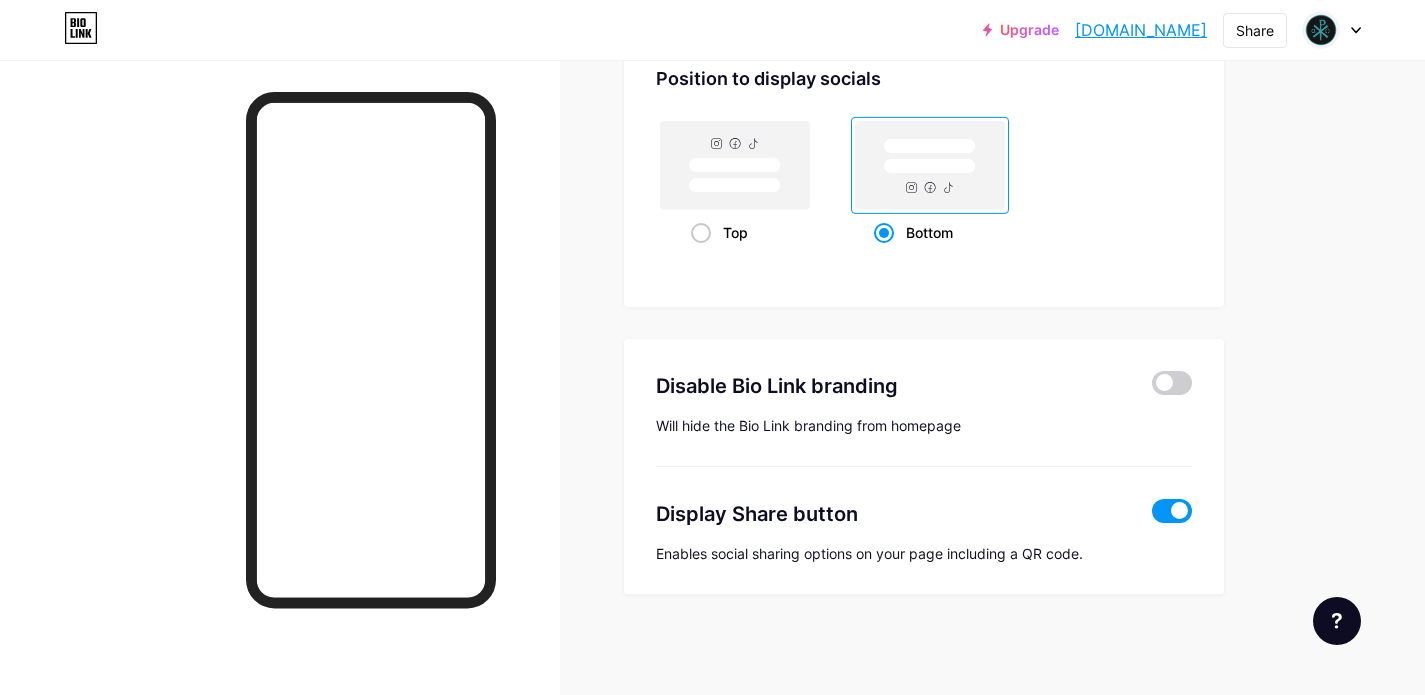 scroll, scrollTop: 2321, scrollLeft: 0, axis: vertical 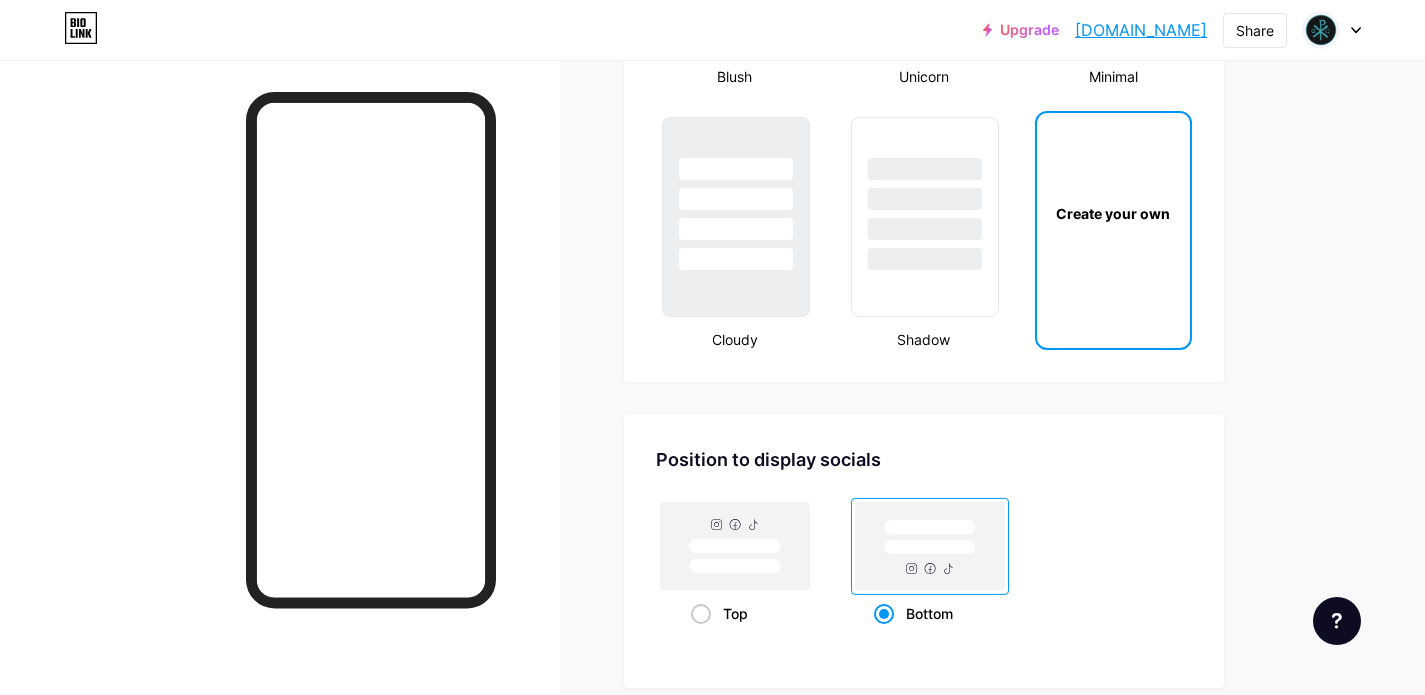 click on "Create your own" at bounding box center [1113, 230] 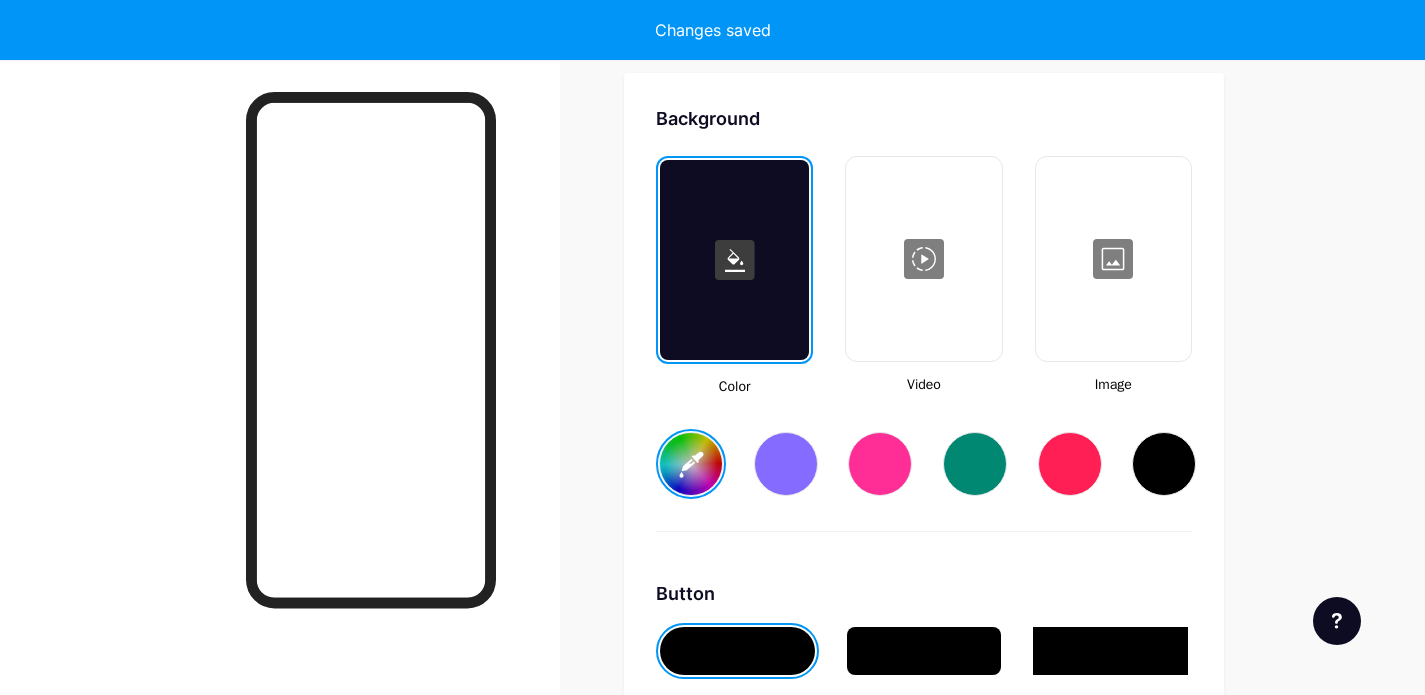 type on "#ffffff" 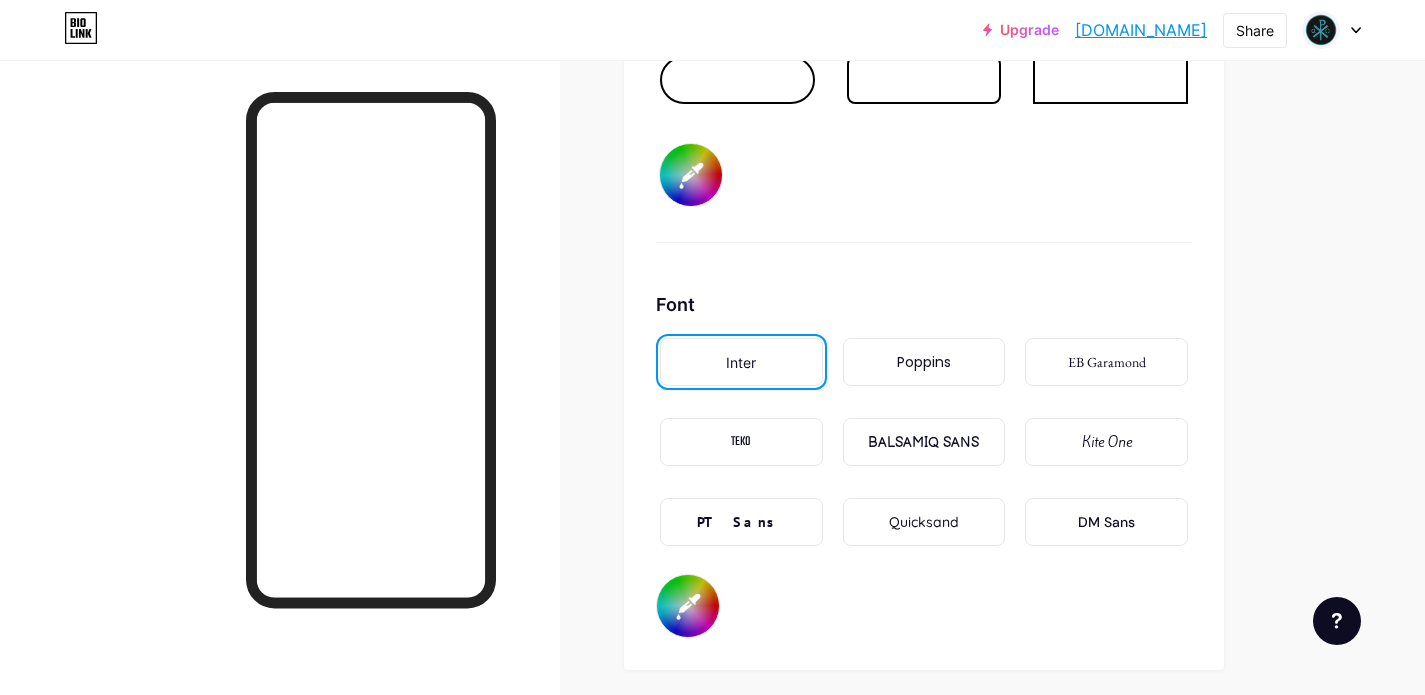 scroll, scrollTop: 3327, scrollLeft: 0, axis: vertical 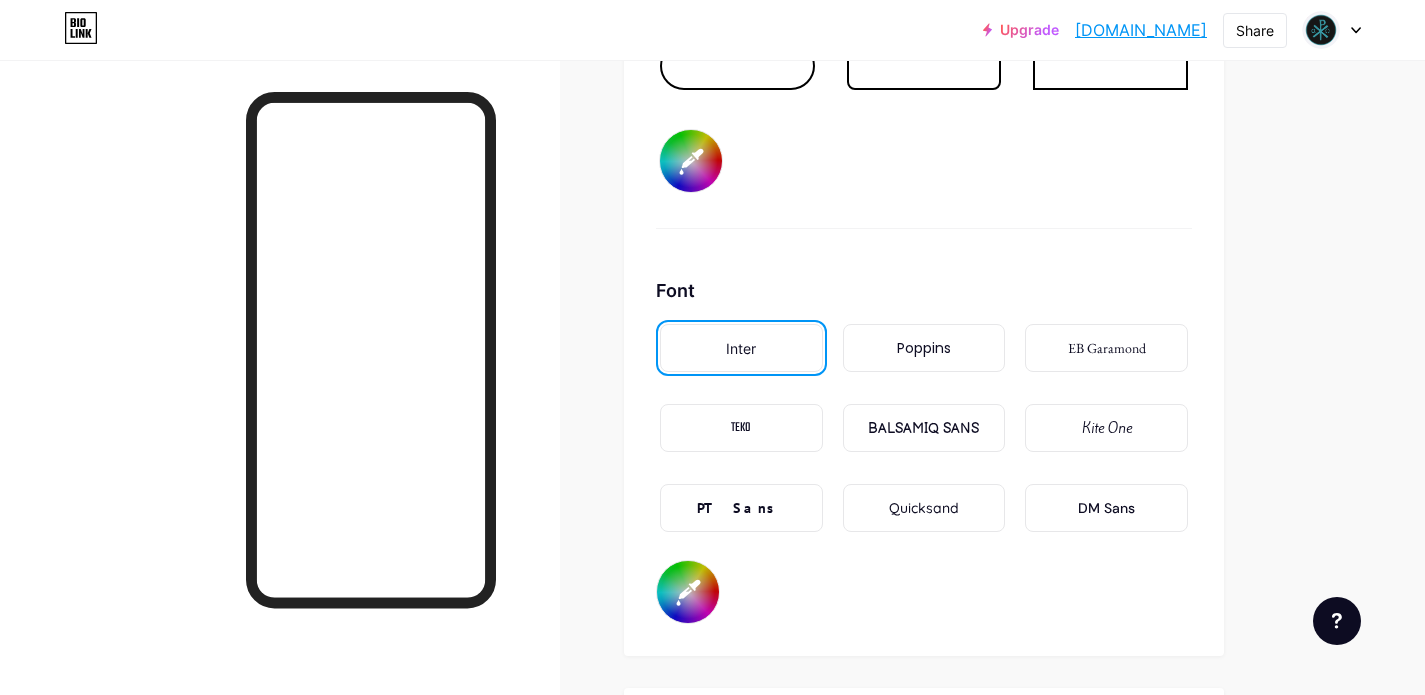 click on "Quicksand" at bounding box center [924, 508] 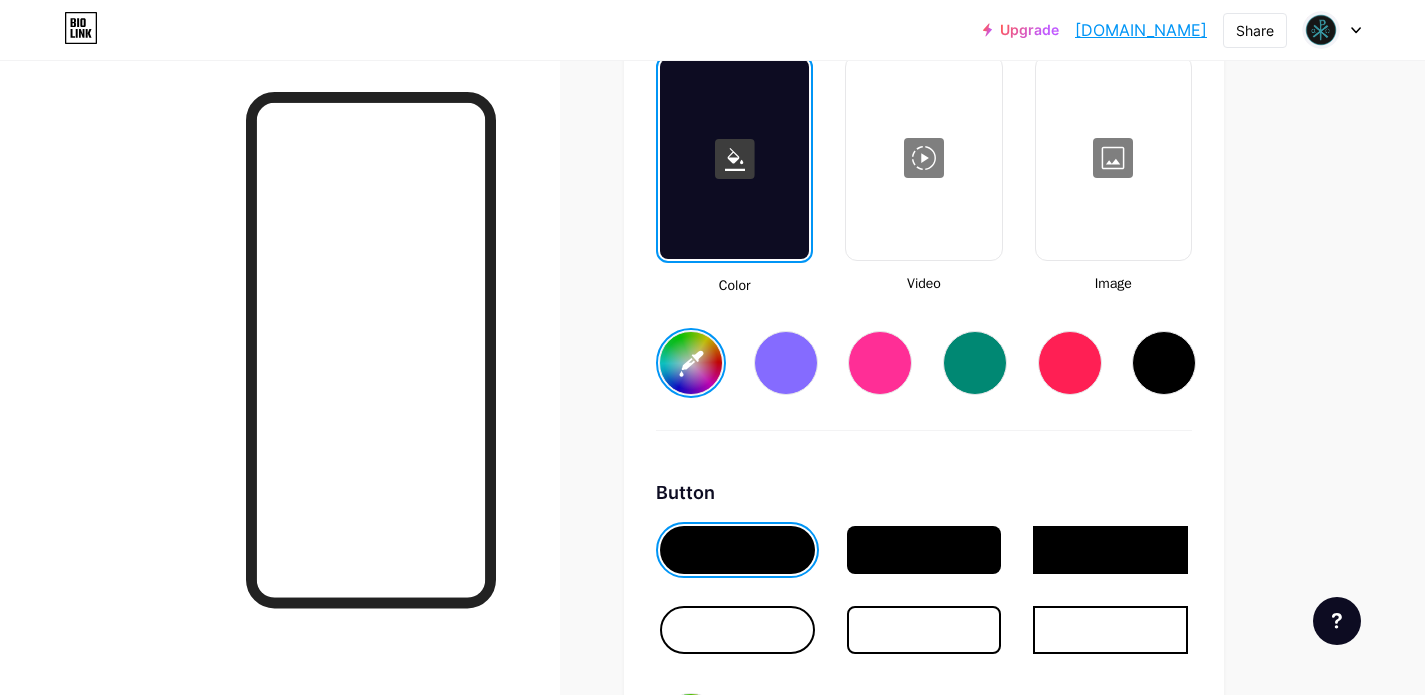 scroll, scrollTop: 2767, scrollLeft: 0, axis: vertical 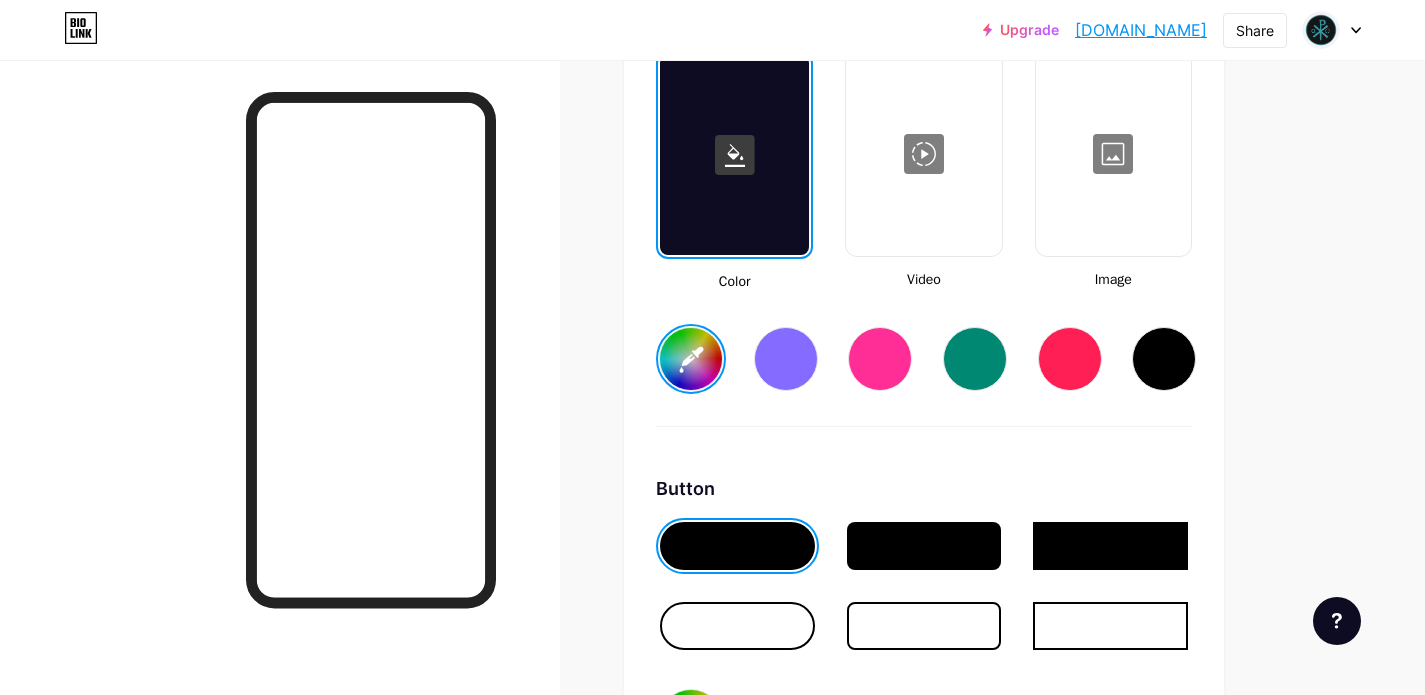 click on "#ffffff" at bounding box center [691, 359] 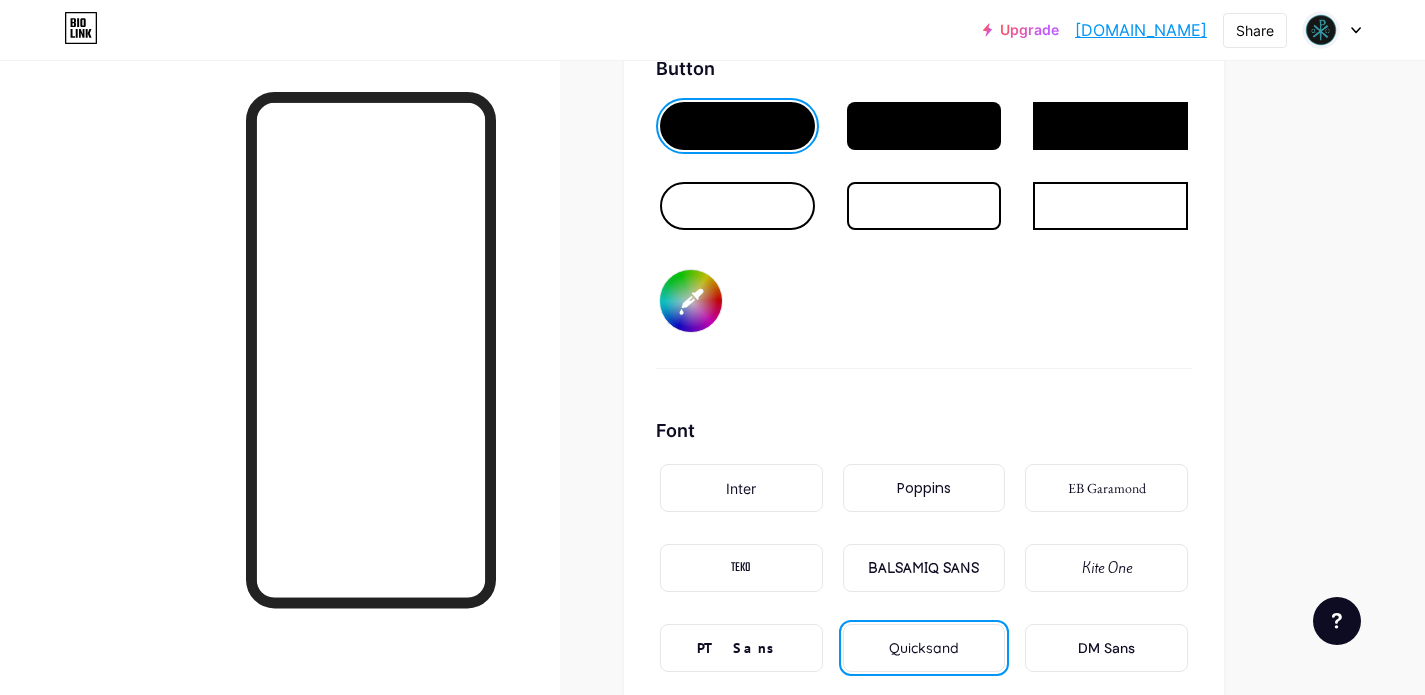 scroll, scrollTop: 3193, scrollLeft: 0, axis: vertical 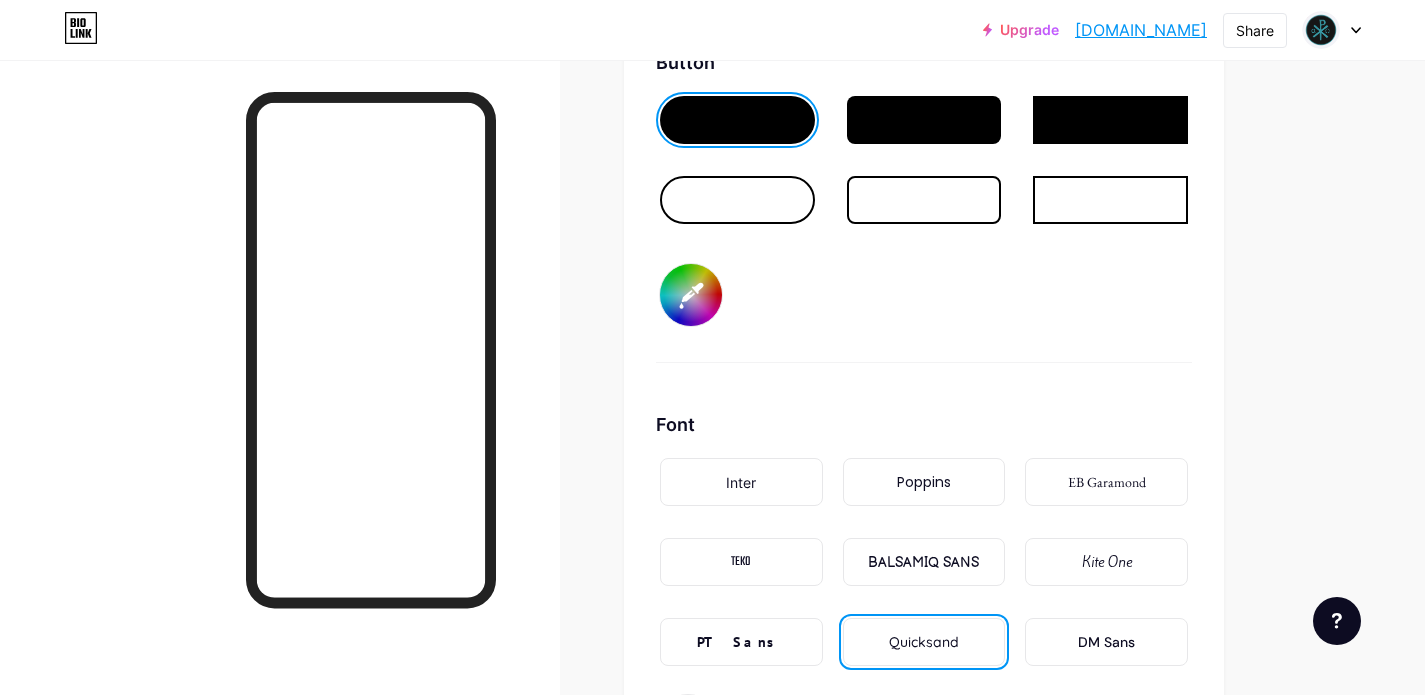 click on "#000000" at bounding box center (691, 295) 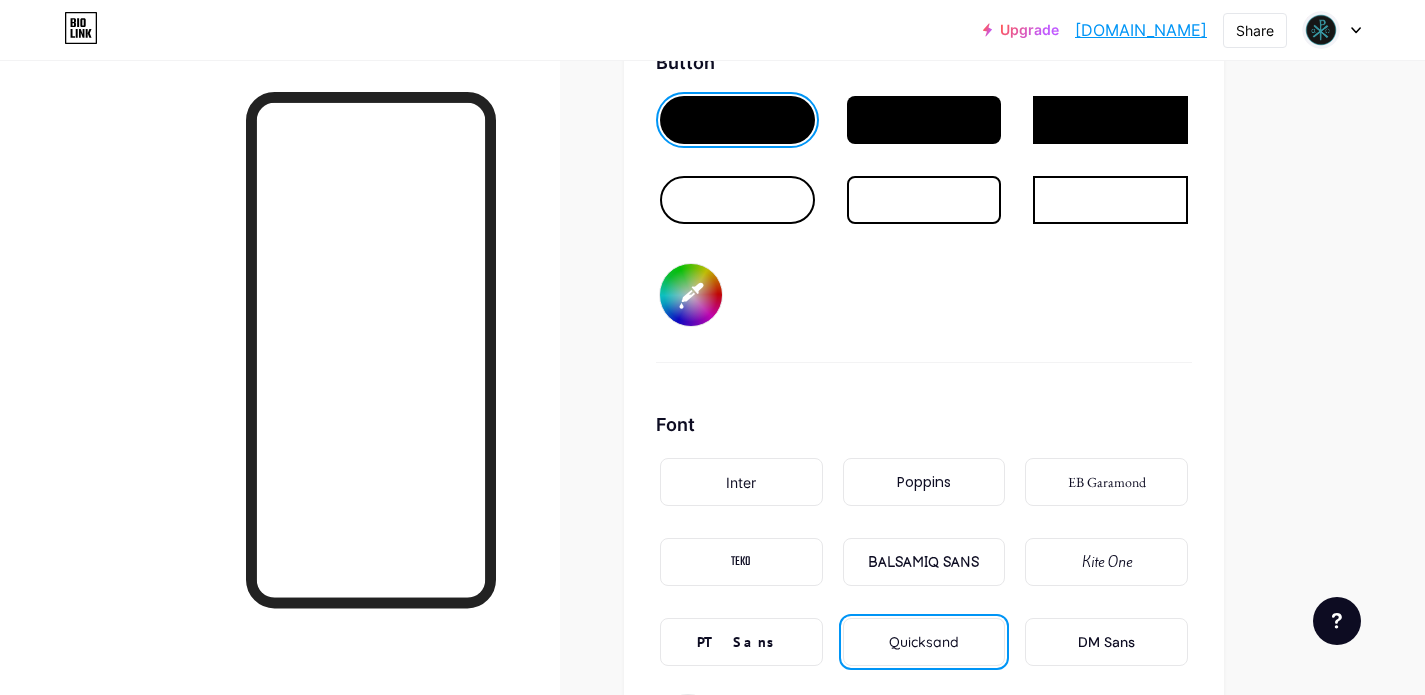 type on "#f3f5f9" 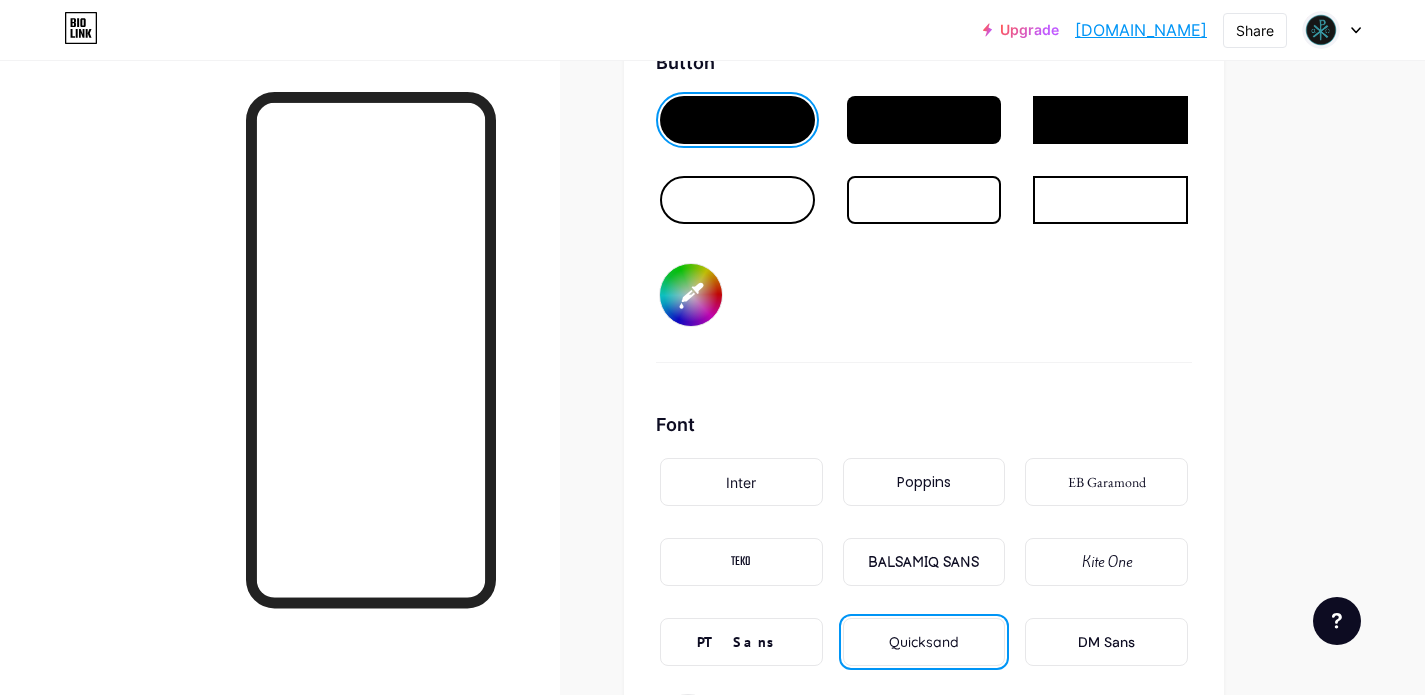 type on "#000003" 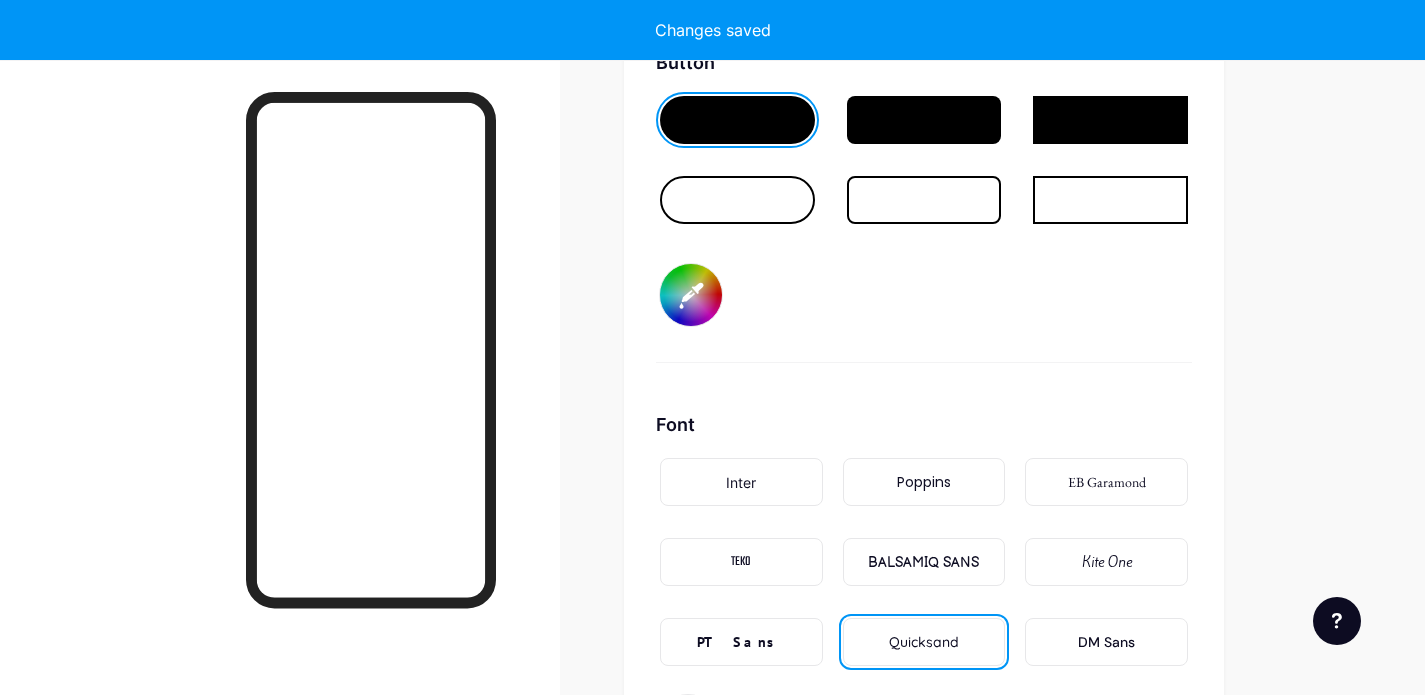 type on "#f3f5f9" 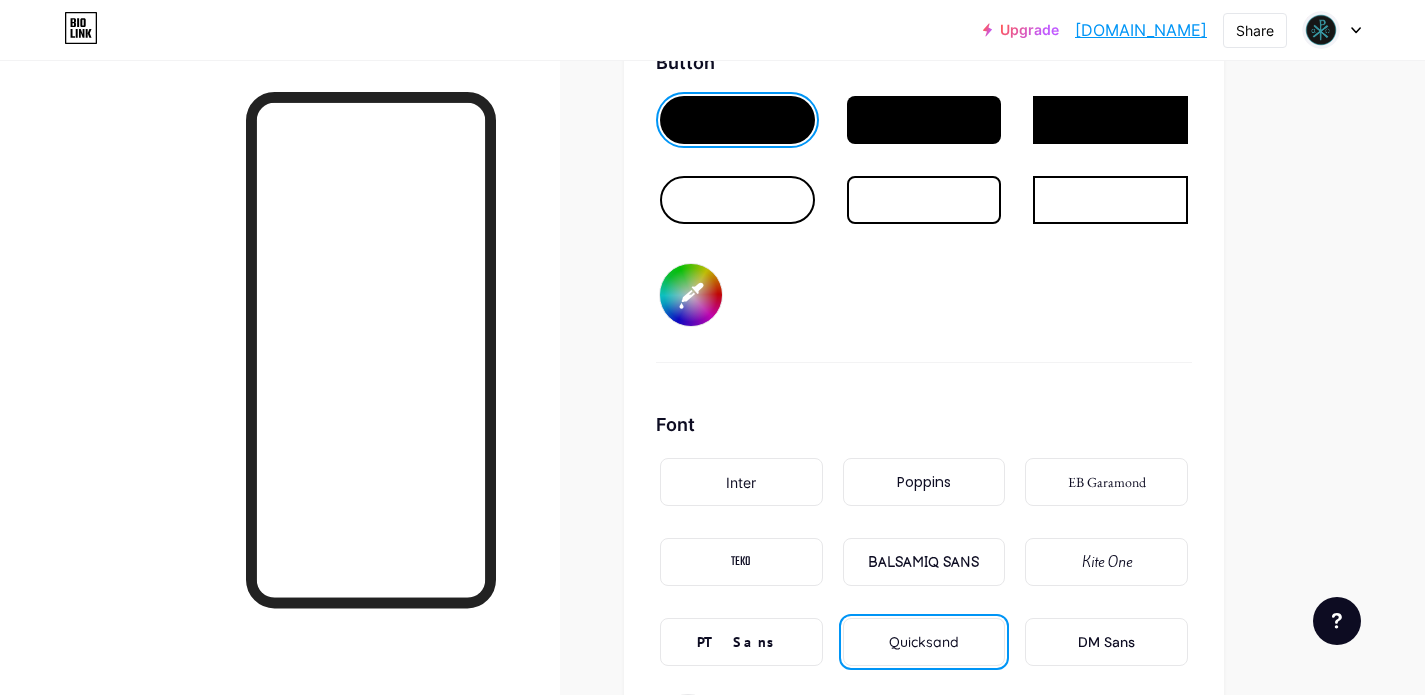 type on "#3999a4" 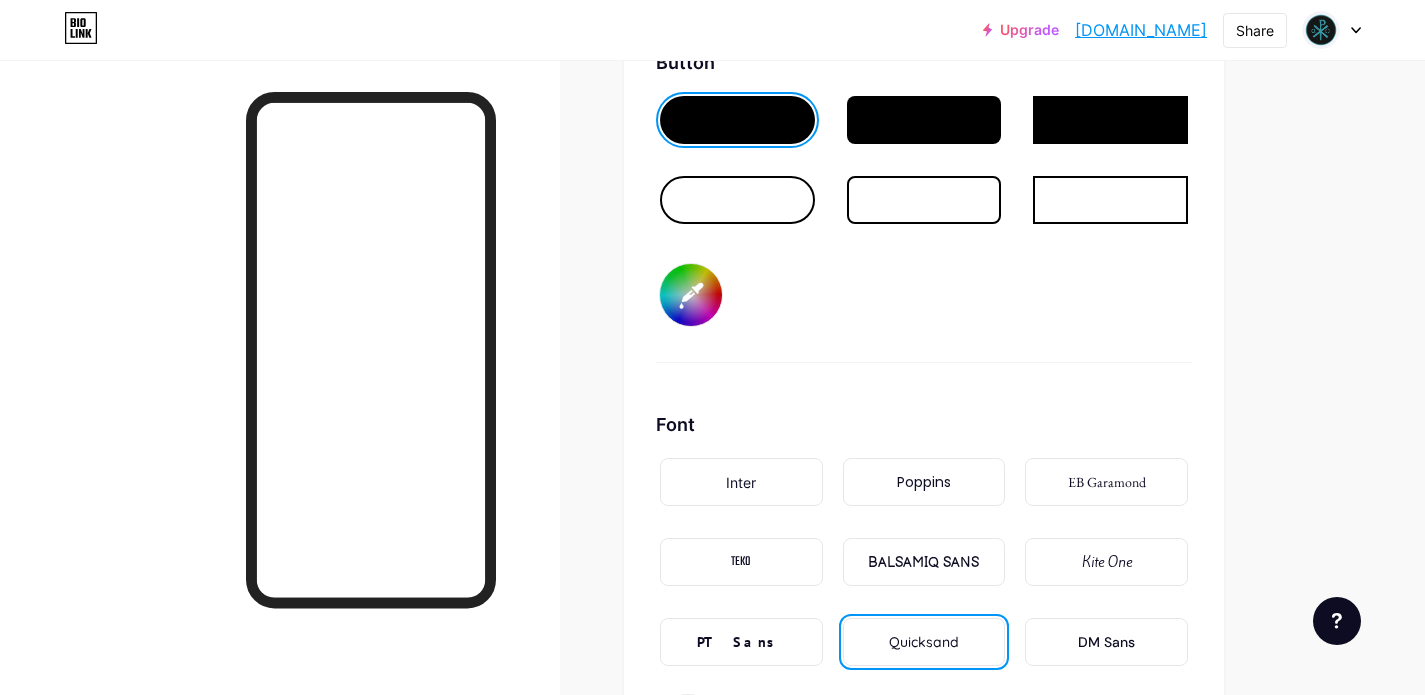click on "#3999a4" at bounding box center [691, 295] 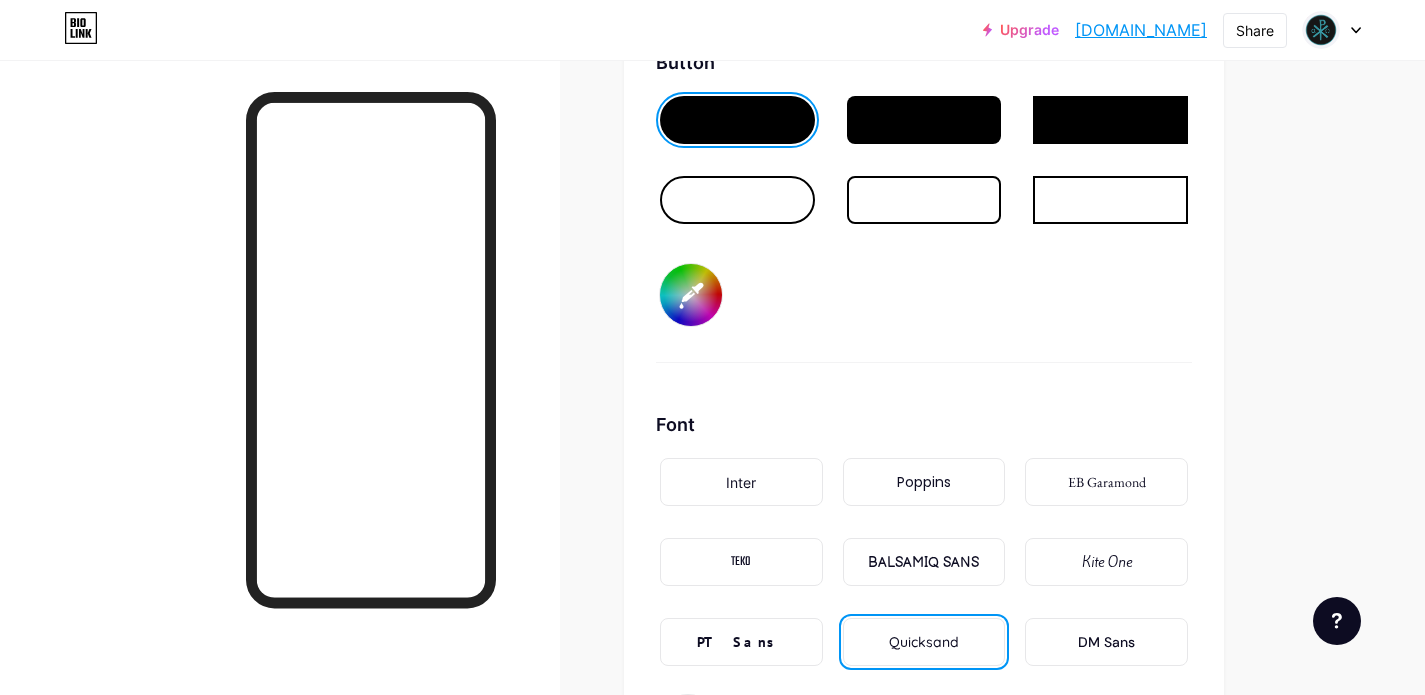 type on "#f3f5f9" 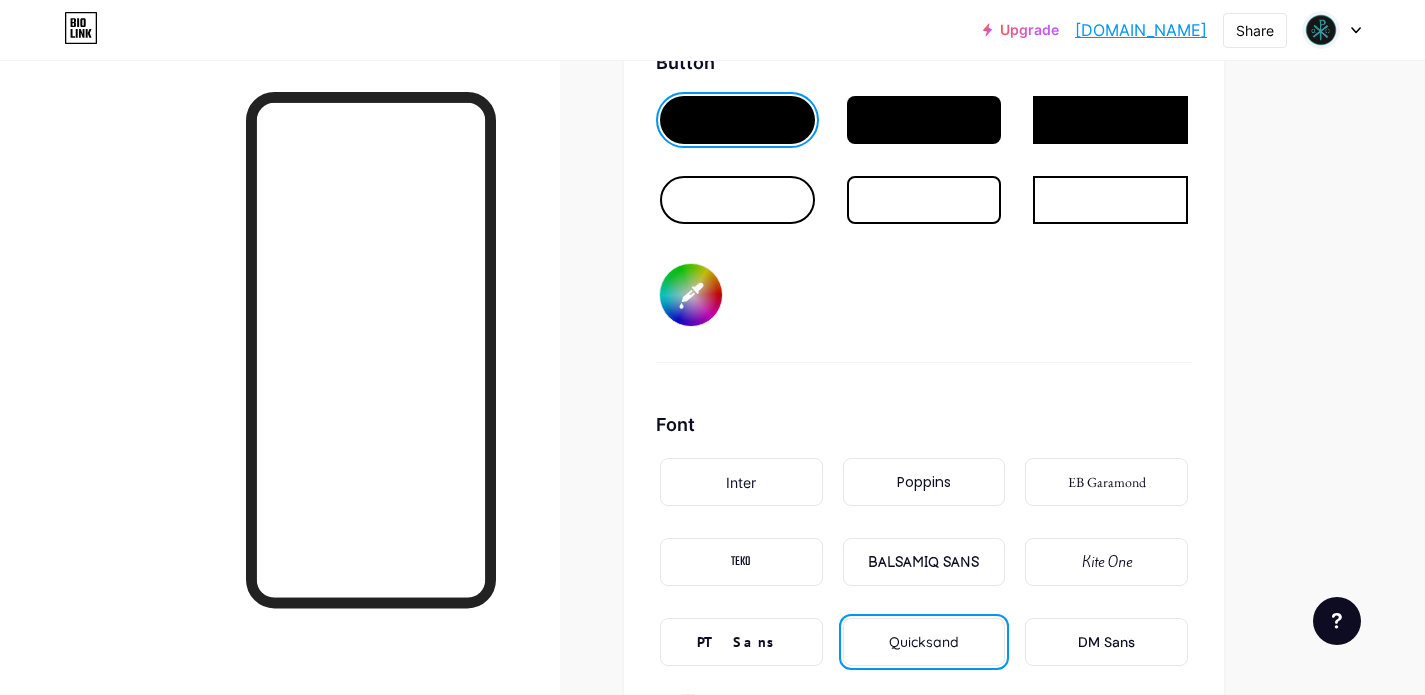 type on "#000001" 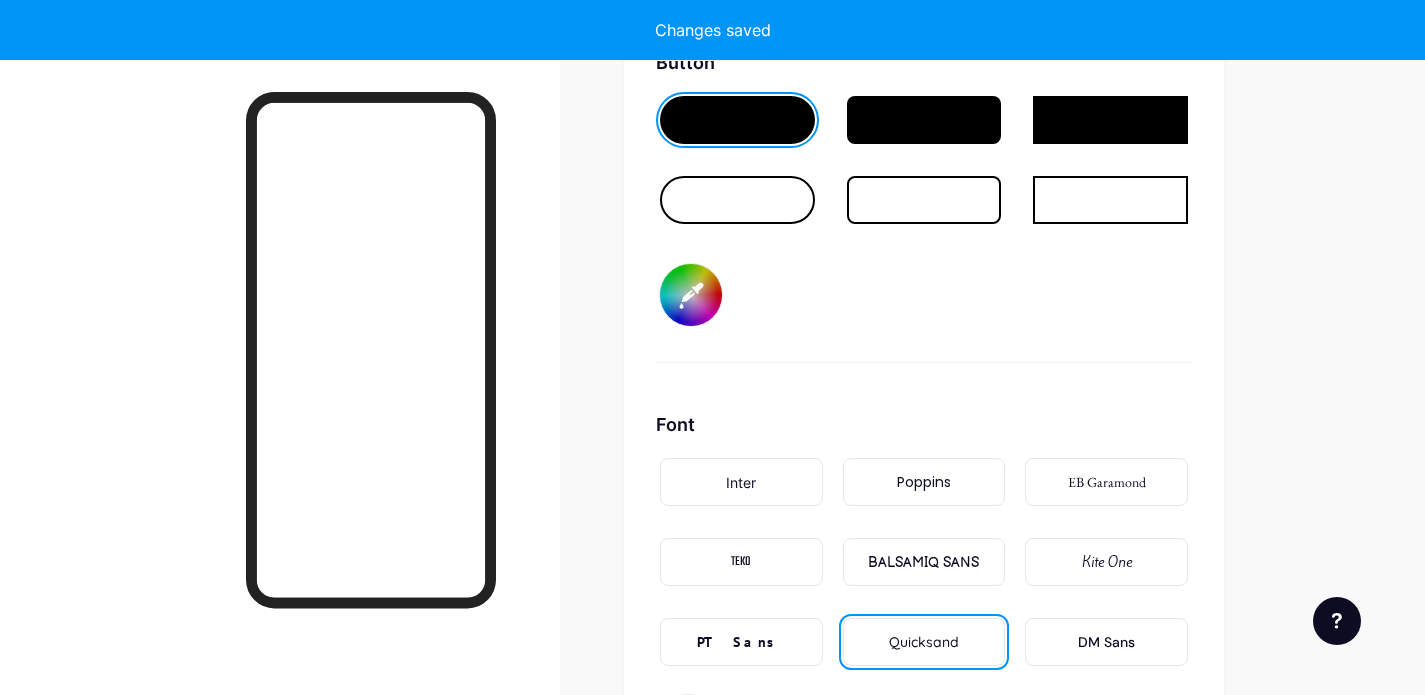 type on "#f3f5f9" 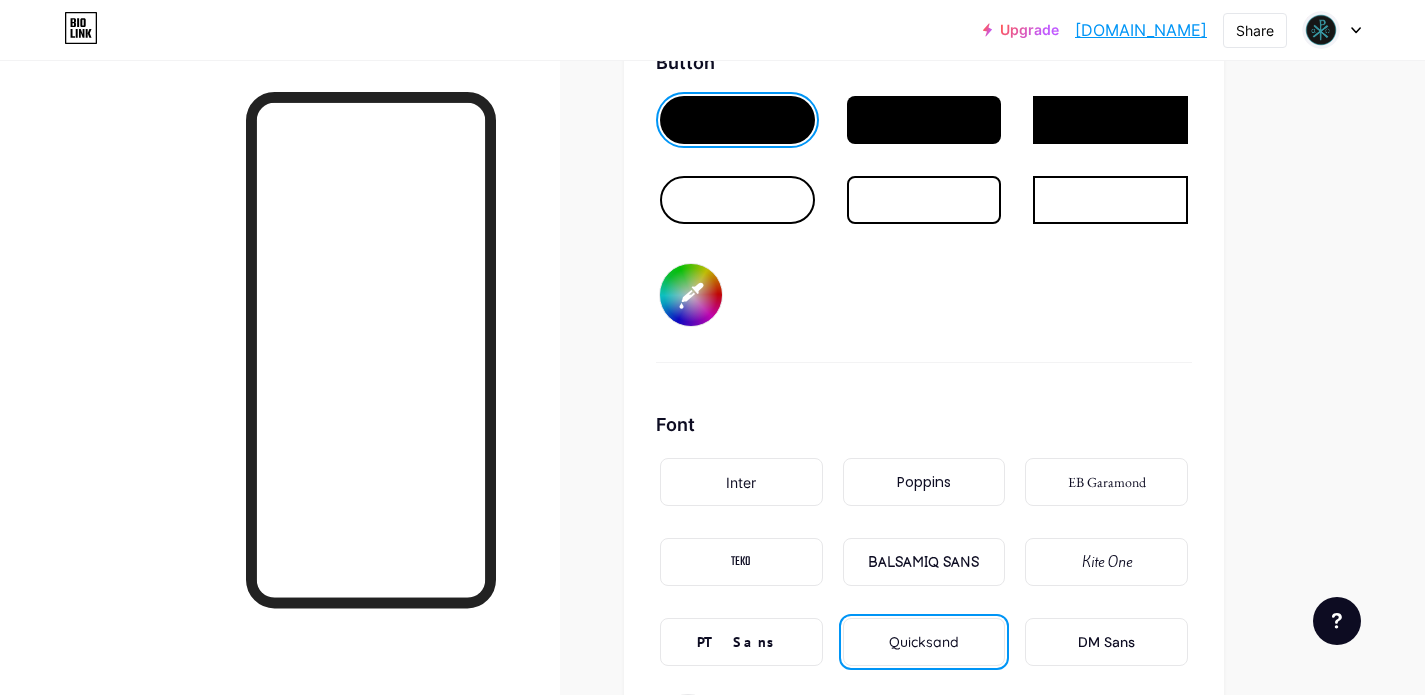 type on "#161716" 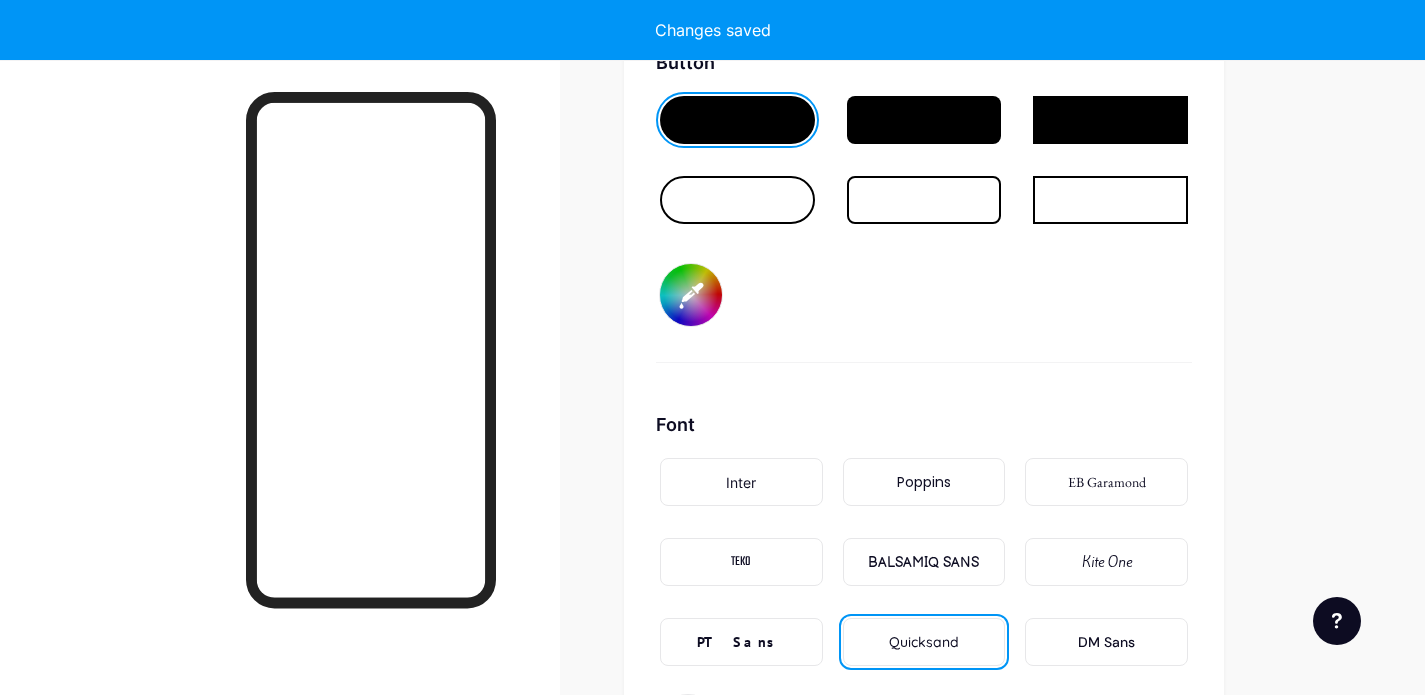 type on "#f3f5f9" 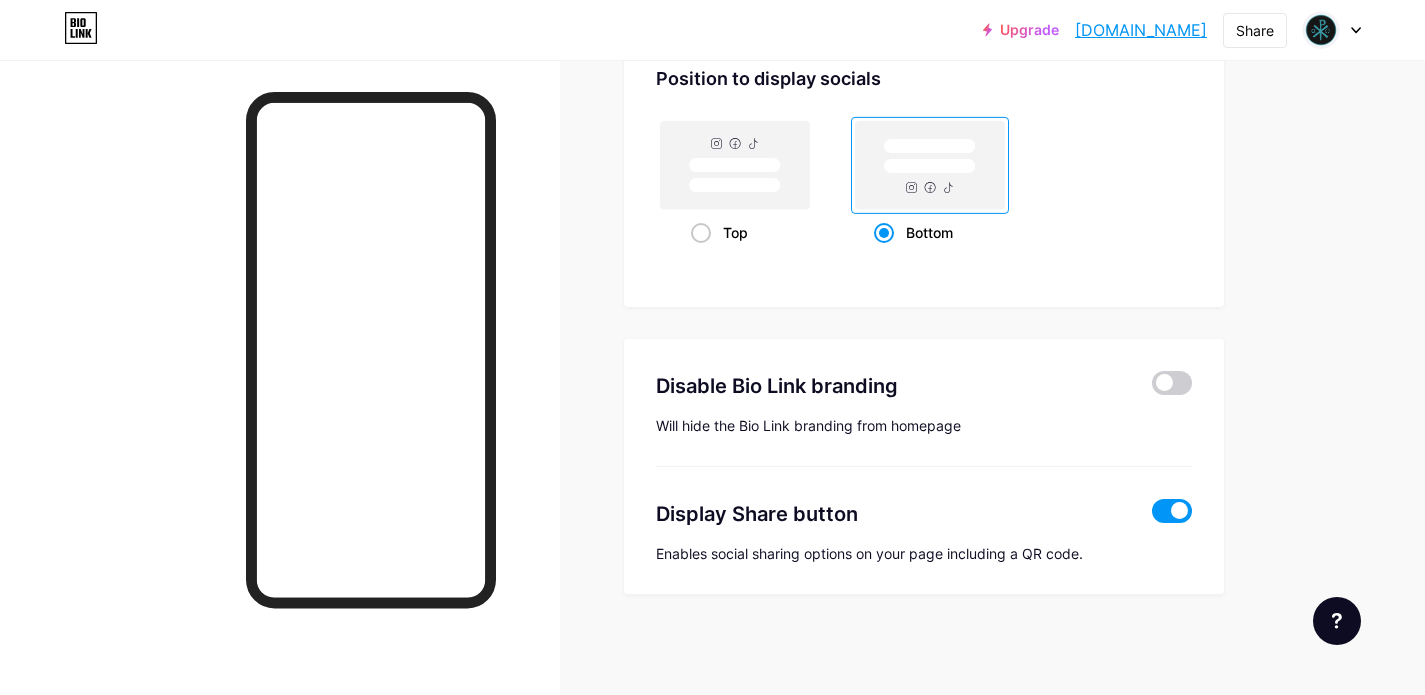 scroll, scrollTop: 1451, scrollLeft: 0, axis: vertical 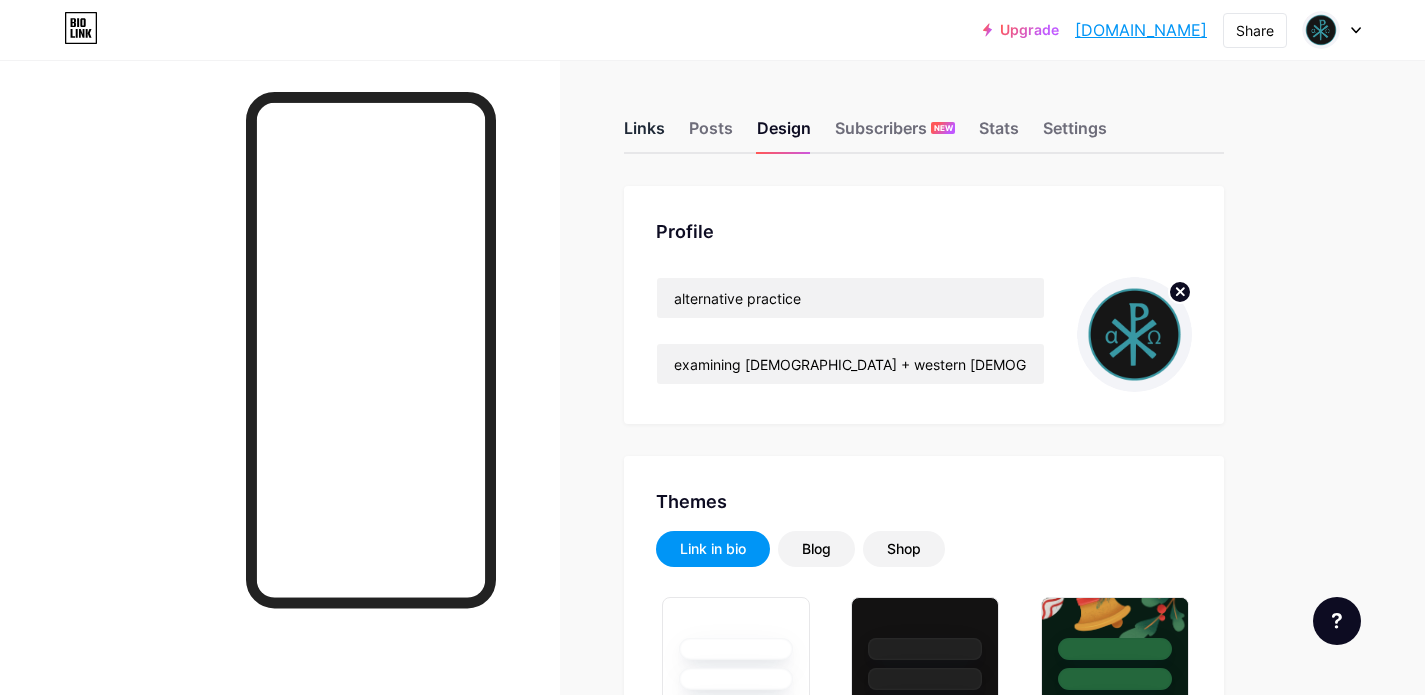 click on "Links" at bounding box center (644, 134) 